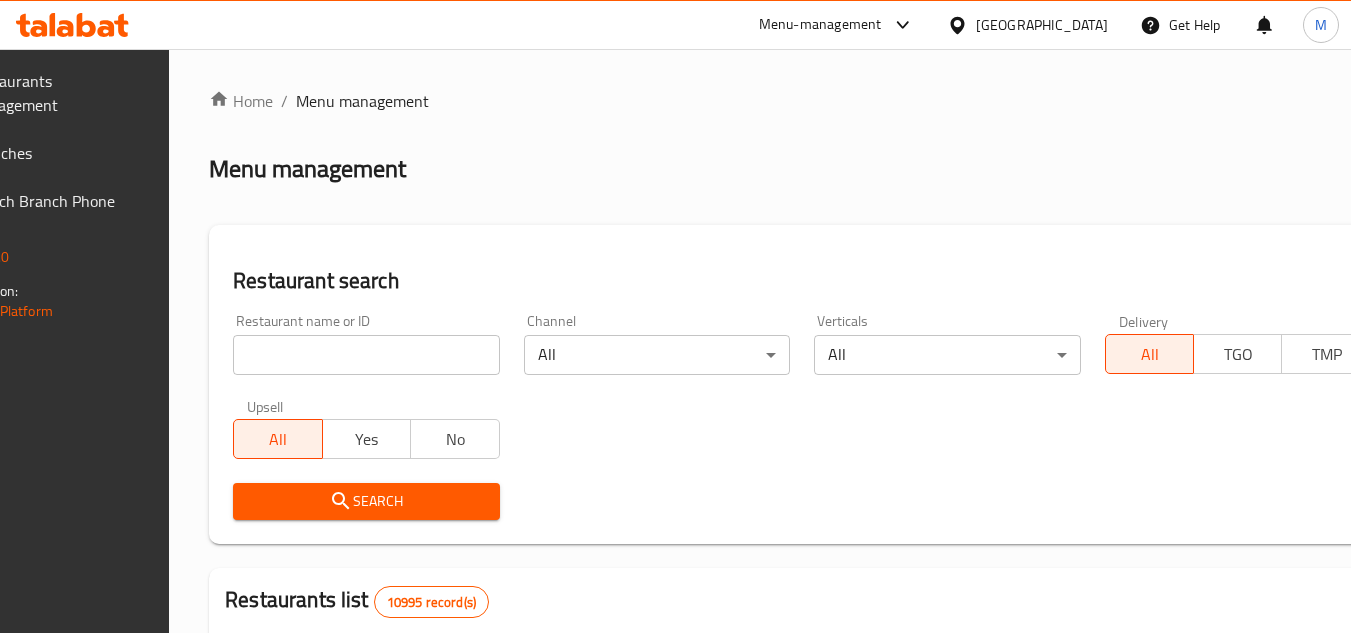 scroll, scrollTop: 0, scrollLeft: 0, axis: both 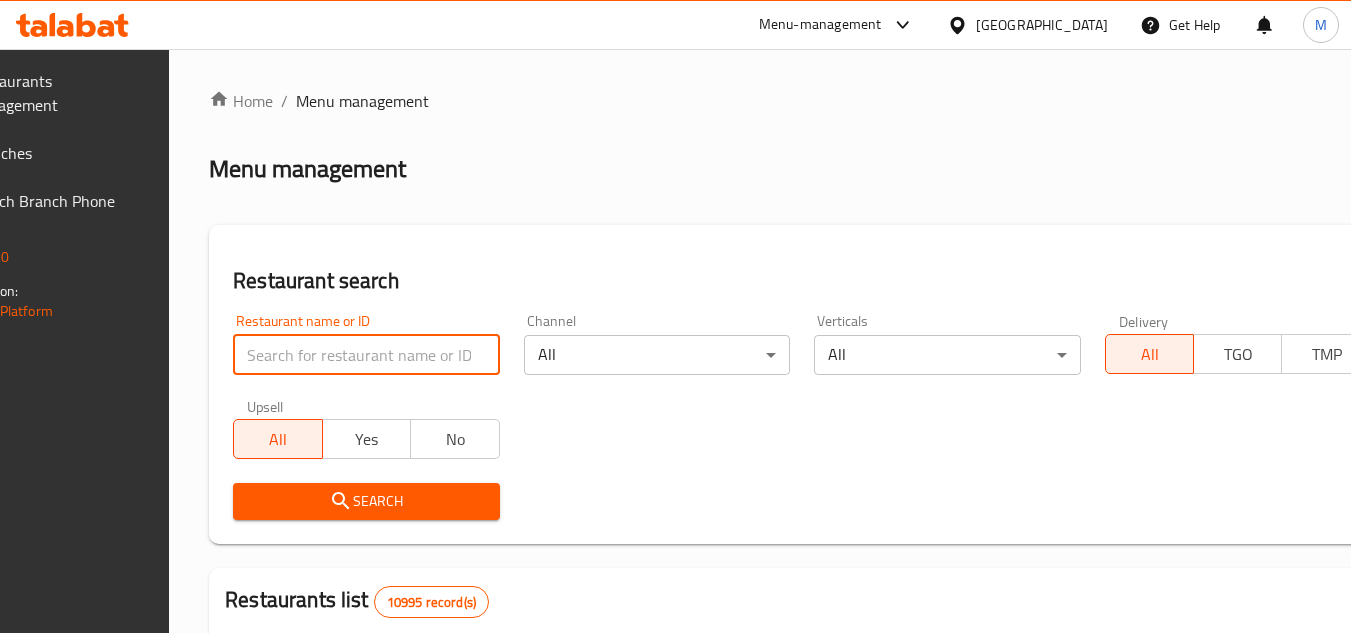 paste on "684639" 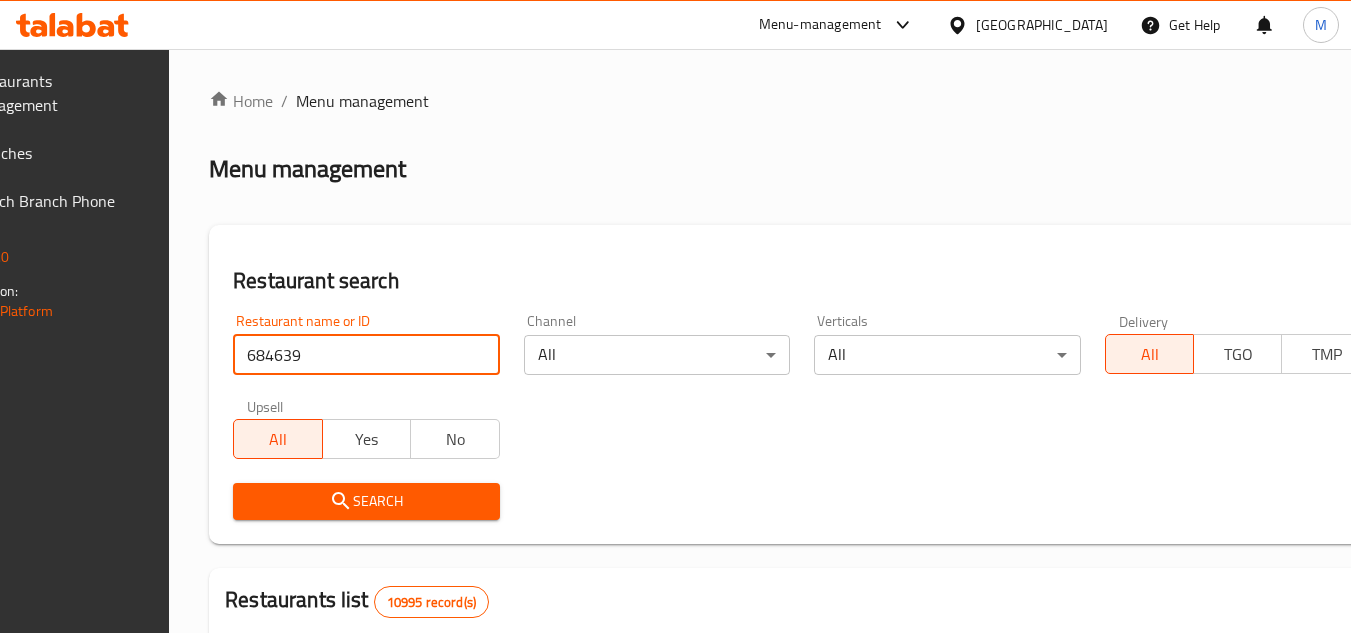type on "684639" 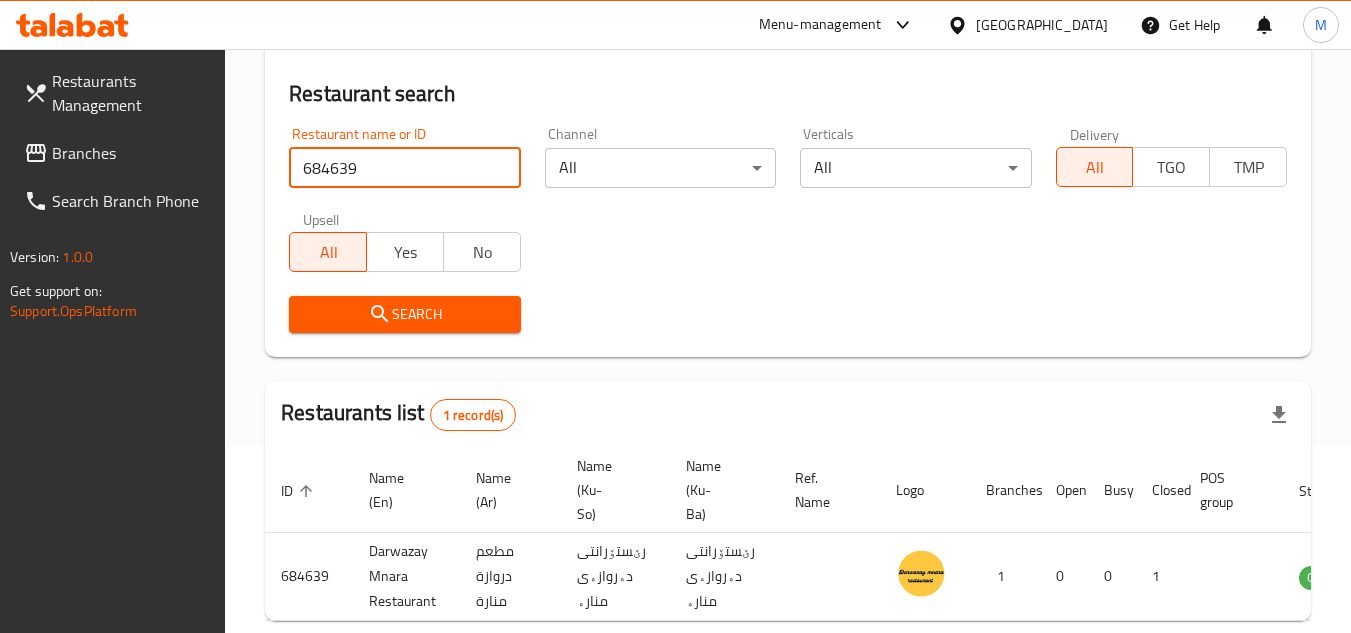 scroll, scrollTop: 298, scrollLeft: 0, axis: vertical 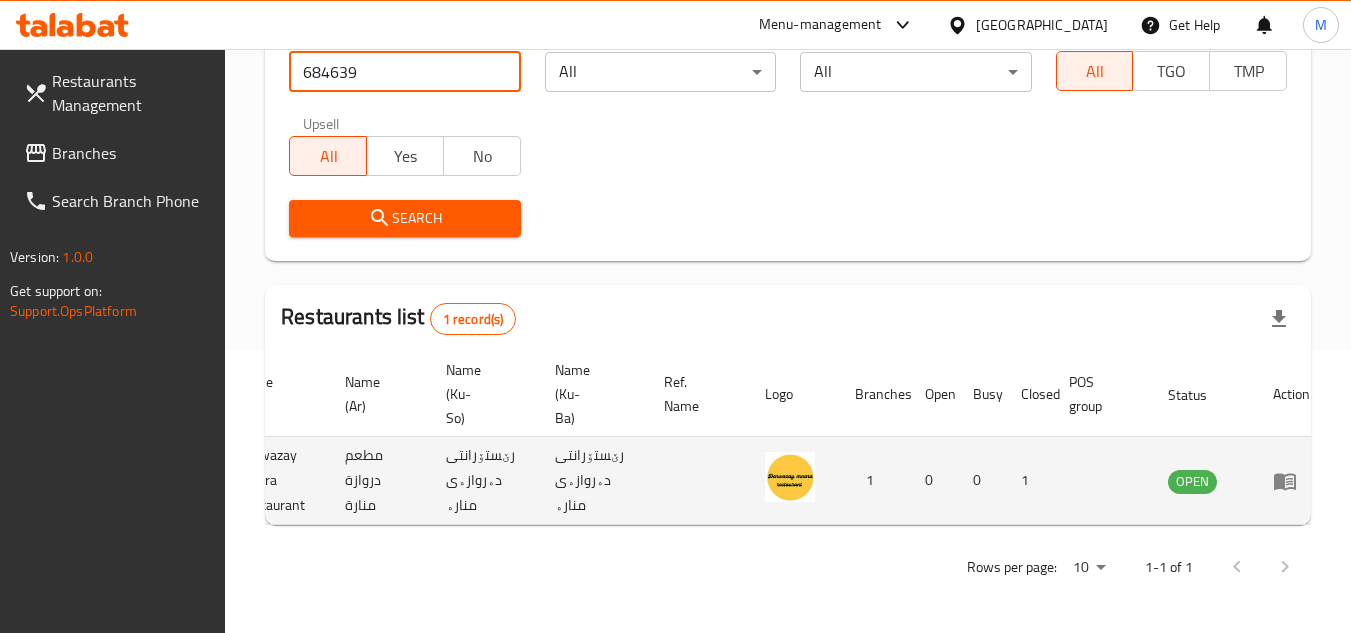 click at bounding box center (1291, 481) 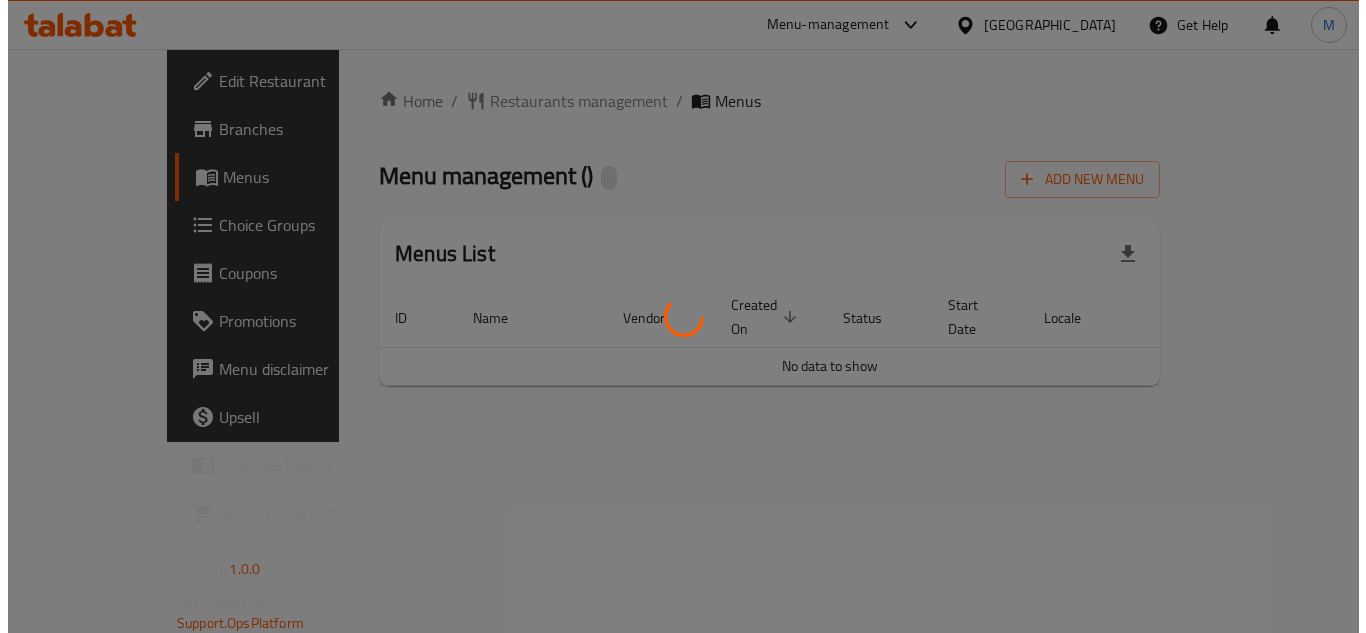 scroll, scrollTop: 0, scrollLeft: 0, axis: both 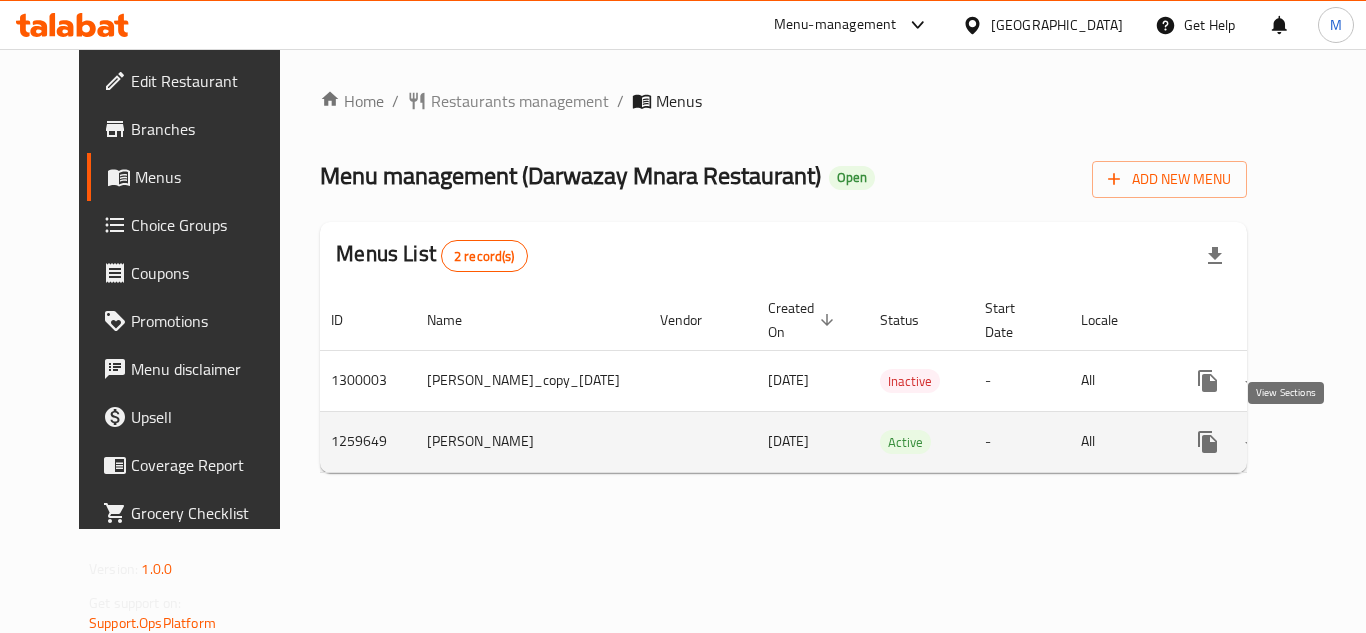 click at bounding box center (1352, 442) 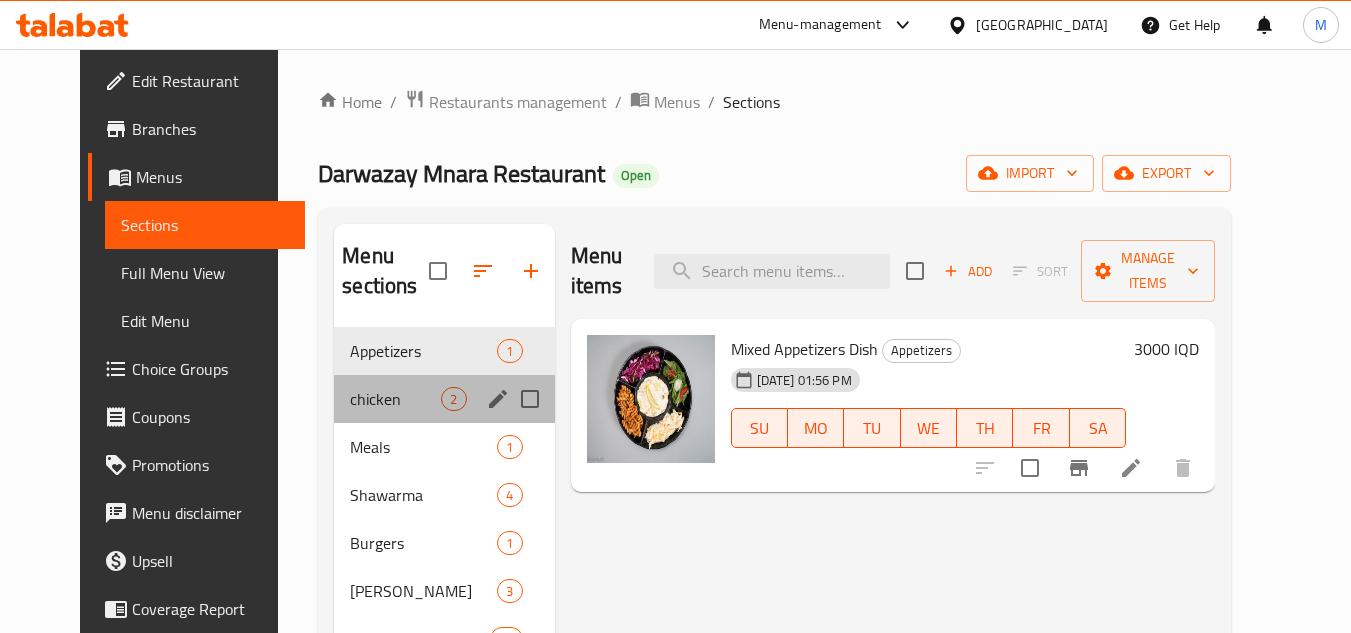 click on "chicken 2" at bounding box center (444, 399) 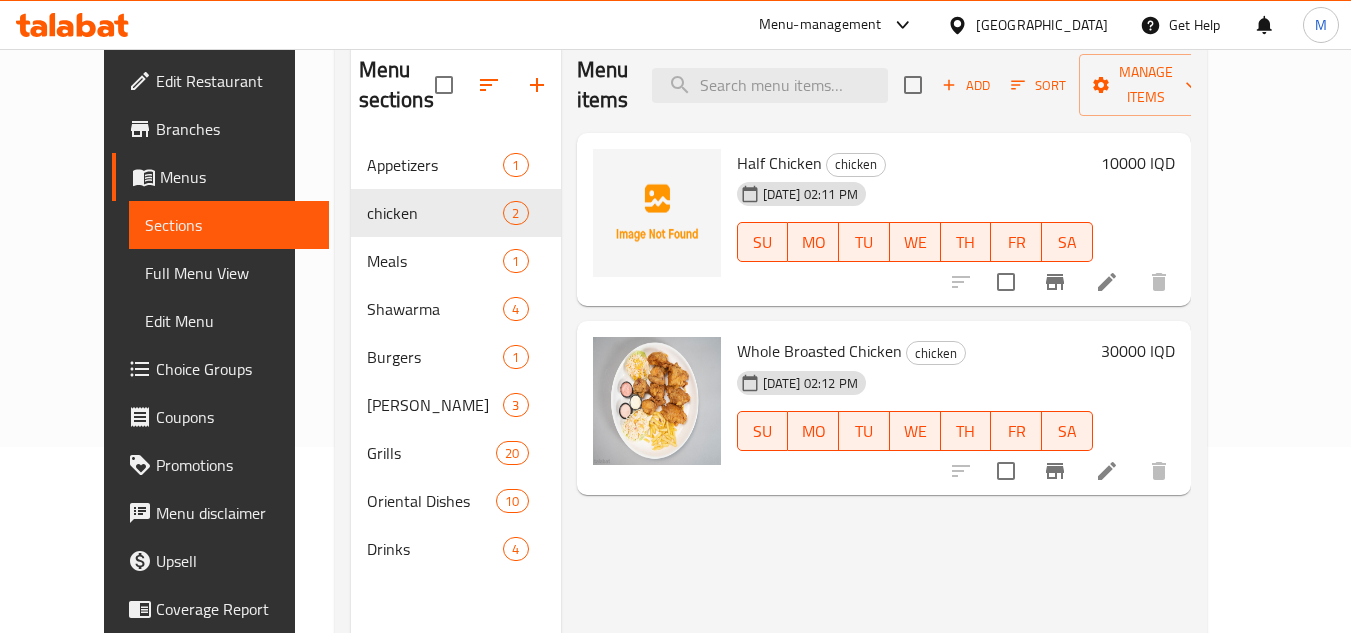 scroll, scrollTop: 200, scrollLeft: 0, axis: vertical 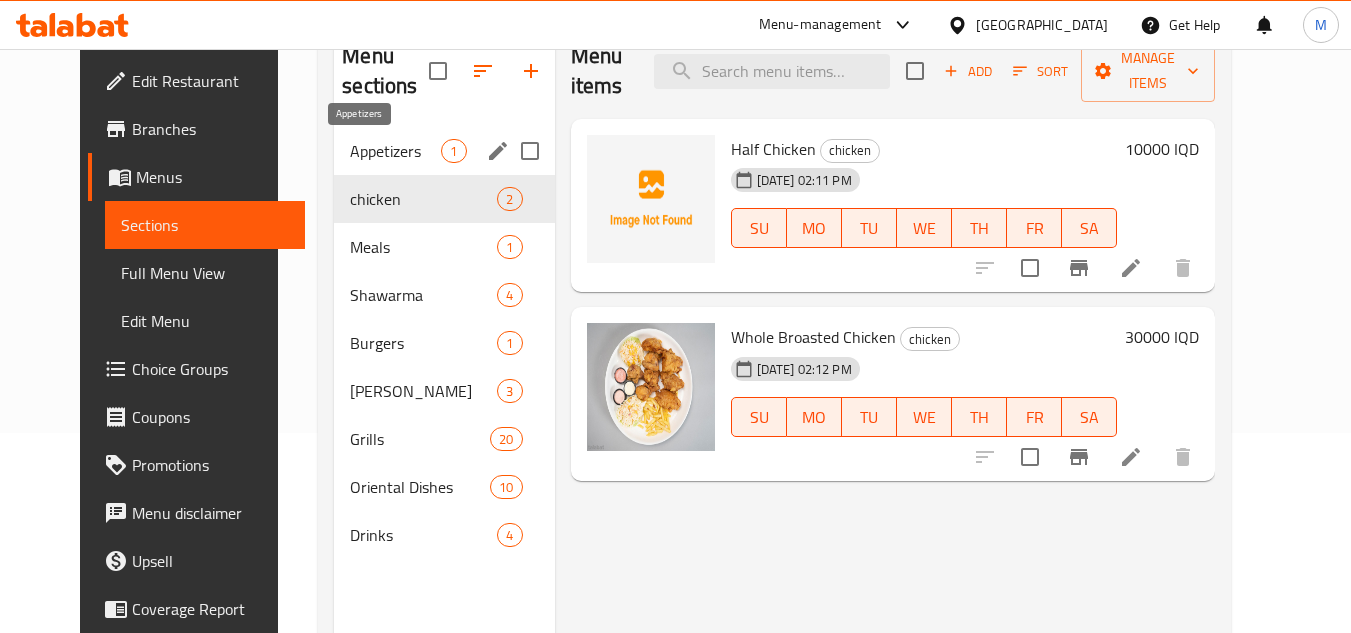 click on "Appetizers" at bounding box center (395, 151) 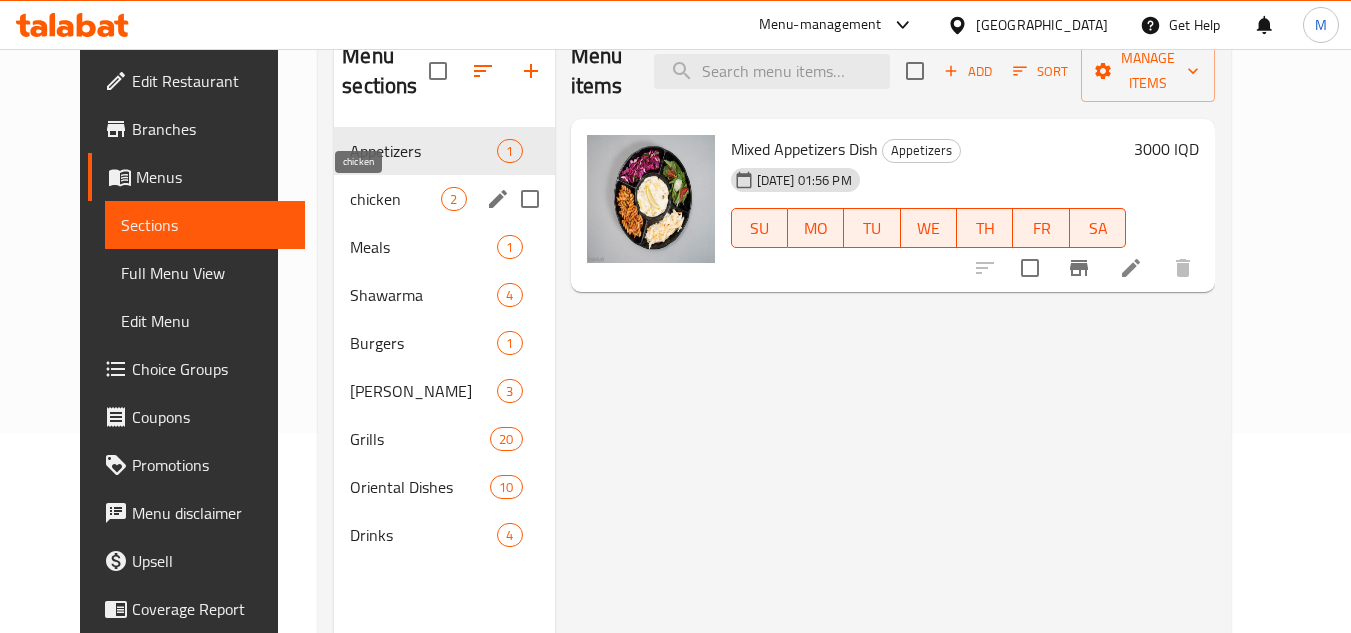 click on "chicken" at bounding box center (395, 199) 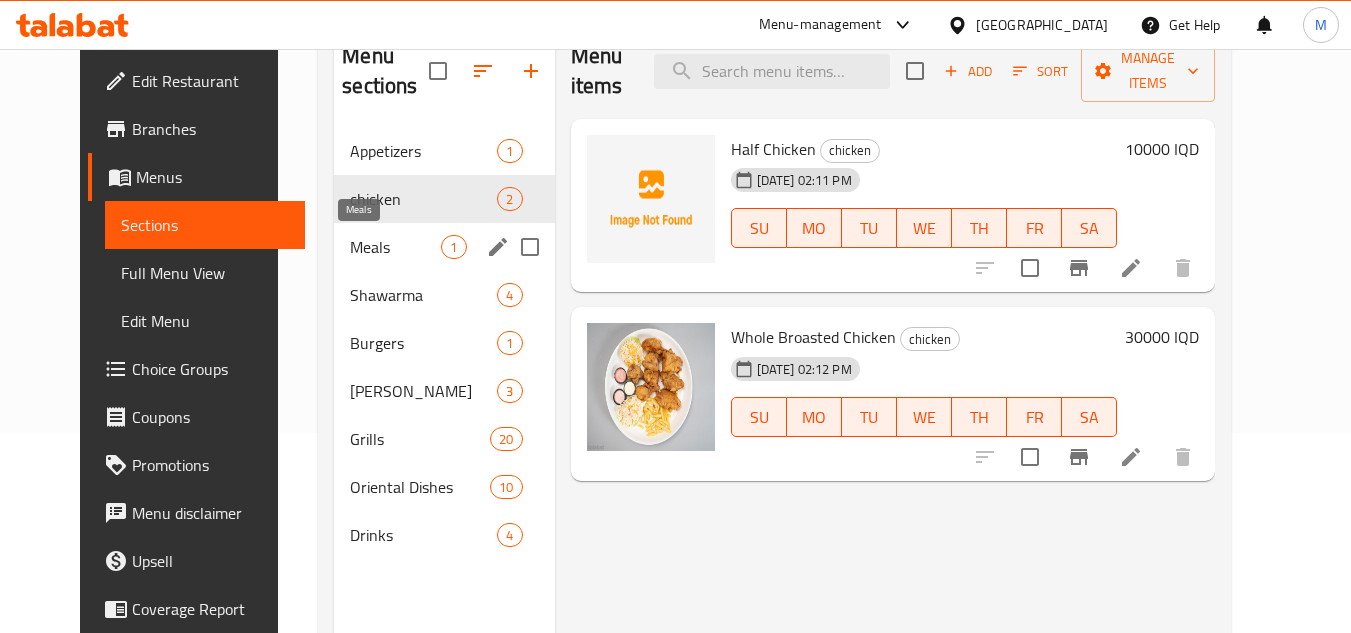click on "Meals" at bounding box center [395, 247] 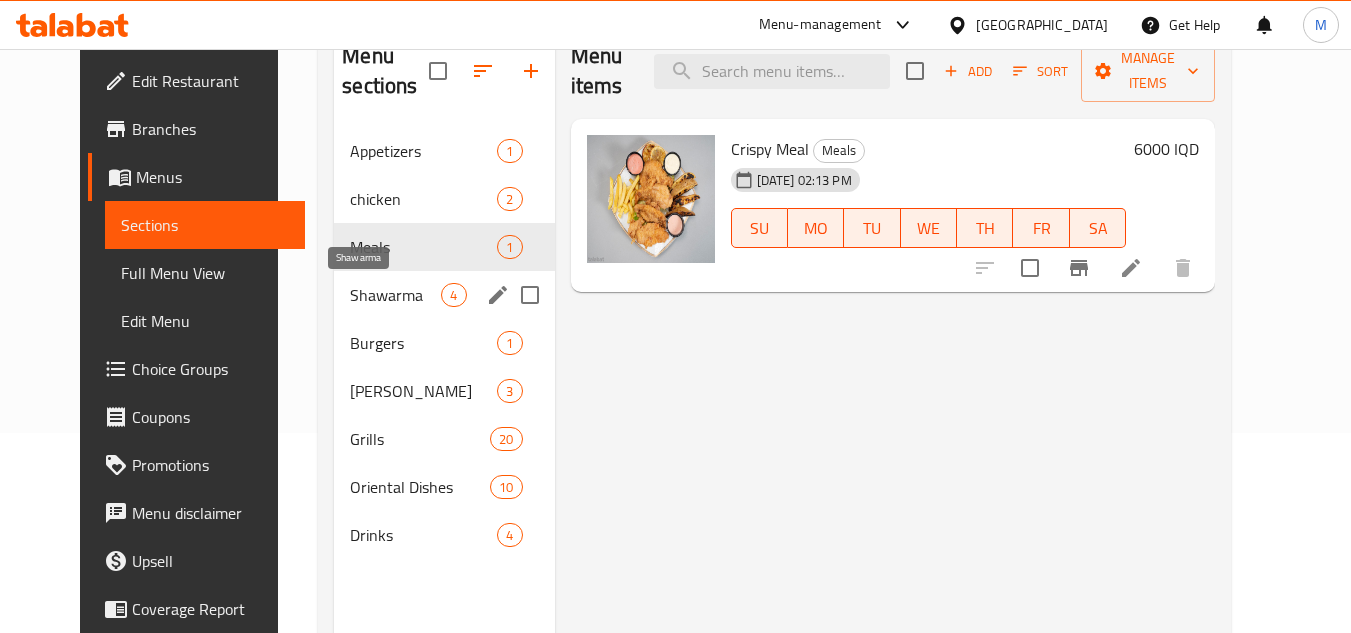 click on "Shawarma" at bounding box center [395, 295] 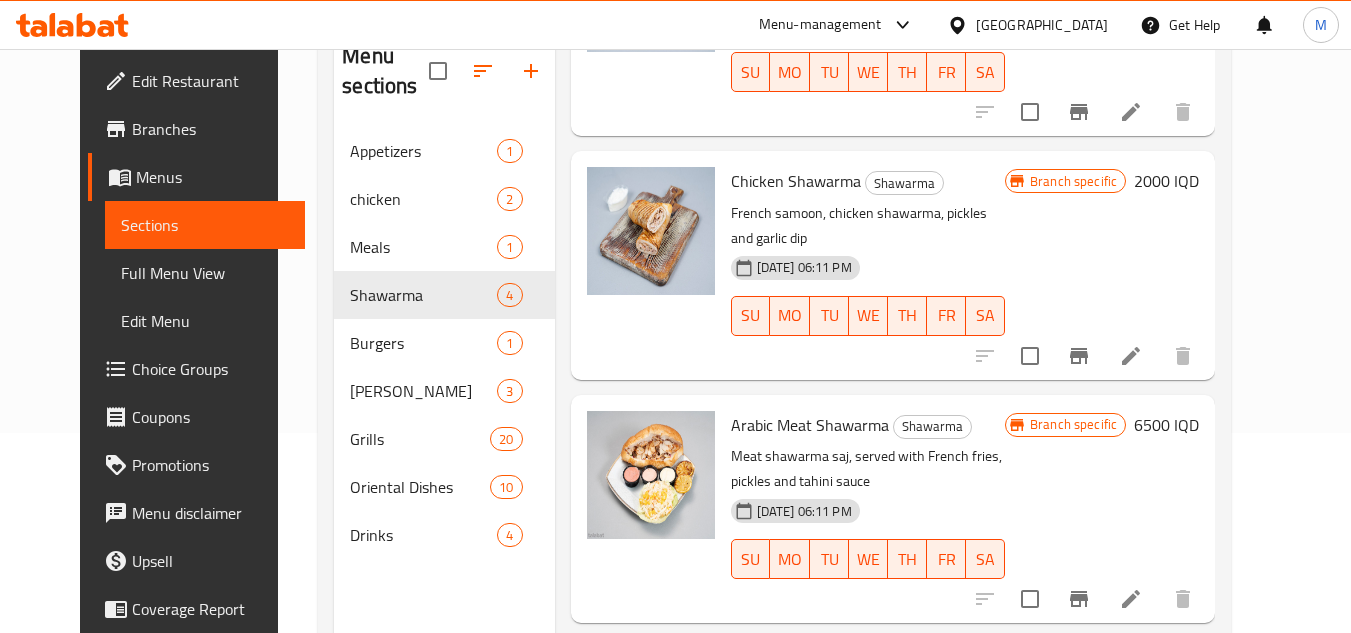 scroll, scrollTop: 371, scrollLeft: 0, axis: vertical 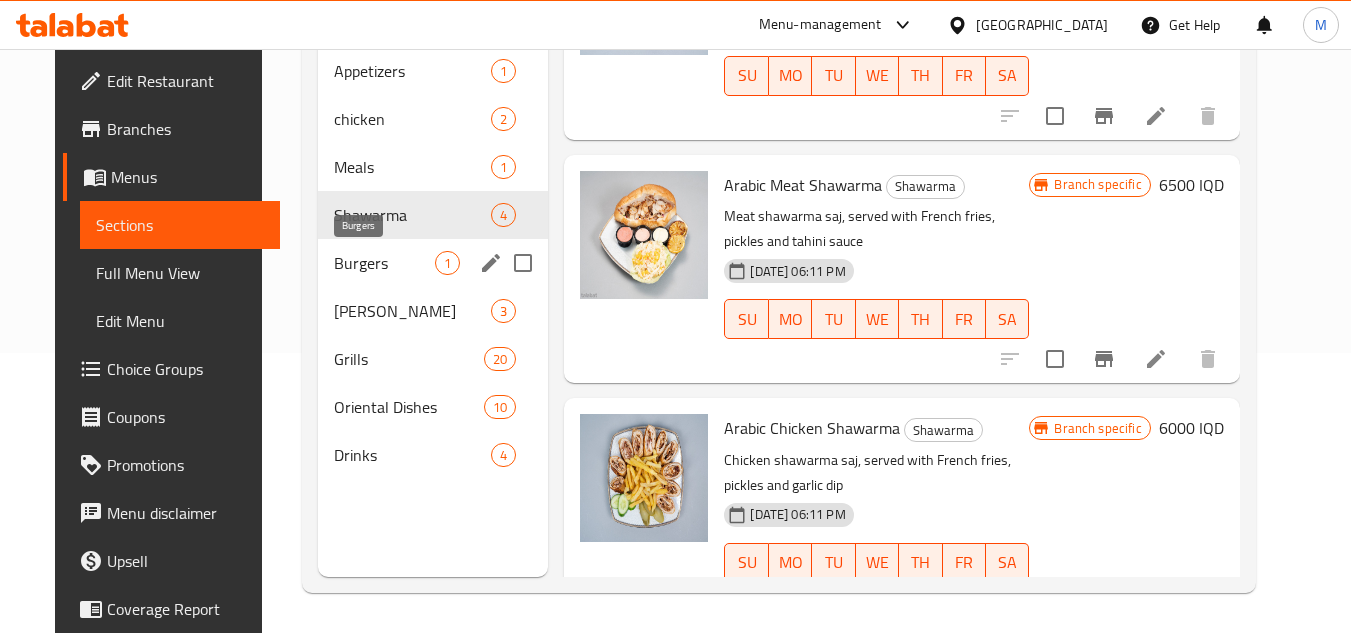 click on "Burgers" at bounding box center (384, 263) 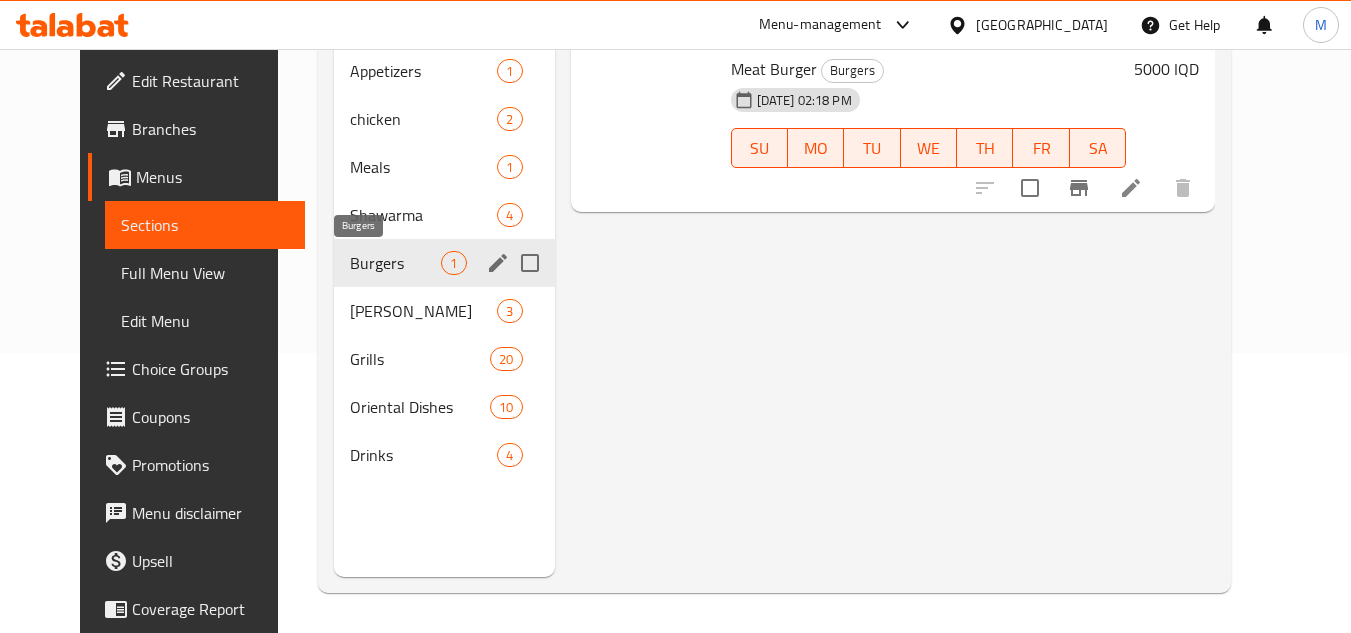 scroll, scrollTop: 0, scrollLeft: 0, axis: both 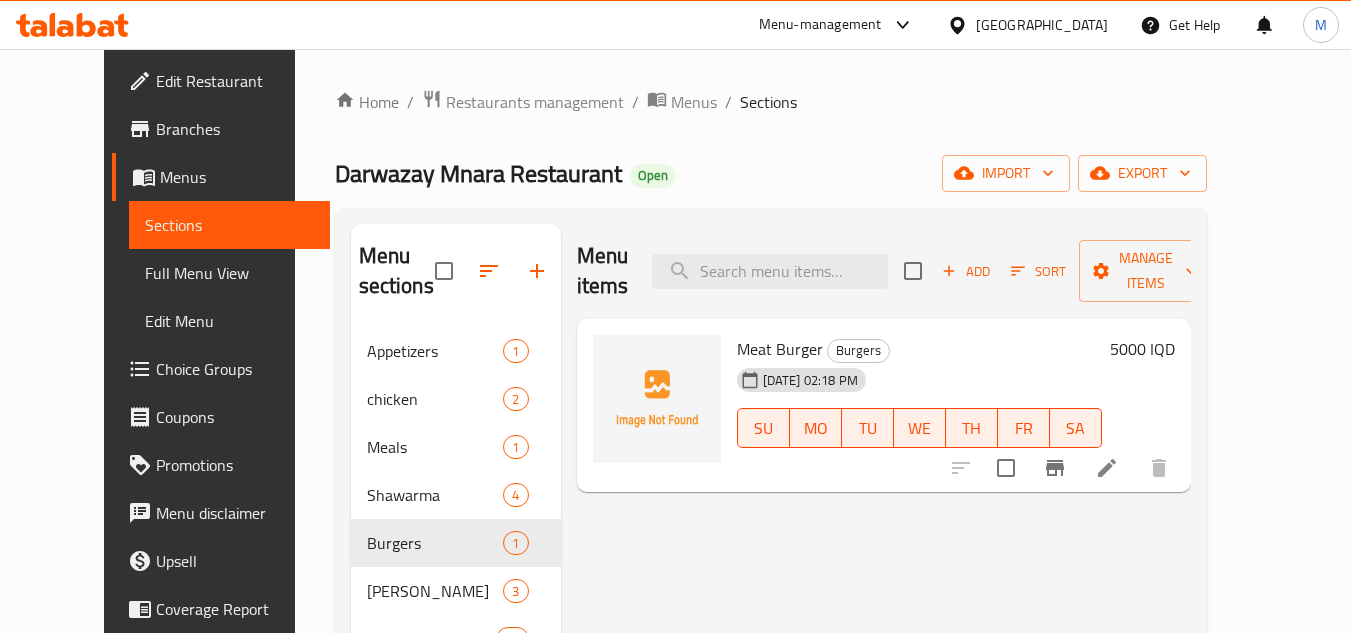 click on "Menu items Add Sort Manage items Meat Burger   Burgers  06-07-2025 02:18 PM SU MO TU WE TH FR SA 5000   IQD" at bounding box center (876, 540) 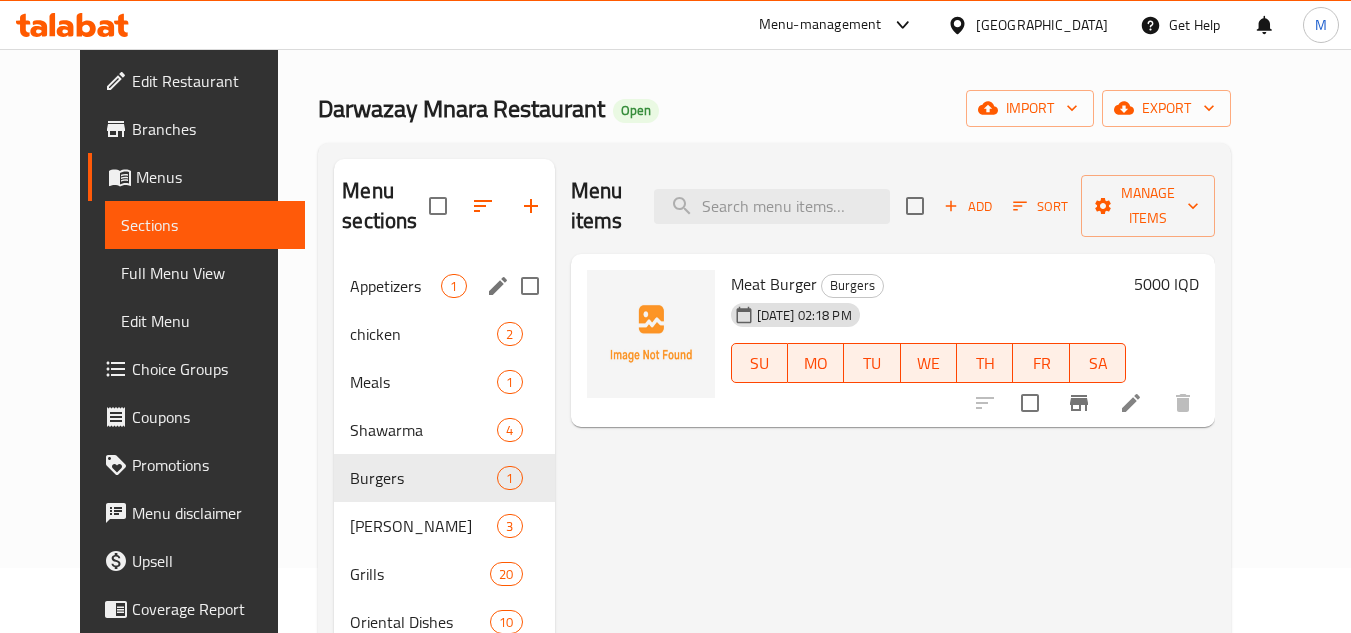scroll, scrollTop: 100, scrollLeft: 0, axis: vertical 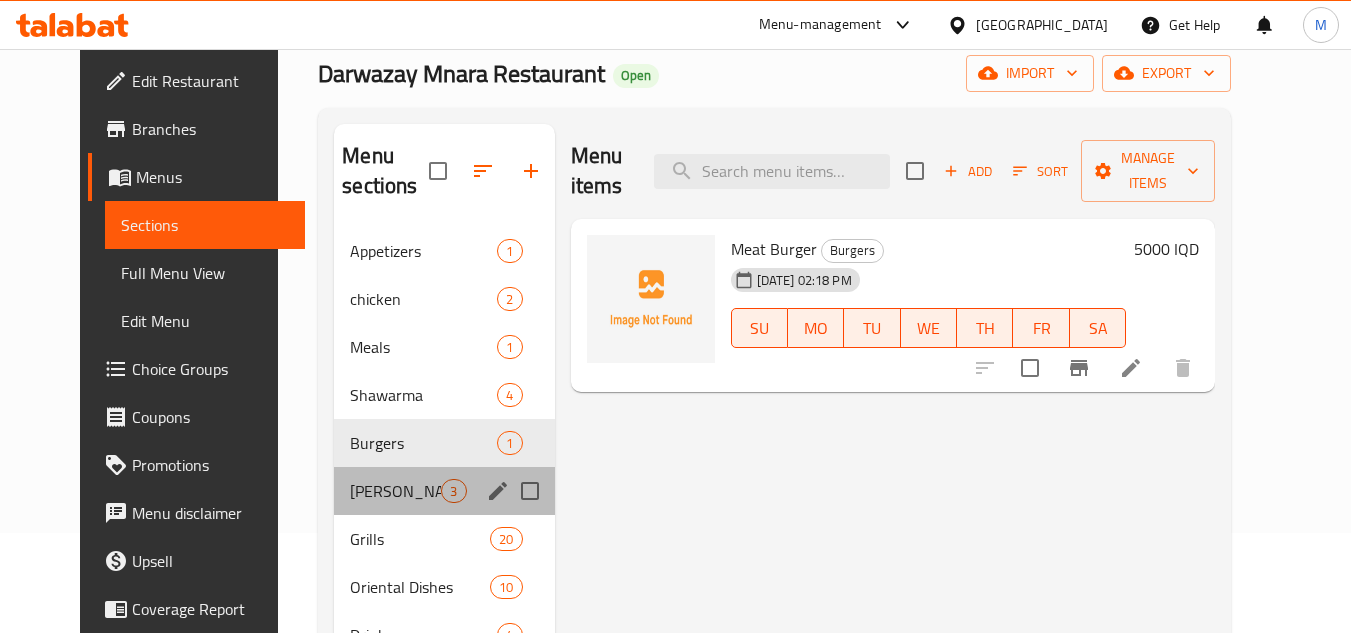 click on "Gus 3" at bounding box center (444, 491) 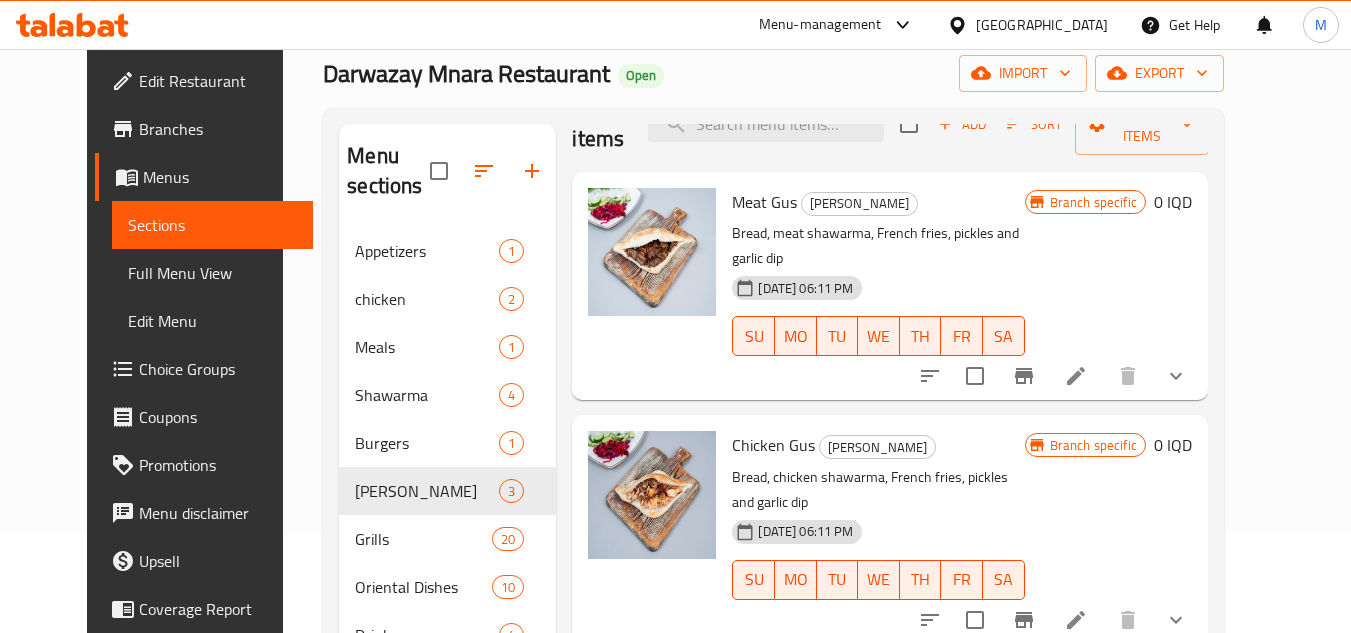 scroll, scrollTop: 72, scrollLeft: 0, axis: vertical 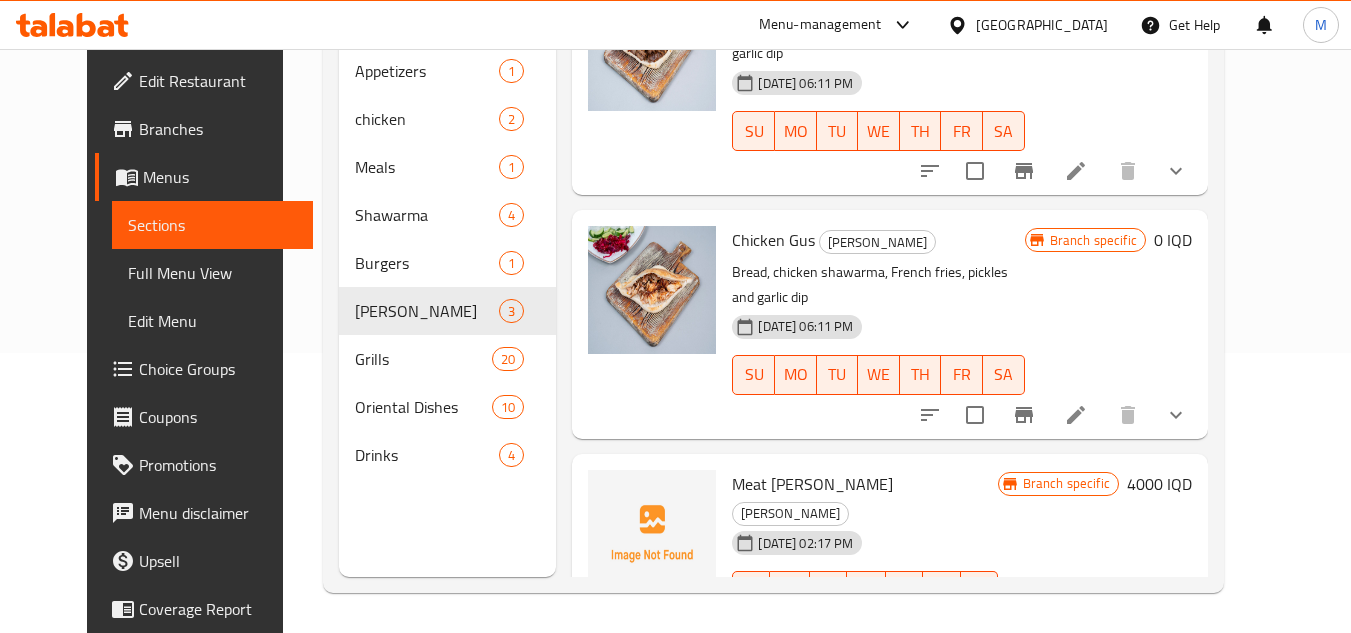 click on "Home / Restaurants management / Menus / Sections Darwazay Mnara Restaurant Open import export Menu sections Appetizers 1 chicken 2 Meals 1 Shawarma 4 Burgers  1 Gus 3 Grills 20 Oriental Dishes 10 Drinks 4 Menu items Add Sort Manage items Meat Gus   Gus Bread, meat shawarma, French fries, pickles and garlic dip 01-10-2024 06:11 PM SU MO TU WE TH FR SA Branch specific 0   IQD Chicken Gus   Gus Bread, chicken shawarma, French fries, pickles and garlic dip 01-10-2024 06:11 PM SU MO TU WE TH FR SA Branch specific 0   IQD Meat Gus Sandwich   Gus 06-07-2025 02:17 PM SU MO TU WE TH FR SA Branch specific 4000   IQD" at bounding box center [773, 201] 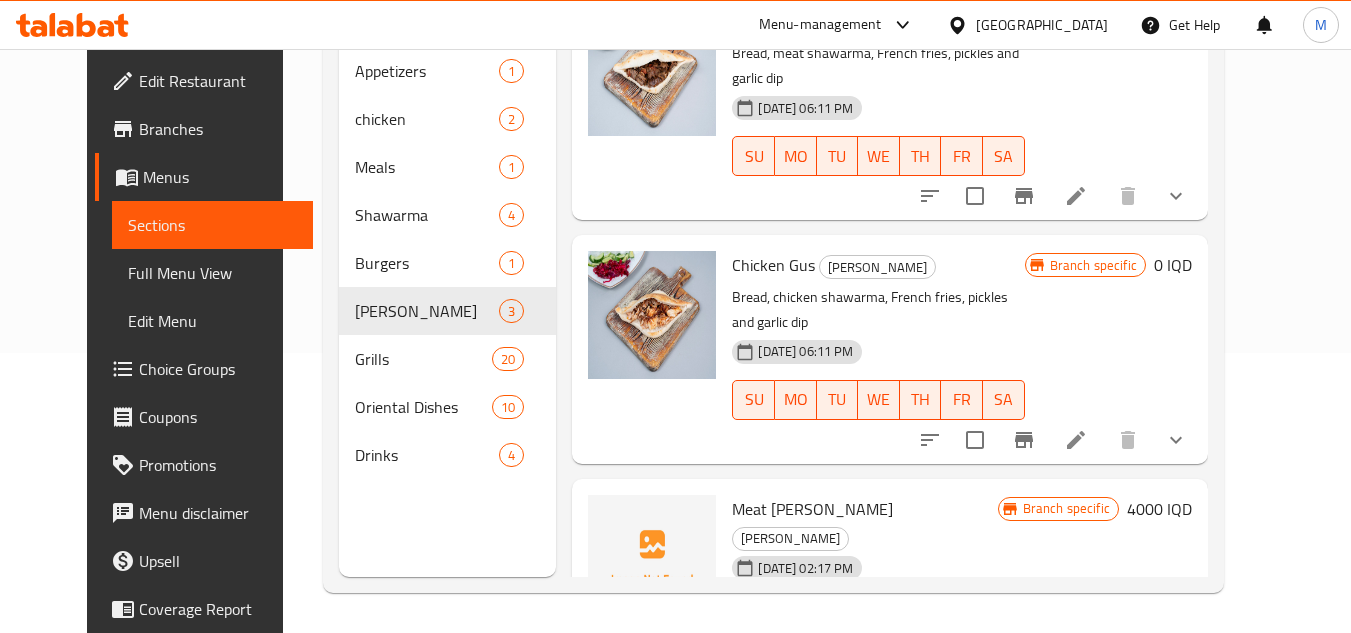 scroll, scrollTop: 72, scrollLeft: 0, axis: vertical 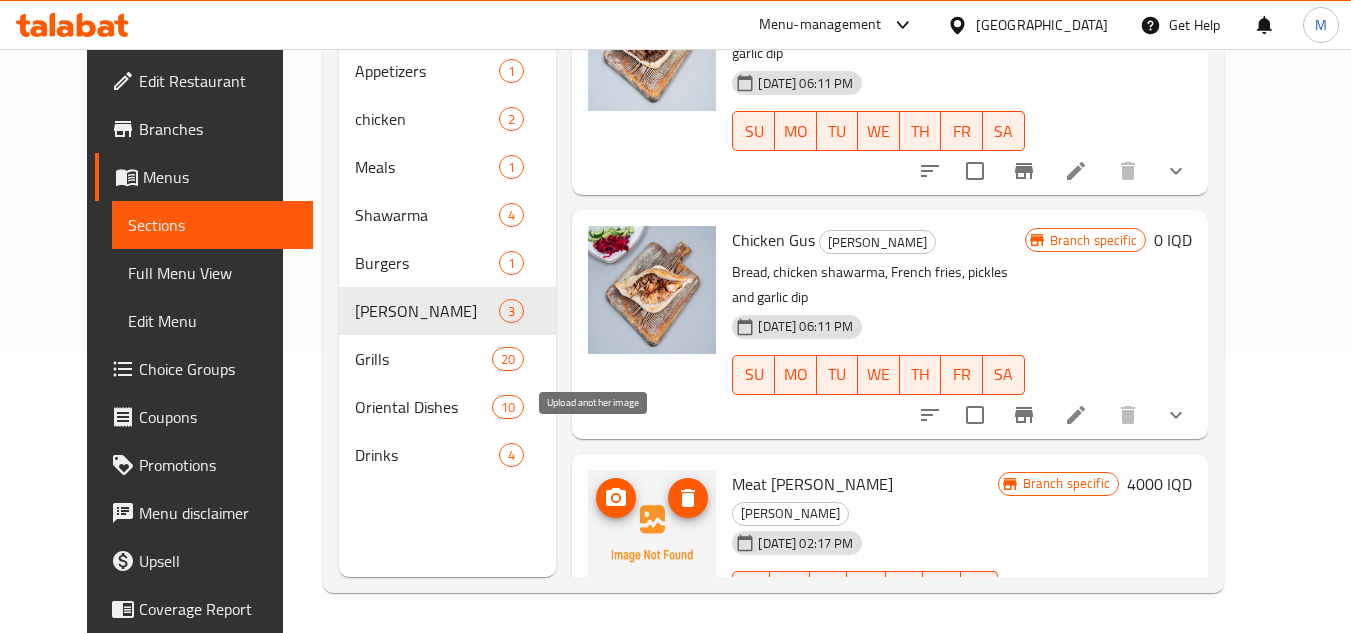 click at bounding box center [616, 498] 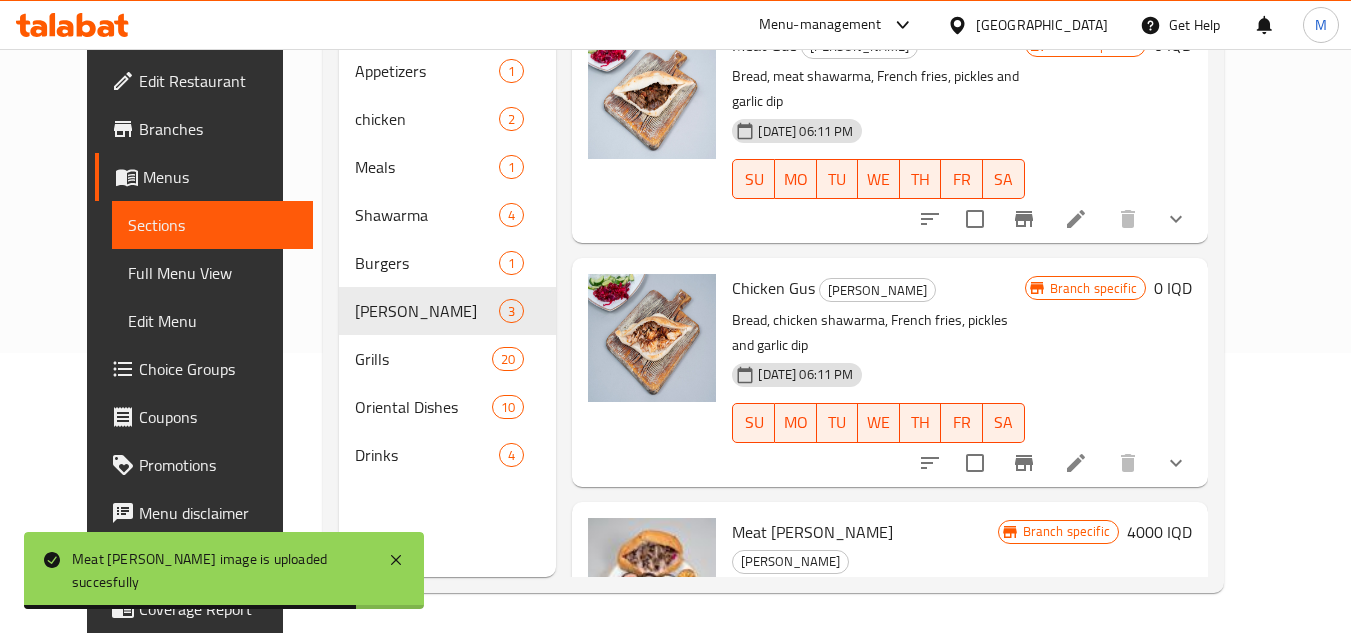 scroll, scrollTop: 0, scrollLeft: 0, axis: both 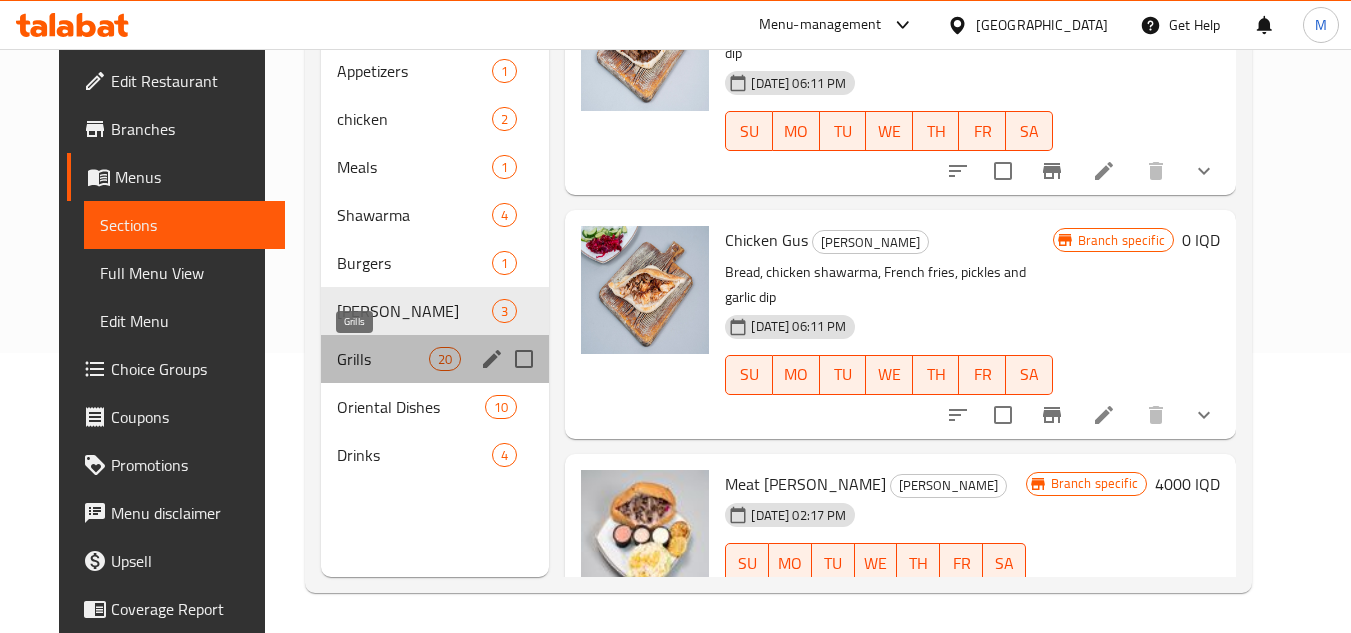 click on "Grills" at bounding box center (383, 359) 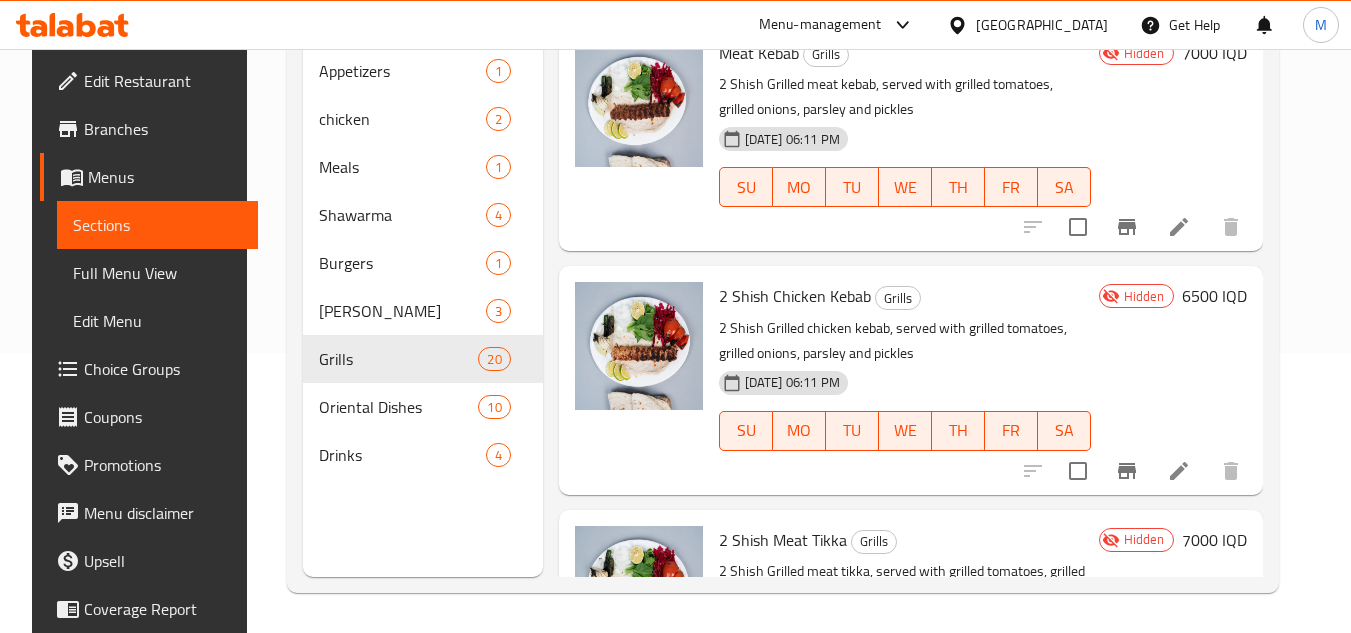 scroll, scrollTop: 0, scrollLeft: 0, axis: both 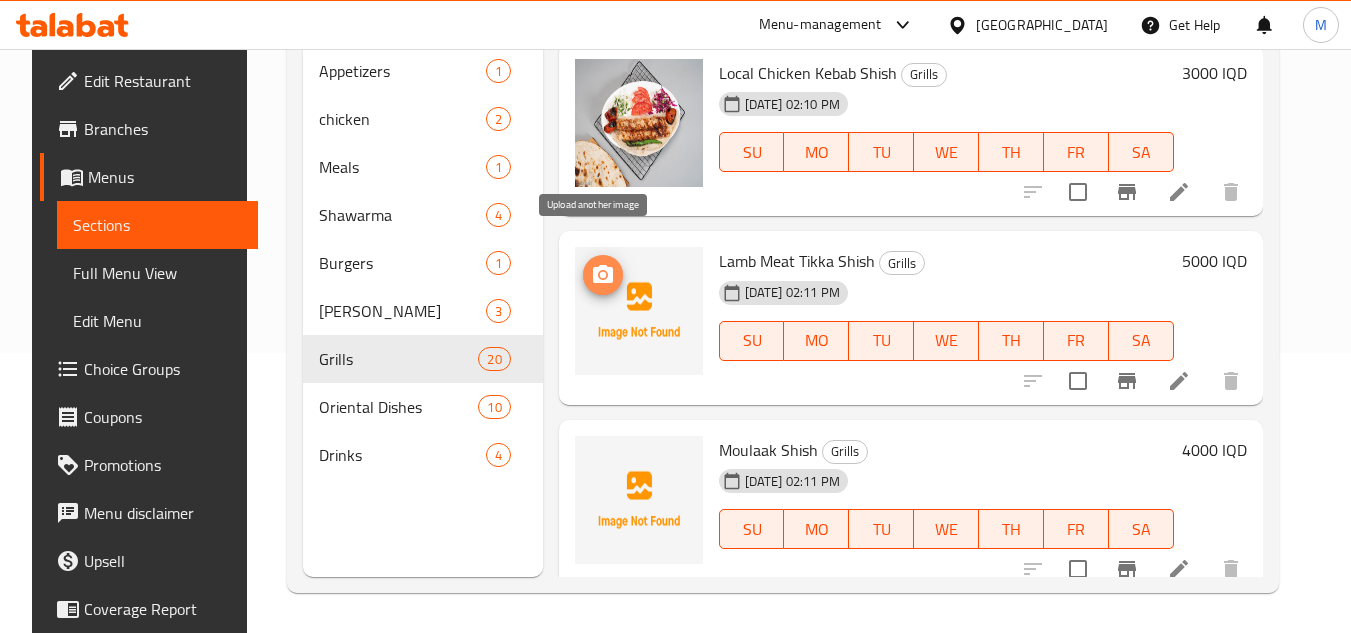 click 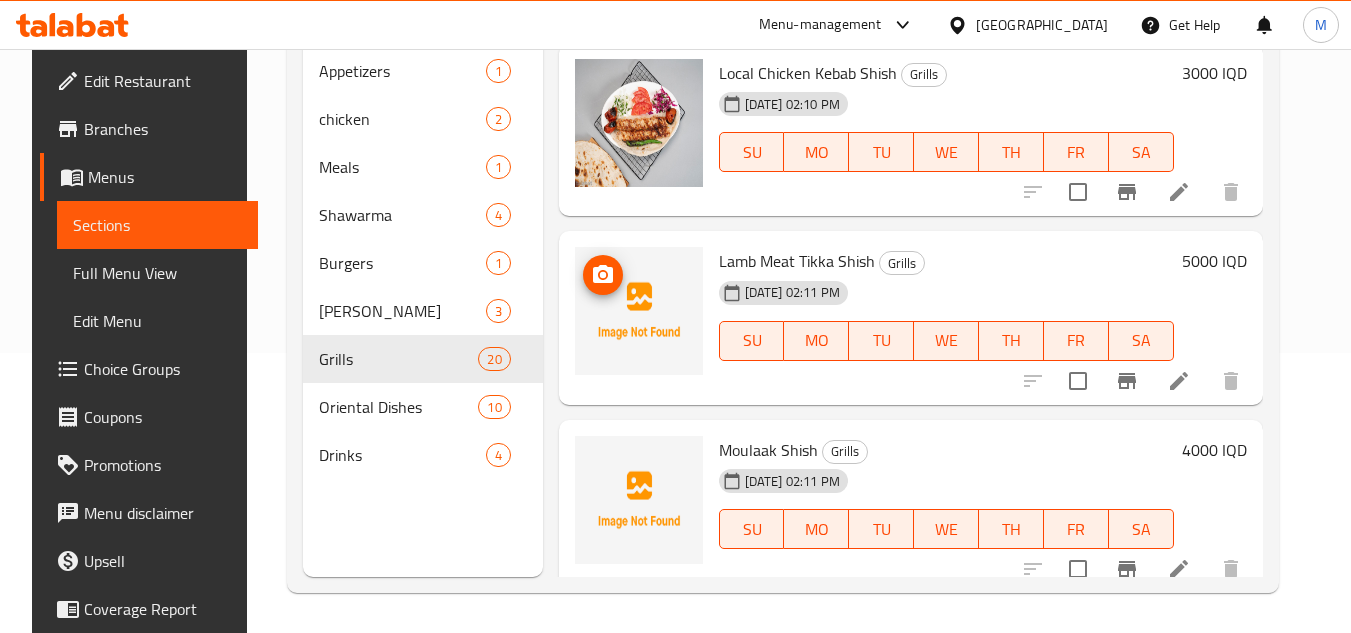 scroll, scrollTop: 2300, scrollLeft: 0, axis: vertical 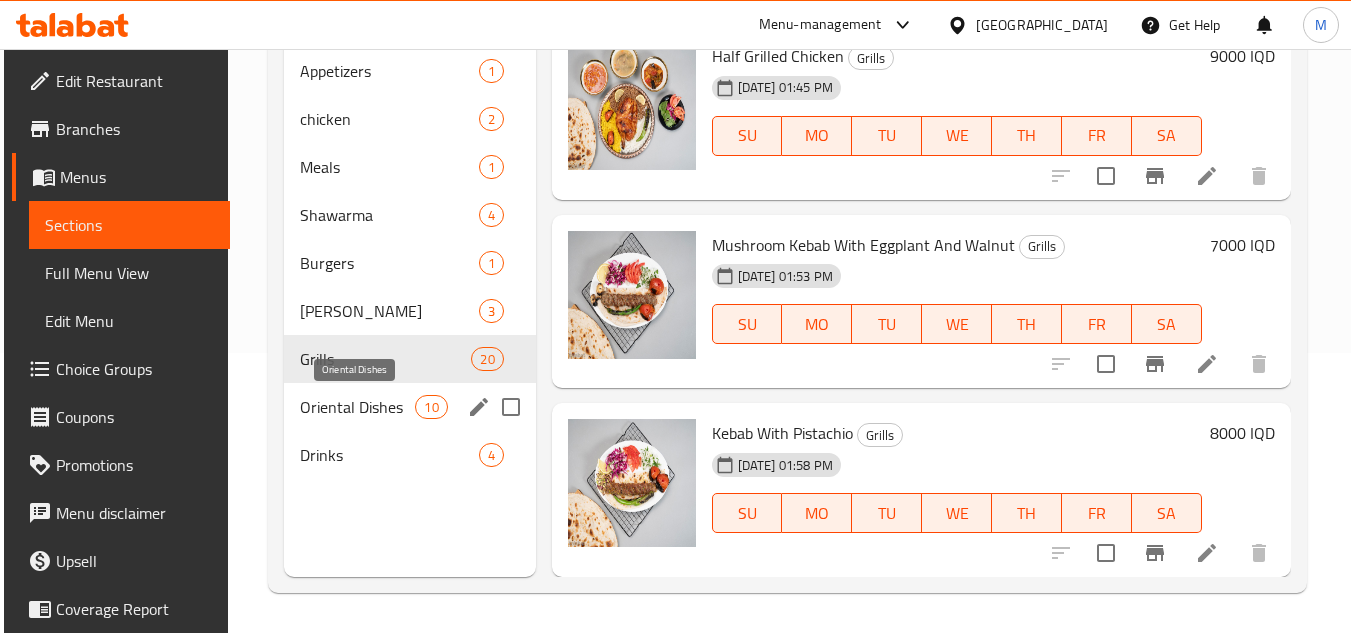 click on "Oriental Dishes" at bounding box center [357, 407] 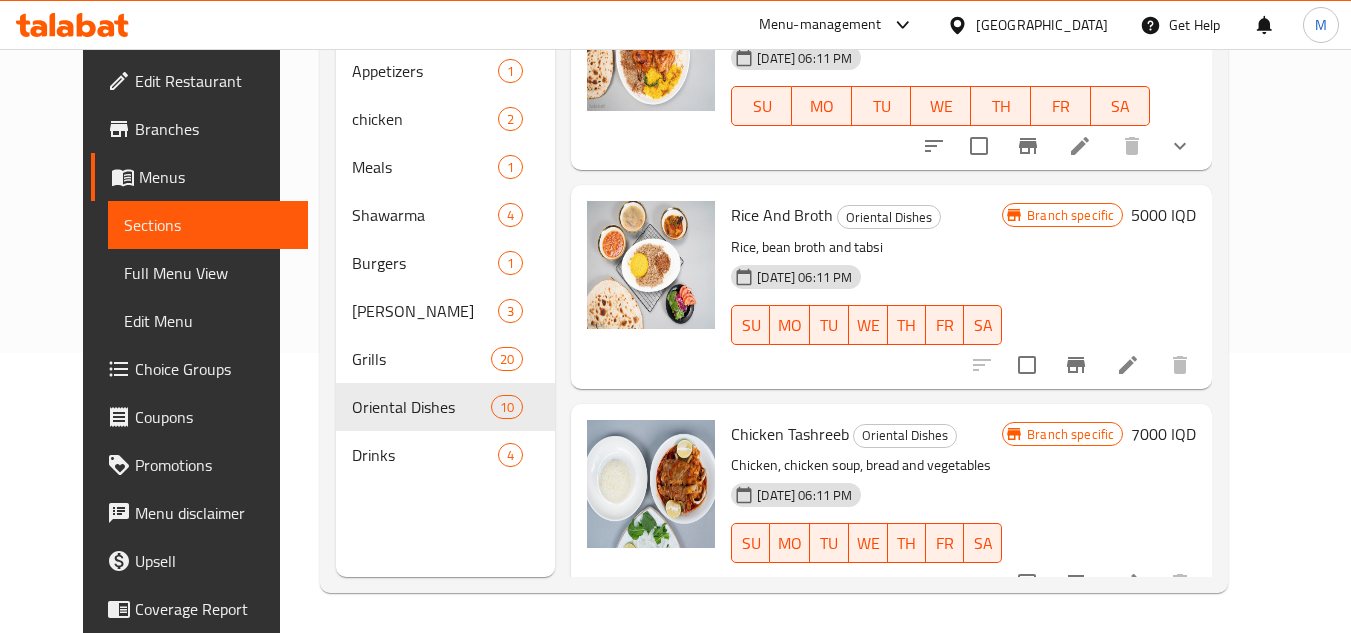 scroll, scrollTop: 0, scrollLeft: 0, axis: both 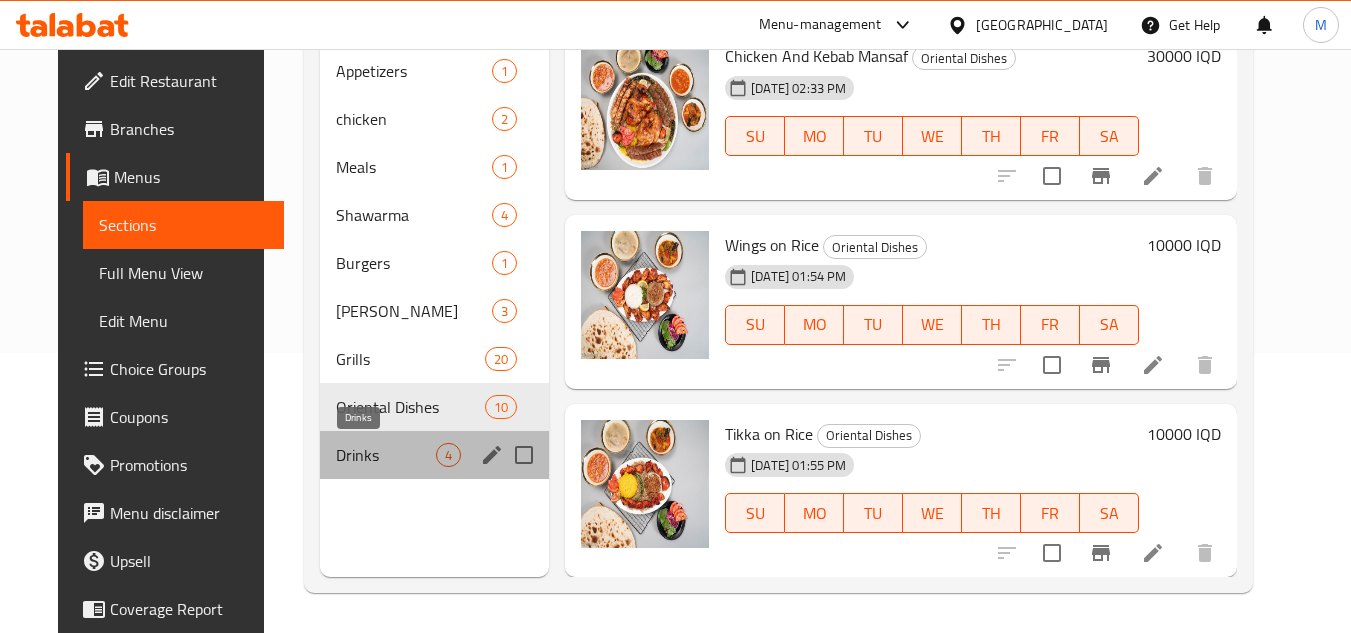 click on "Drinks" at bounding box center [386, 455] 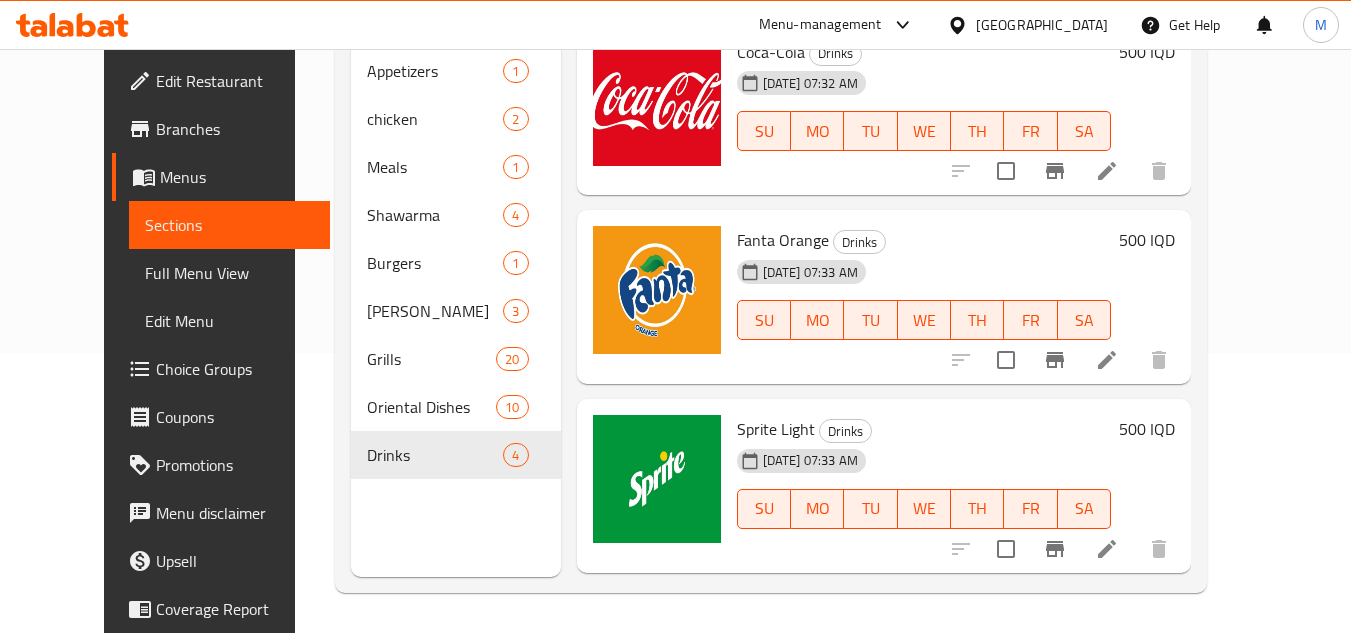 scroll, scrollTop: 0, scrollLeft: 0, axis: both 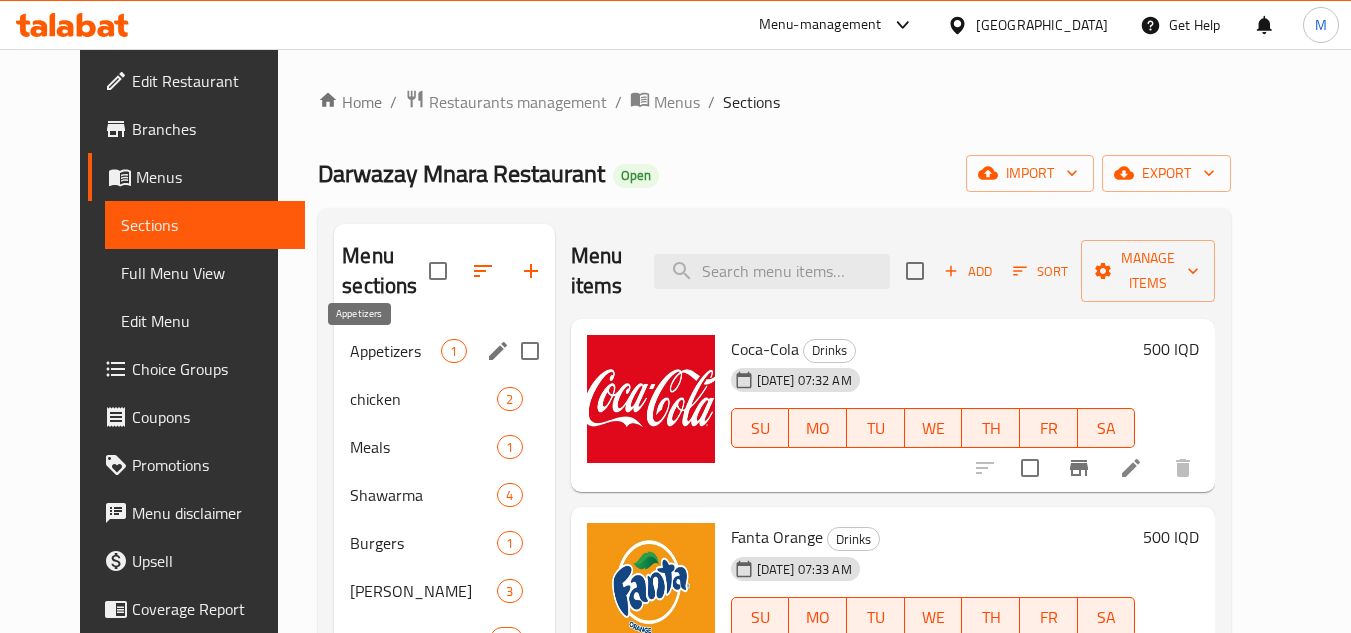 click on "Appetizers" at bounding box center [395, 351] 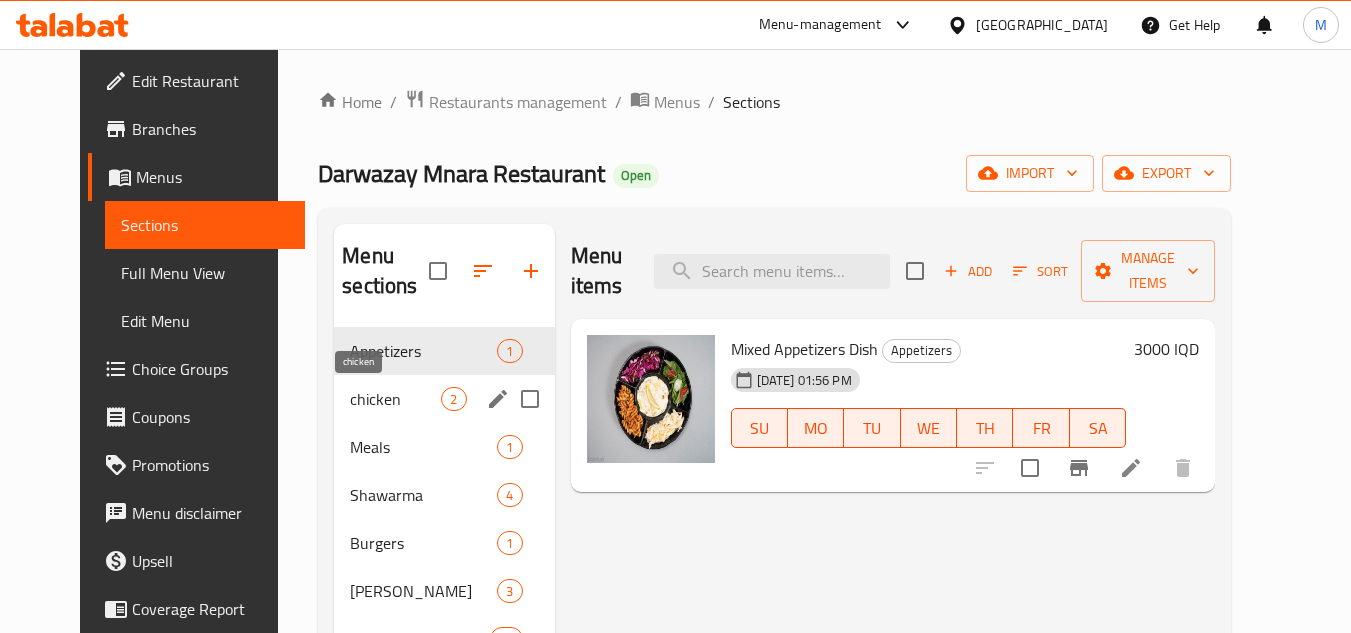 click on "chicken" at bounding box center [395, 399] 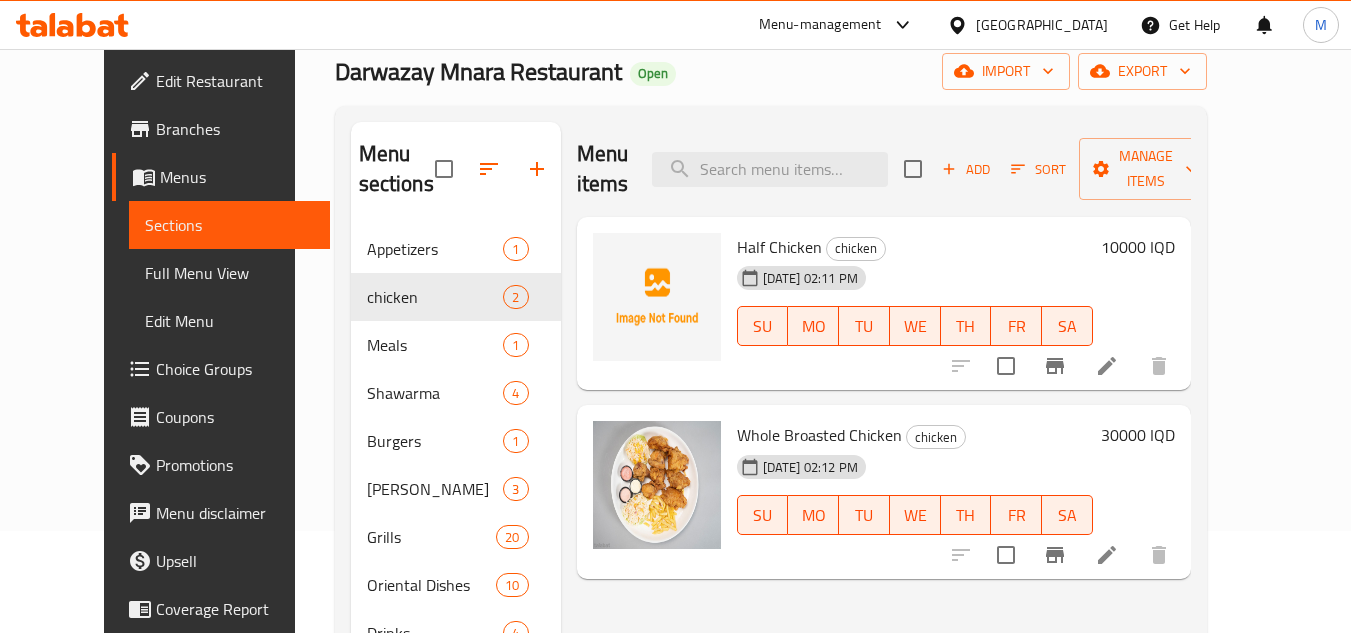scroll, scrollTop: 200, scrollLeft: 0, axis: vertical 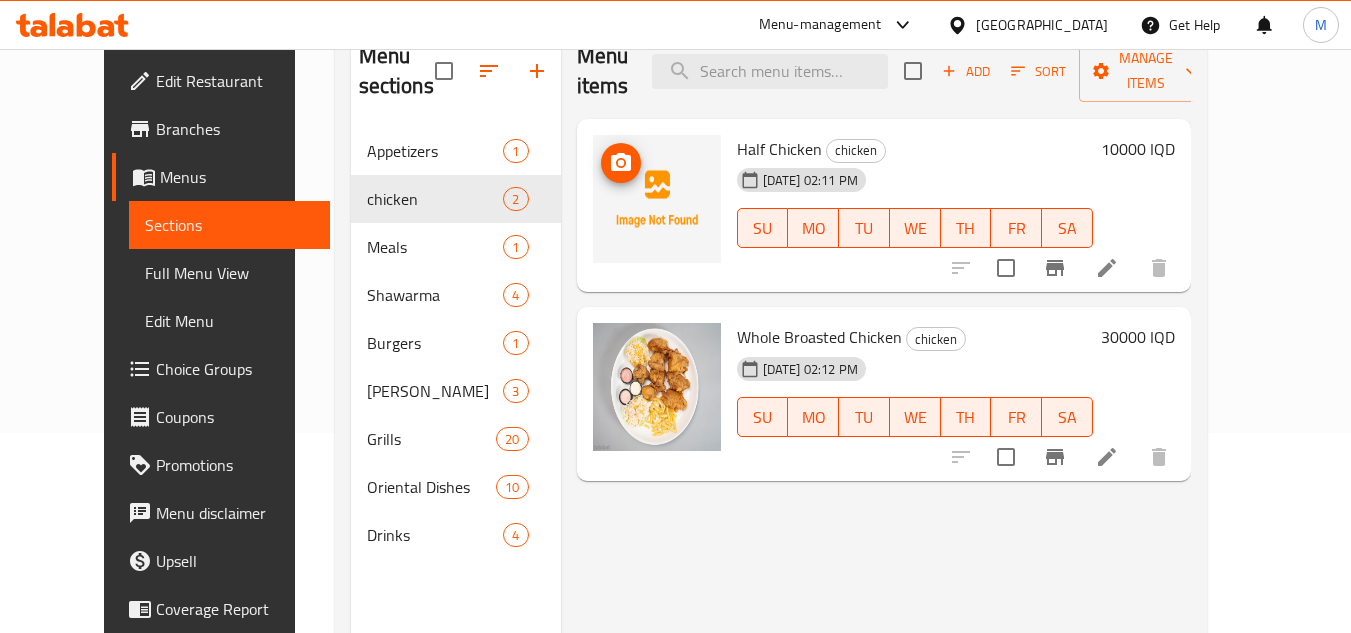 click 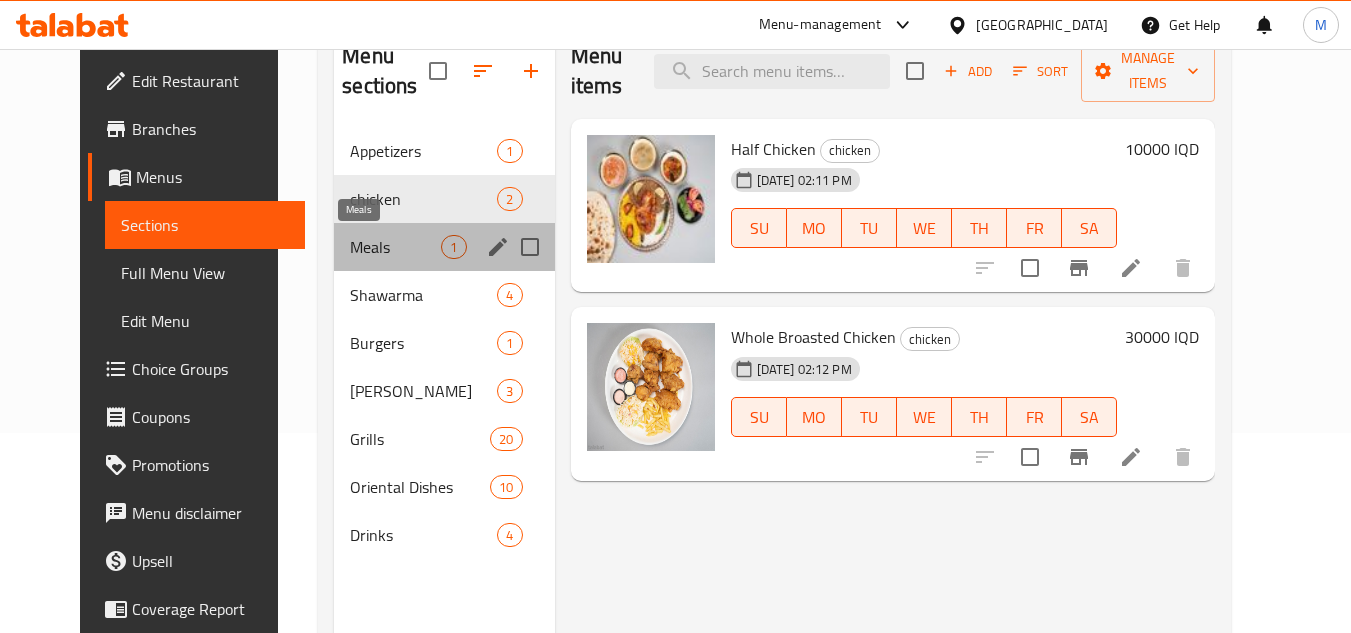 click on "Meals" at bounding box center (395, 247) 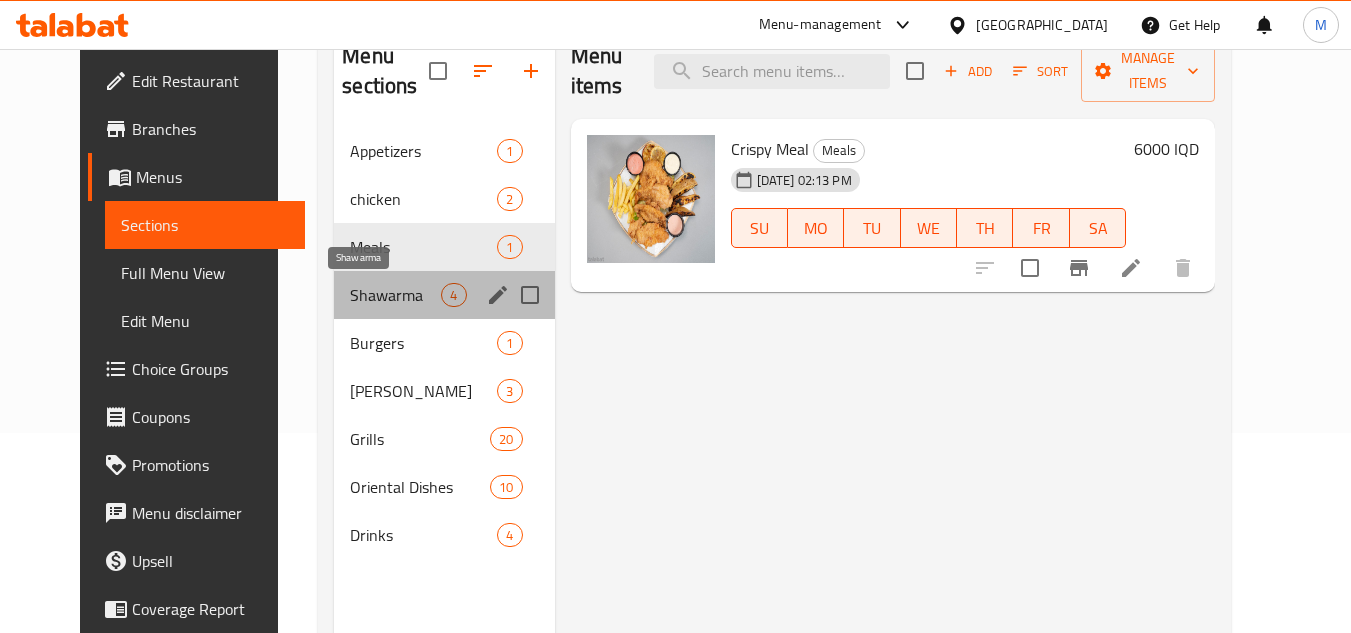 click on "Shawarma" at bounding box center [395, 295] 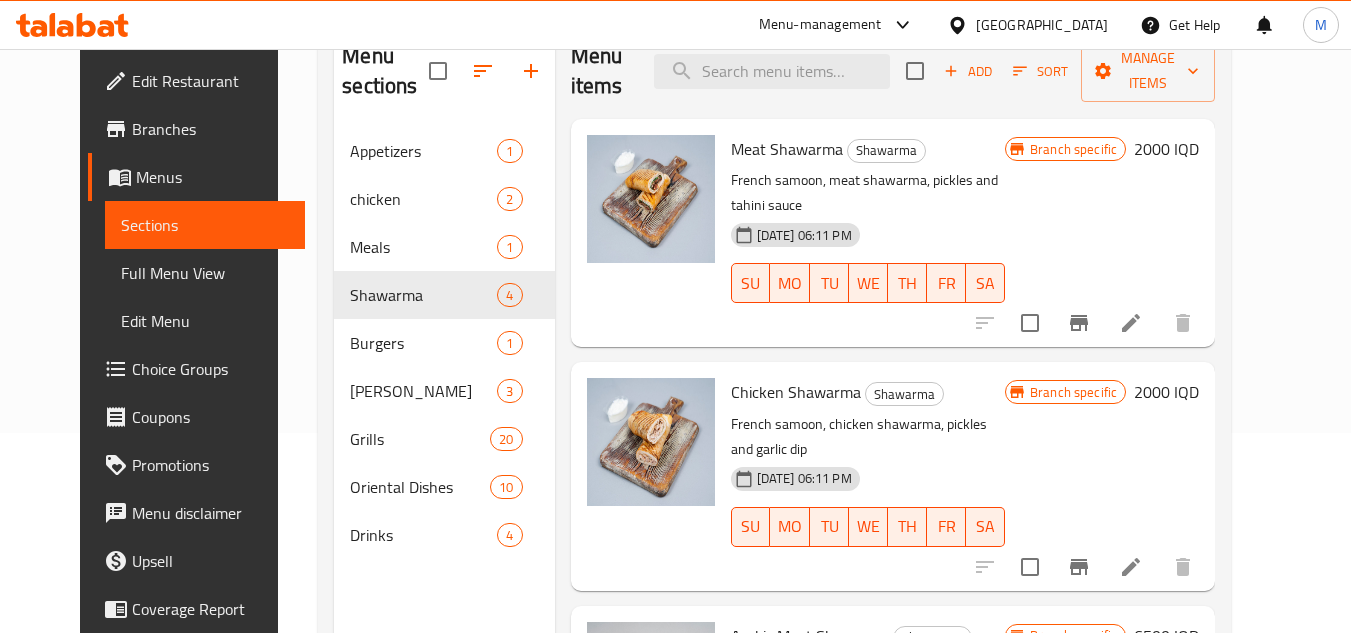 scroll, scrollTop: 371, scrollLeft: 0, axis: vertical 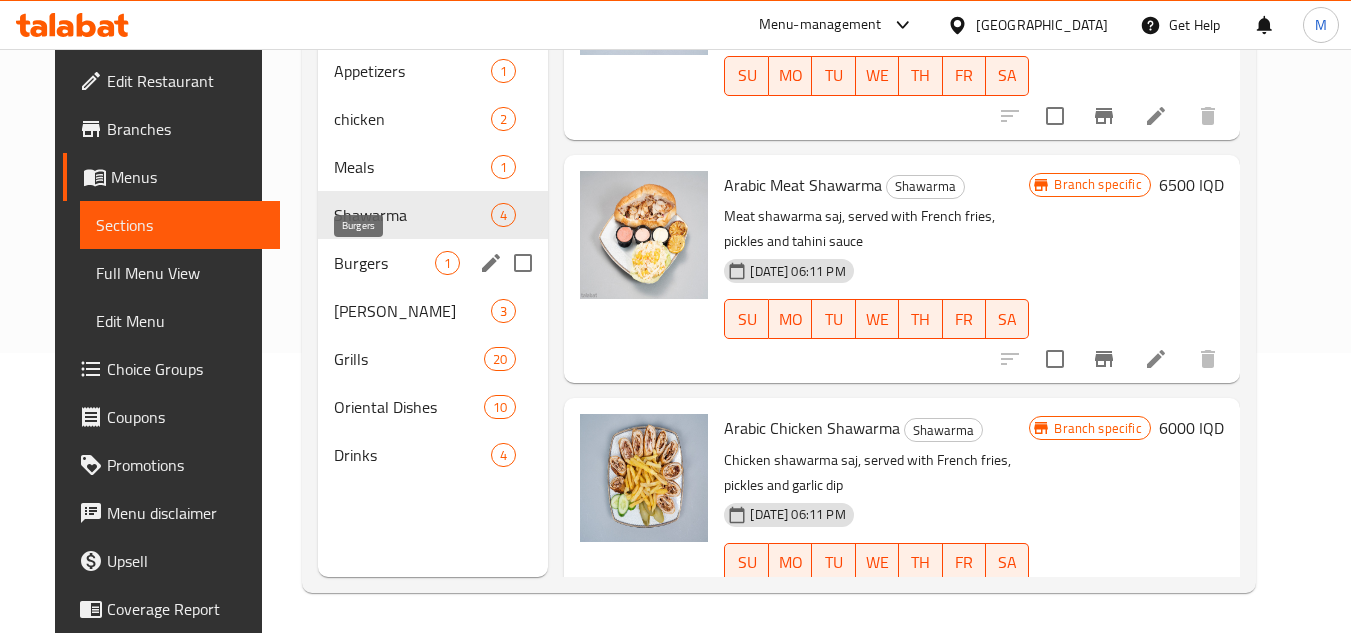 click on "Burgers" at bounding box center (384, 263) 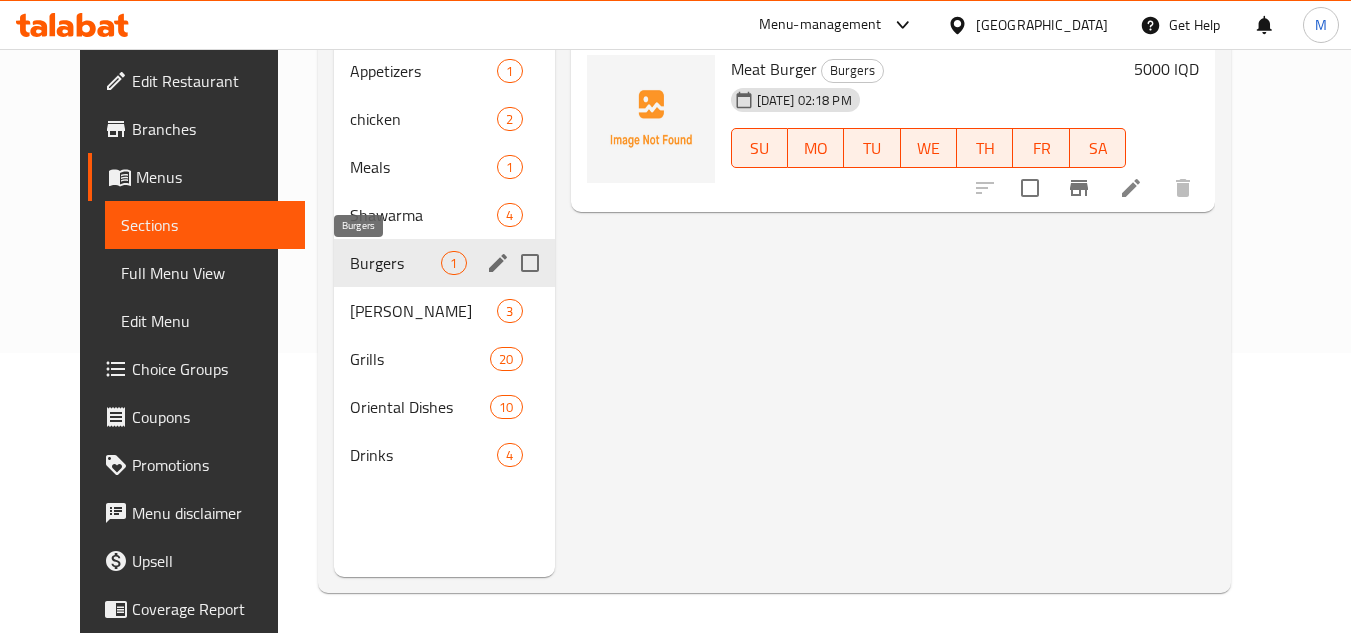 scroll, scrollTop: 0, scrollLeft: 0, axis: both 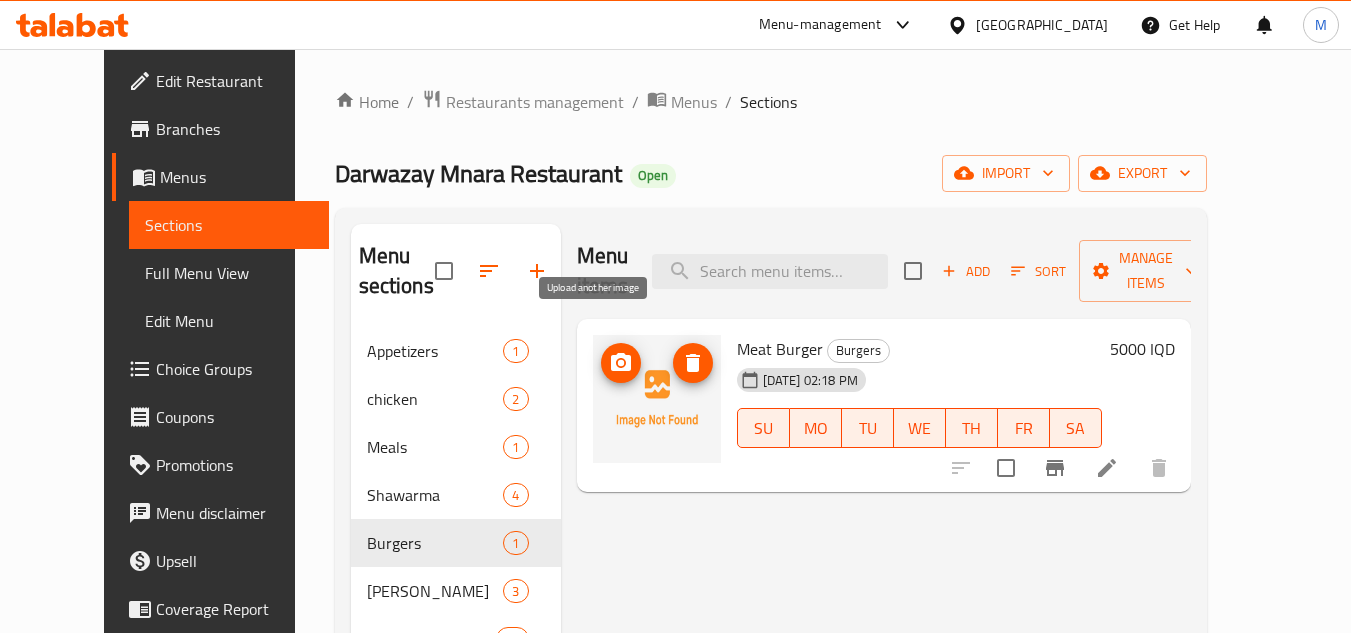 click 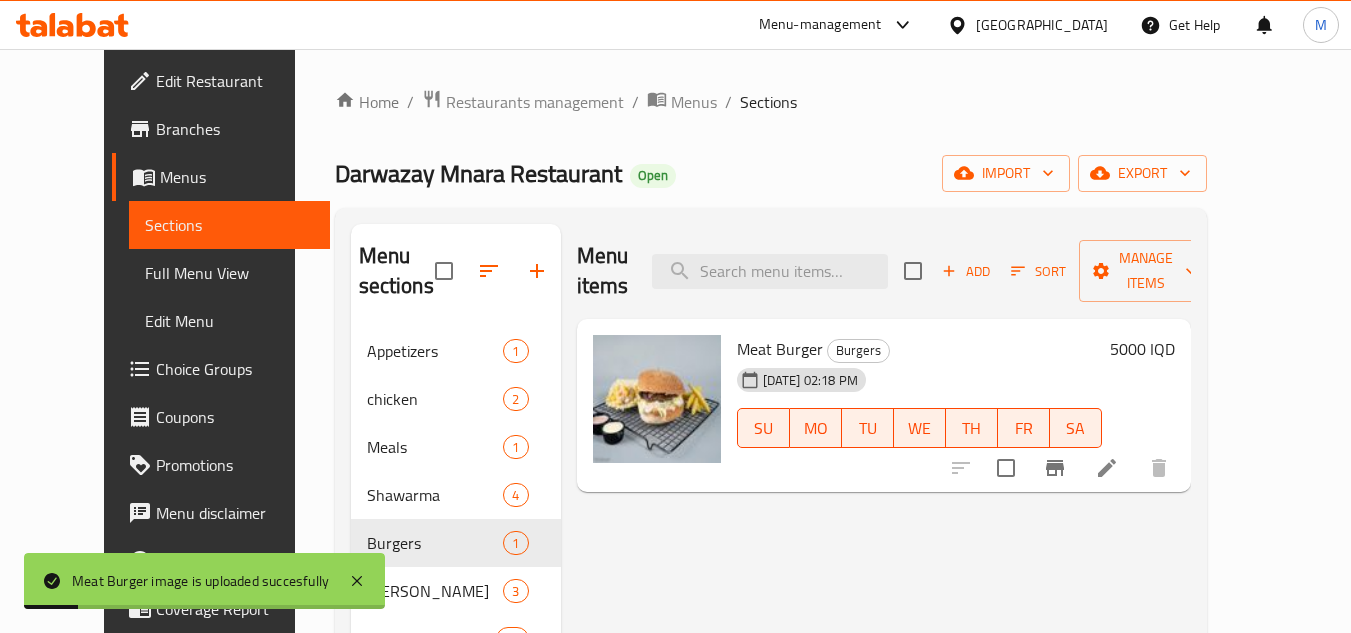 click on "Menu items Add Sort Manage items Meat Burger   Burgers  06-07-2025 02:18 PM SU MO TU WE TH FR SA 5000   IQD" at bounding box center (876, 540) 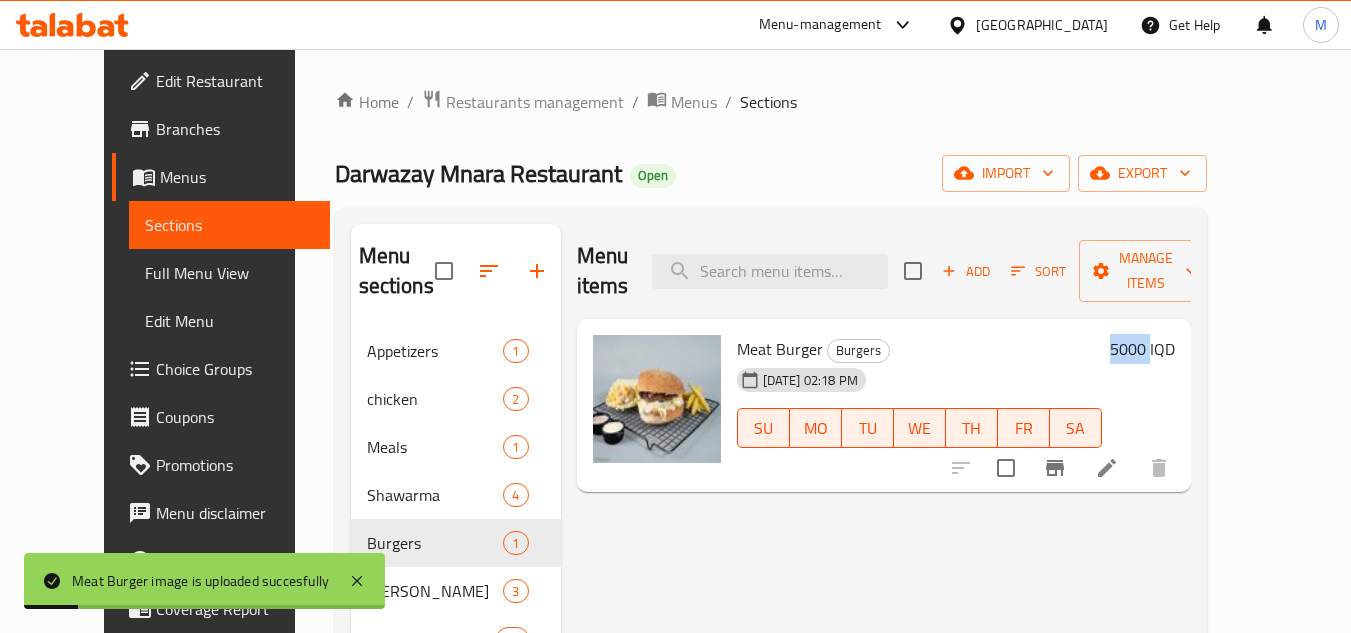 click on "Menu items Add Sort Manage items Meat Burger   Burgers  06-07-2025 02:18 PM SU MO TU WE TH FR SA 5000   IQD" at bounding box center (876, 540) 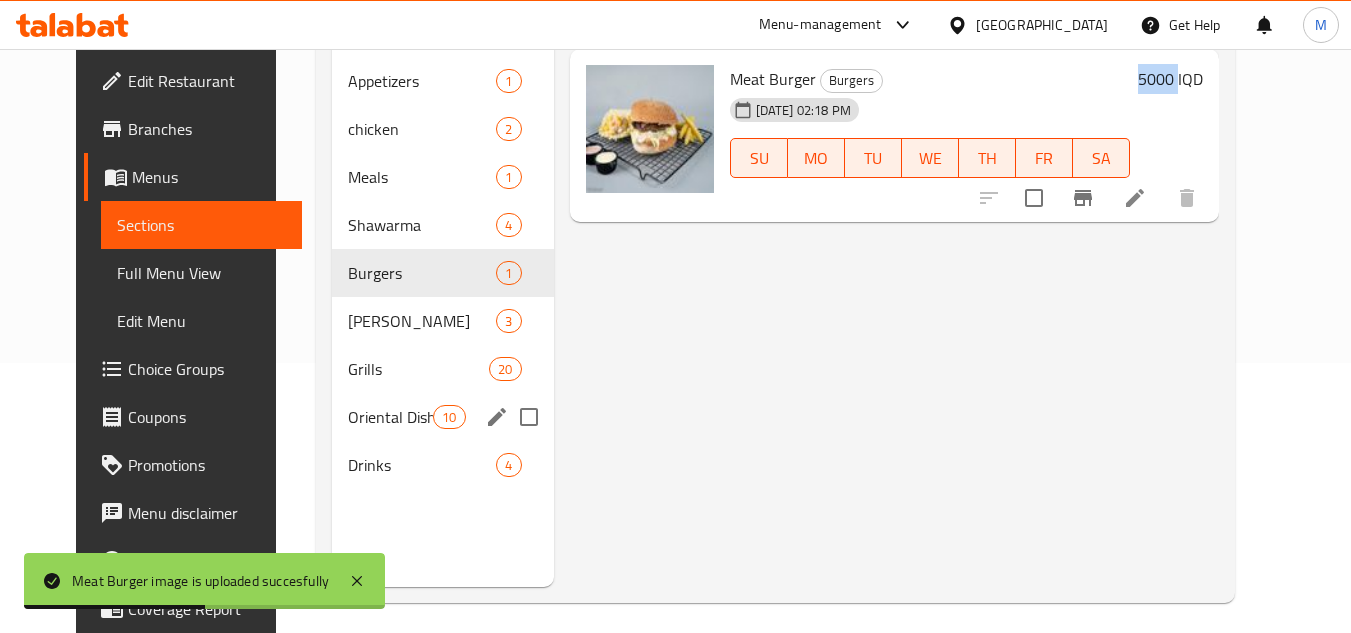 scroll, scrollTop: 280, scrollLeft: 0, axis: vertical 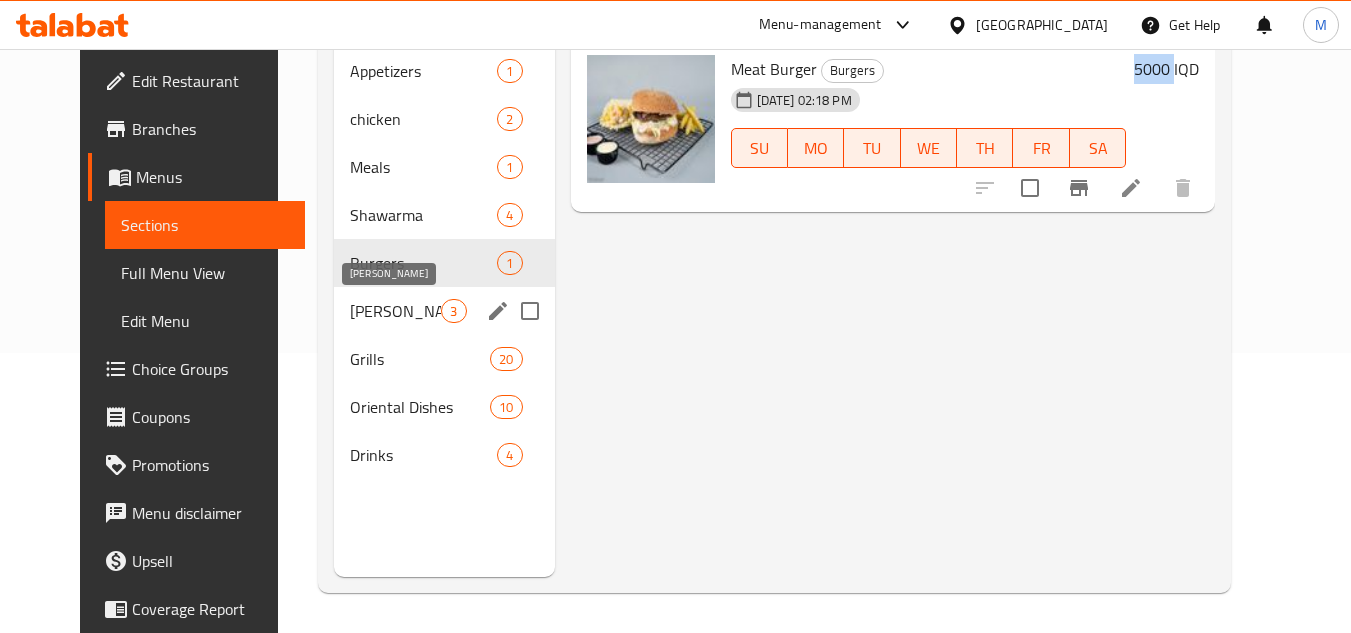 click on "Gus" at bounding box center [395, 311] 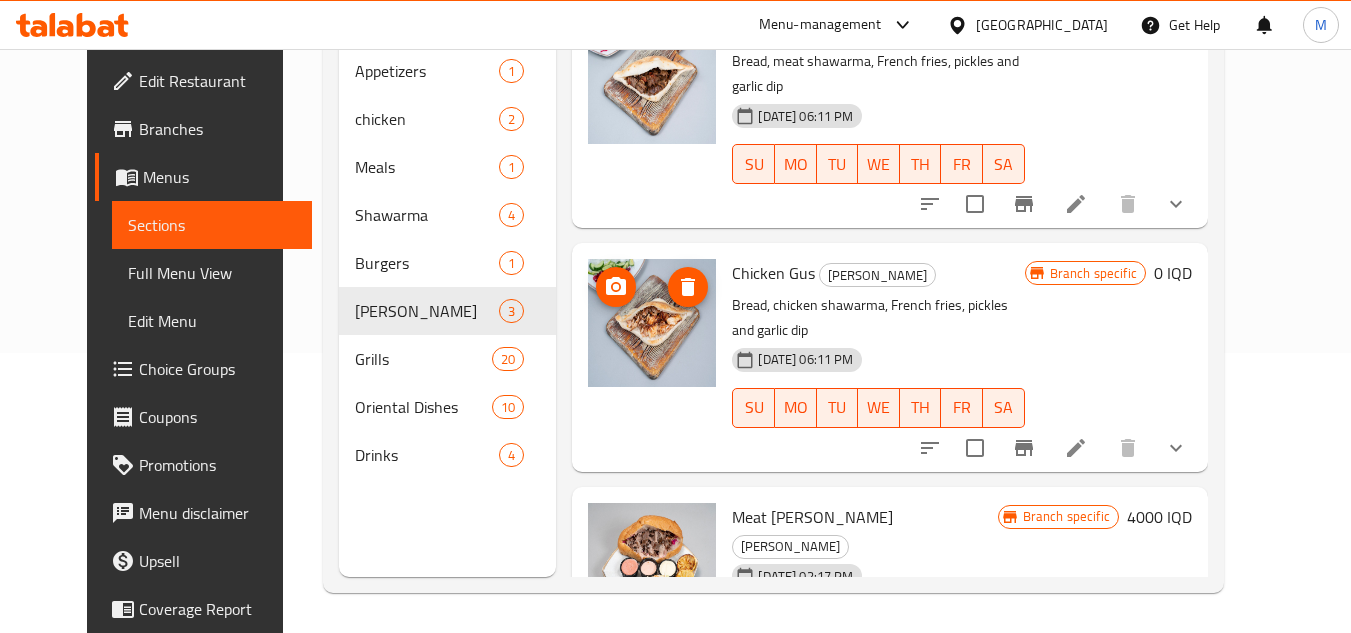 scroll, scrollTop: 72, scrollLeft: 0, axis: vertical 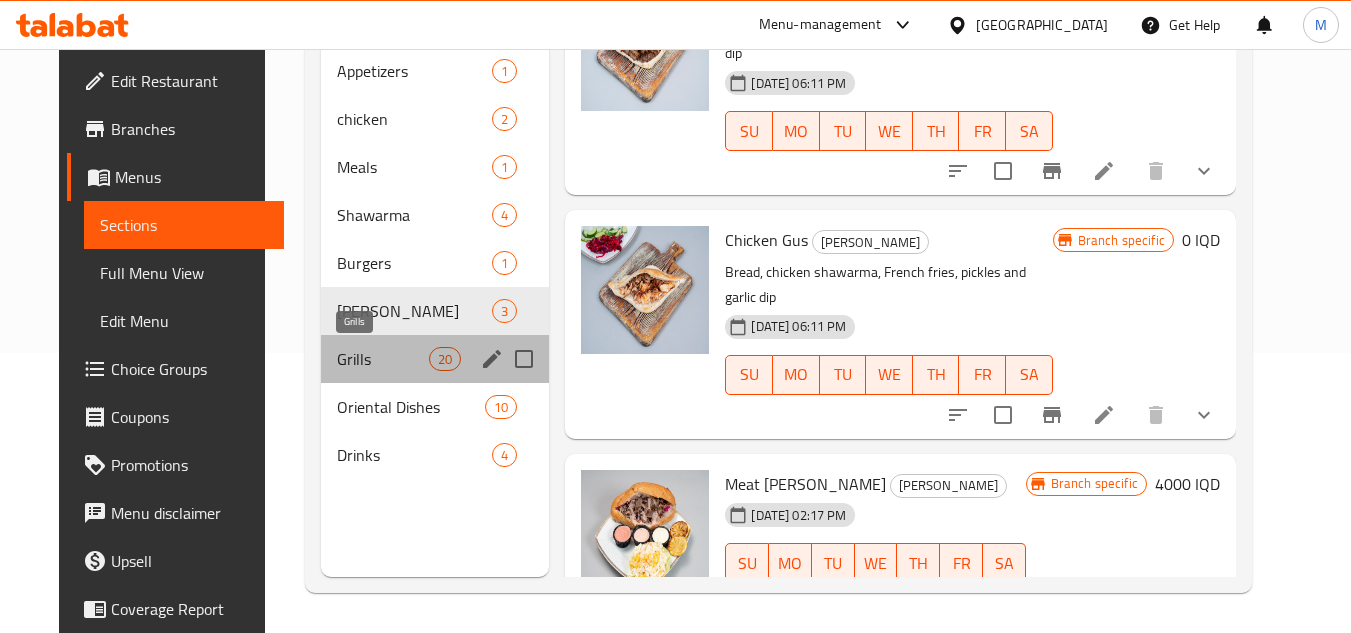 click on "Grills" at bounding box center [383, 359] 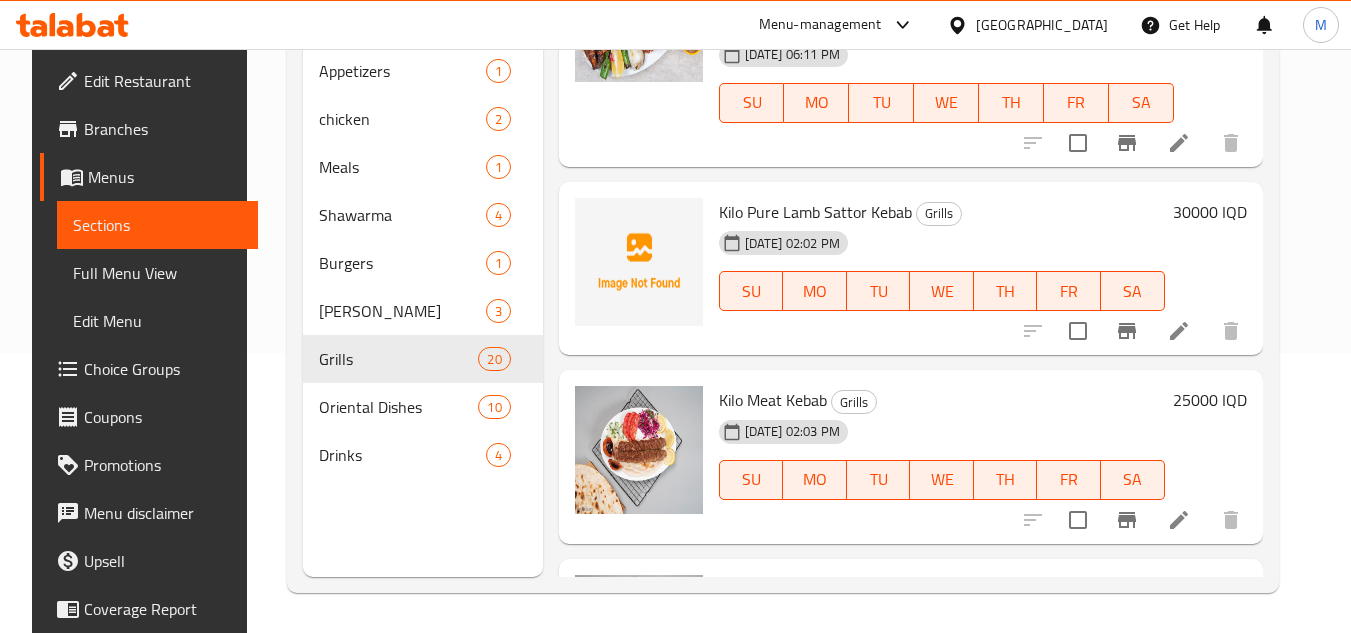 scroll, scrollTop: 1272, scrollLeft: 0, axis: vertical 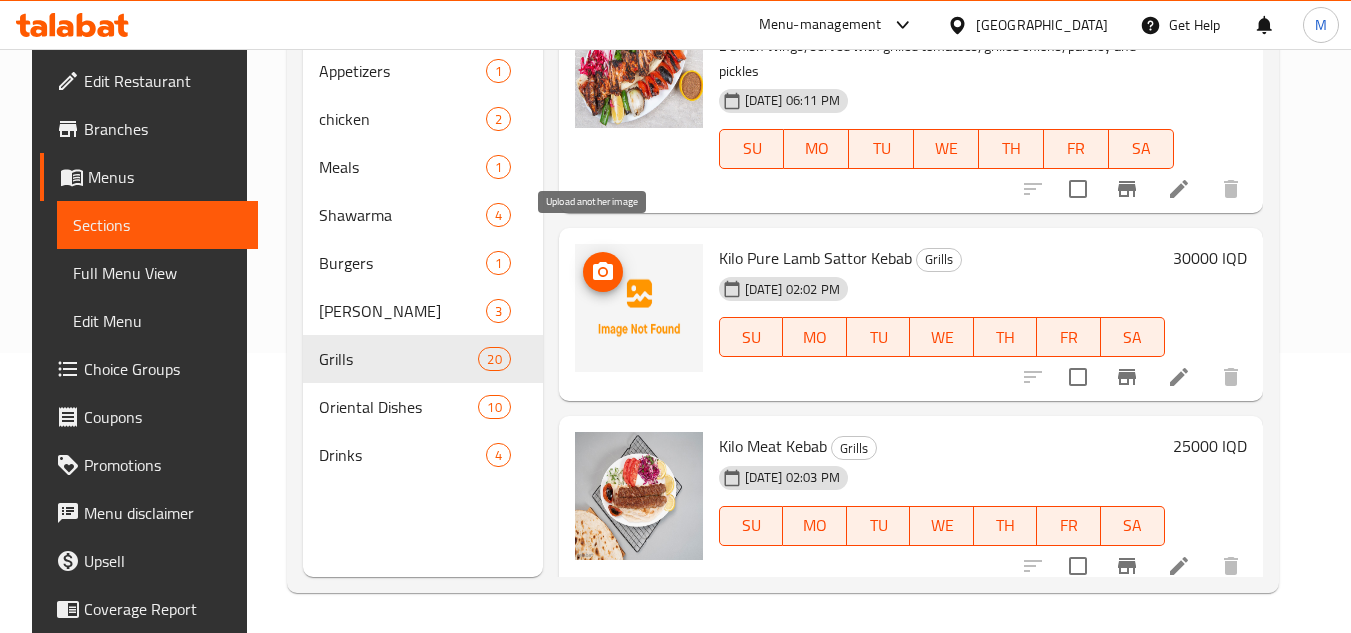 click 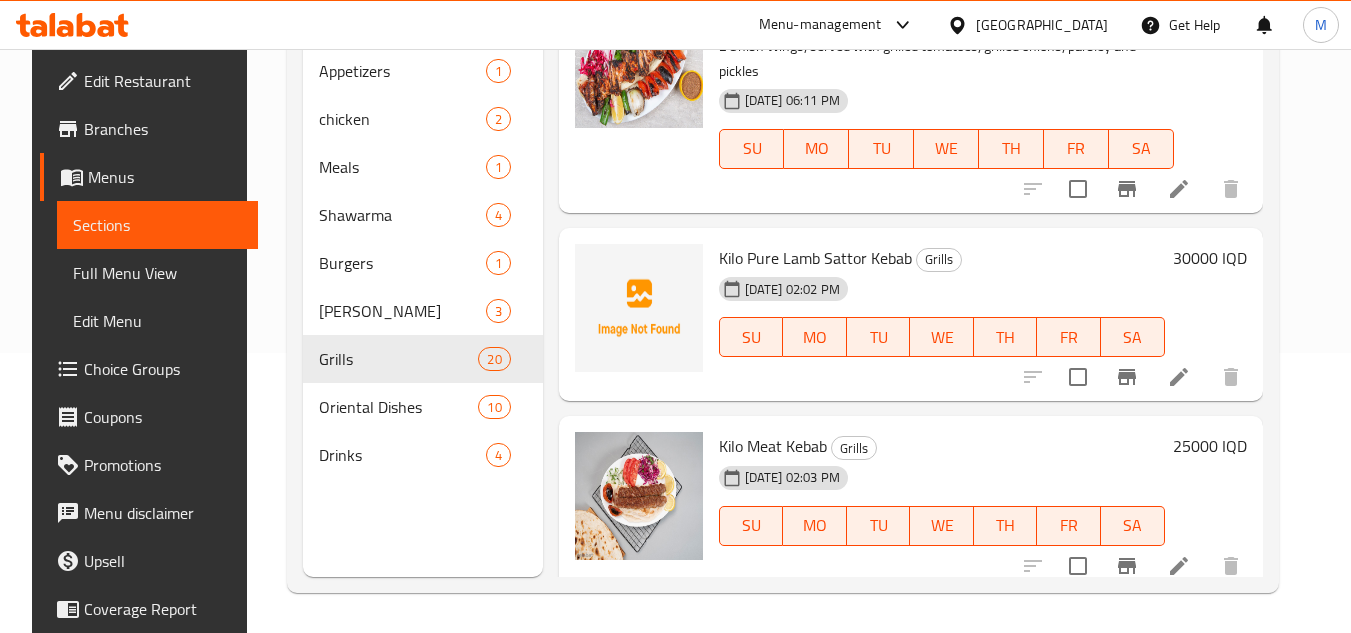 click on "Full Menu View" at bounding box center [157, 273] 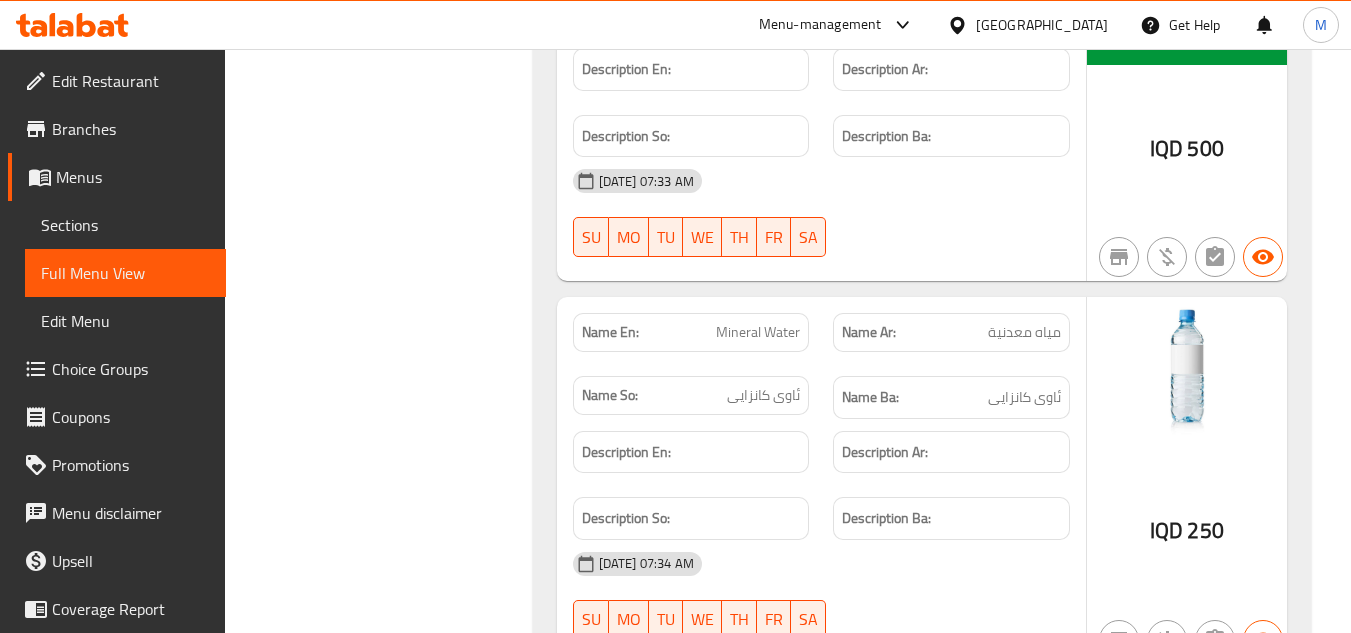 scroll, scrollTop: 20518, scrollLeft: 0, axis: vertical 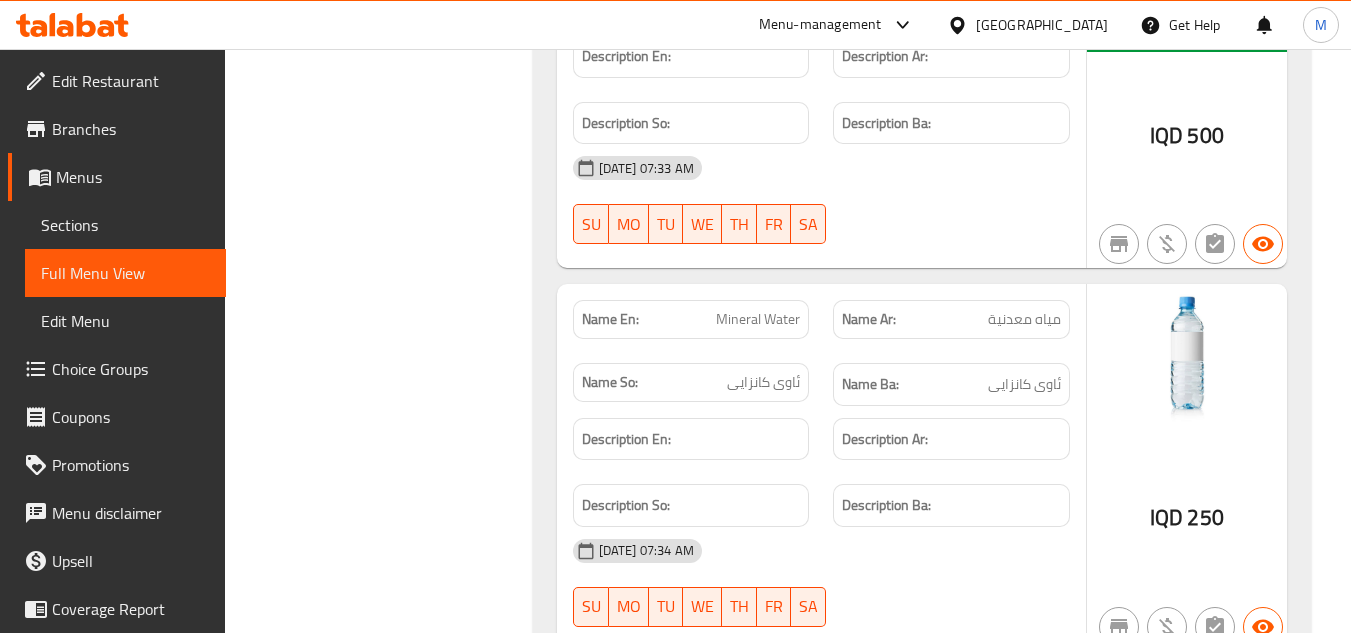 type 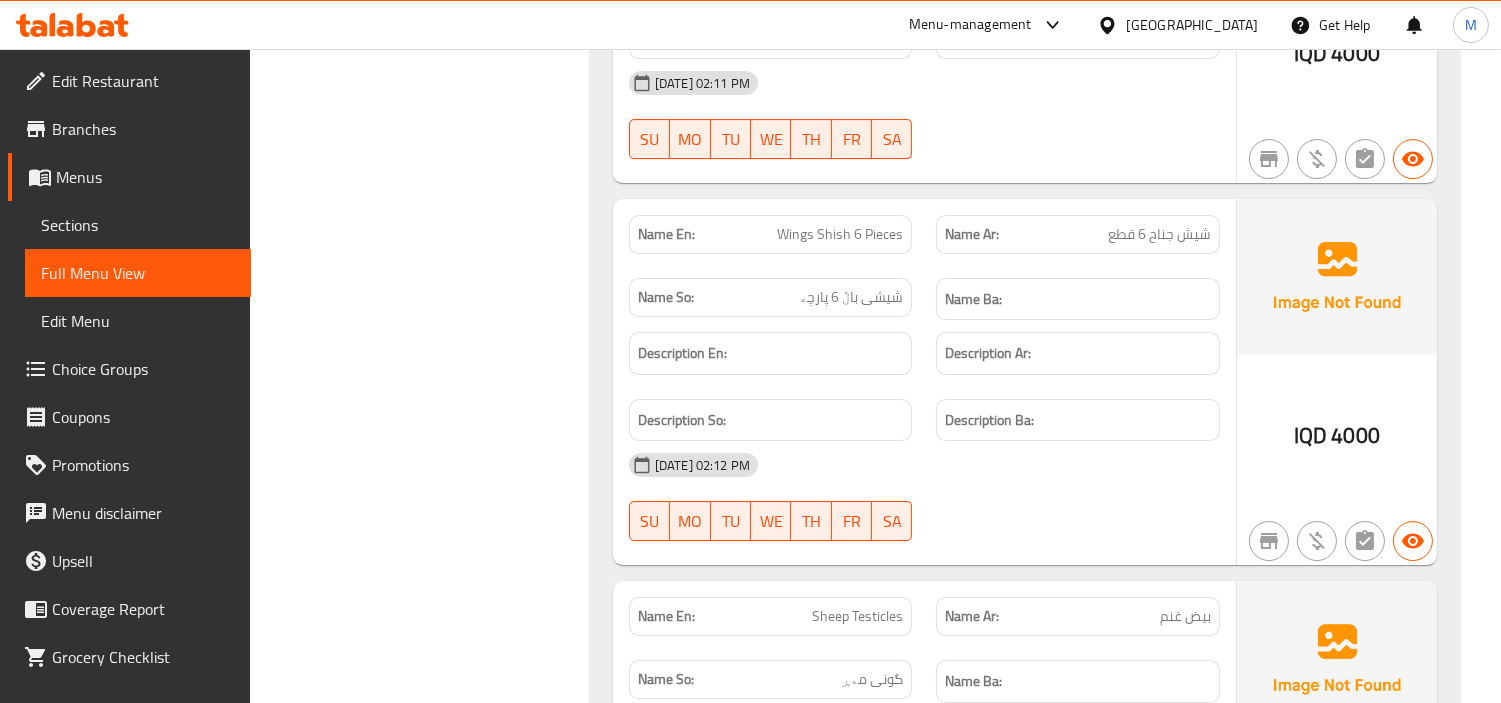 scroll, scrollTop: 11818, scrollLeft: 0, axis: vertical 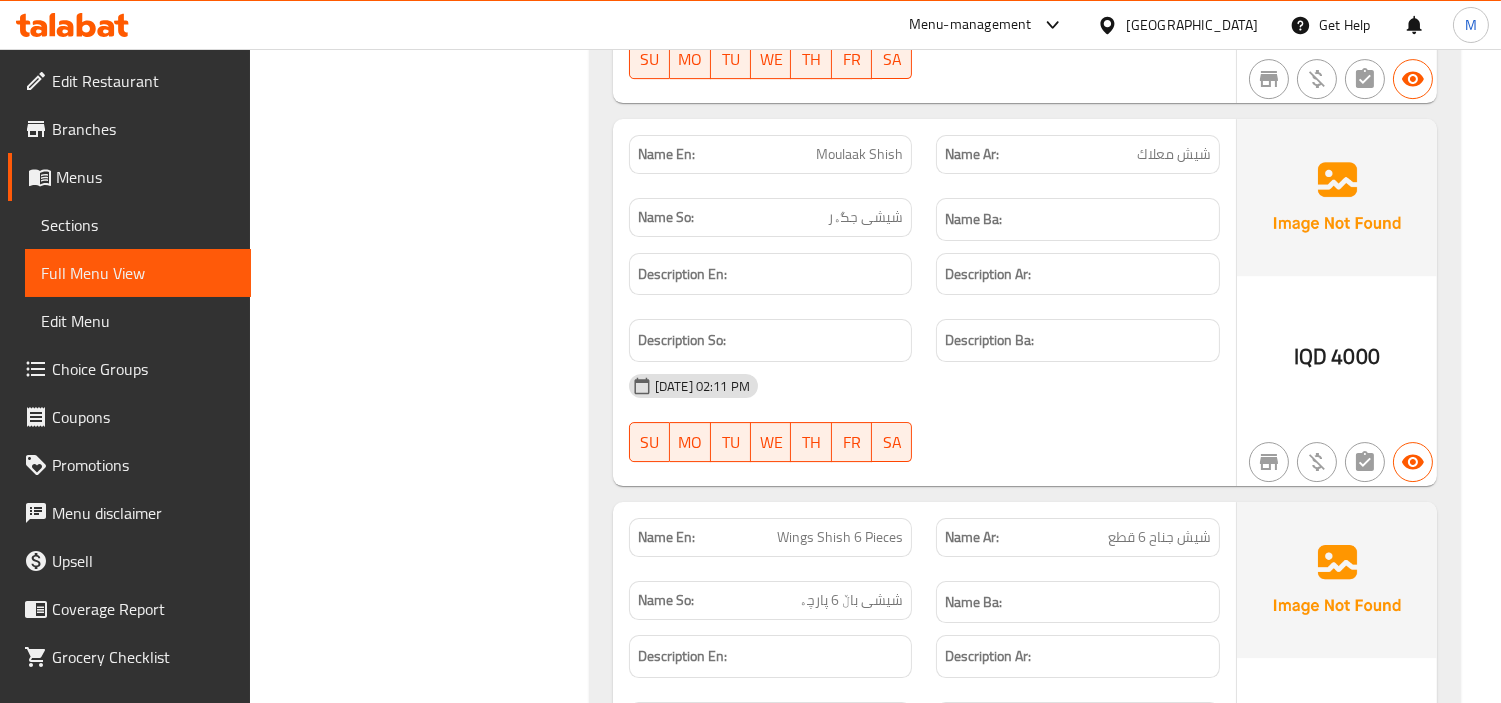 click on "Home / Restaurants management / Menus / Full menu view Export Menu mohamed   Active Filter Branches Branches Popular filters Free items Branch specific items Has choices Upsell items Availability filters Available Not available View filters Collapse sections Collapse categories Collapse Choices (En):   Appetizers (Ar): المقبلات (So): موقەبیلات (Ba): موقەبیلات Name En: Mixed Appetizers Dish Name Ar: طبق مقبلات مشكلة Name So: قاپێ موقەبیلاتی موشەکەل Name Ba: Description En: Description Ar: Description So: Description Ba: 06-07-2025 01:56 PM SU MO TU WE TH FR SA IQD 3000 (En):   chicken (Ar): دجاج (So): مریشک (Ba): مریشک Name En: Half Chicken Name Ar: نص دجاج Name So: نیو مریشک Name Ba: Description En: Description Ar: Description So: Description Ba: 10-07-2025 02:11 PM SU MO TU WE TH FR SA IQD 10000 Name En: Whole Broasted Chicken Name Ar: دجاجة كامل بروستد Name So: مریشکی تەواوی برۆستد SU MO" at bounding box center [875, -1470] 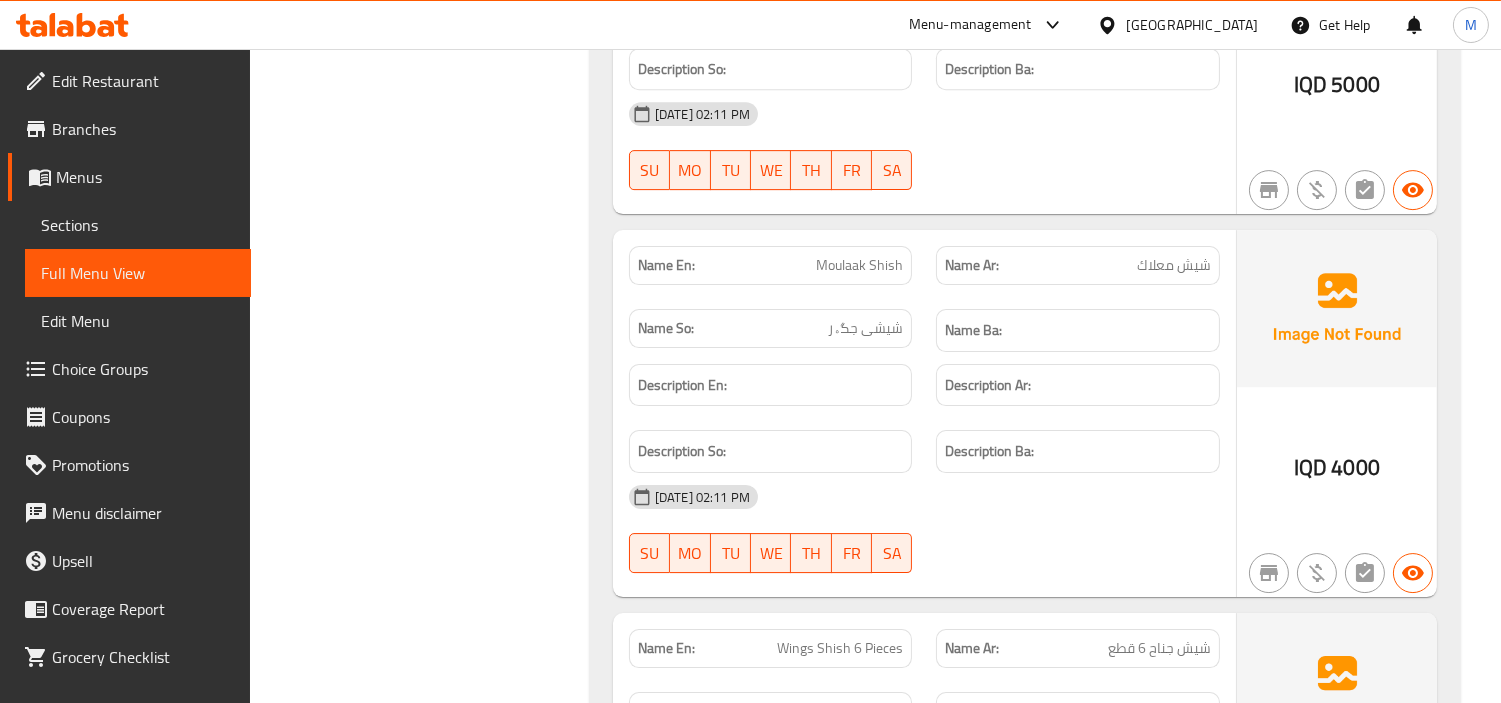 scroll, scrollTop: 11818, scrollLeft: 0, axis: vertical 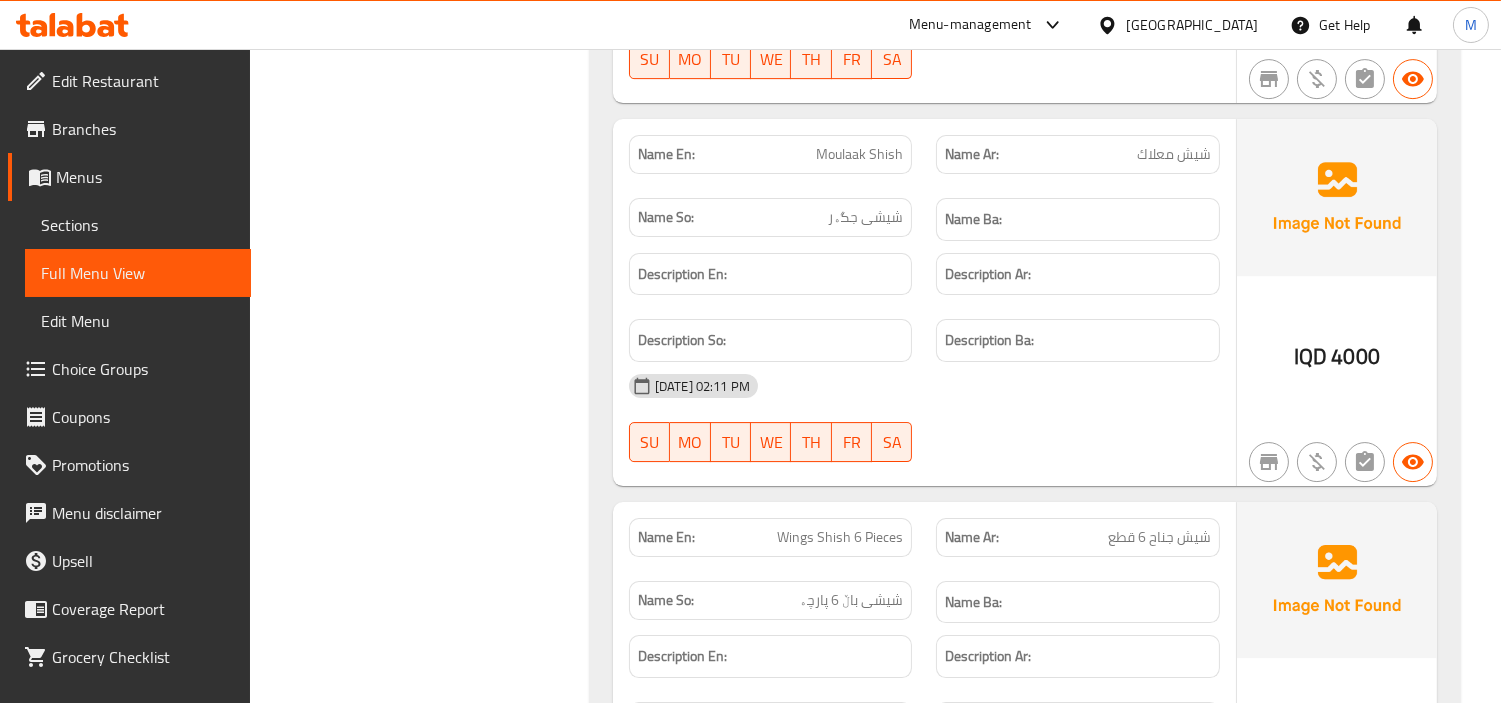 click on "Home / Restaurants management / Menus / Full menu view Export Menu mohamed   Active Filter Branches Branches Popular filters Free items Branch specific items Has choices Upsell items Availability filters Available Not available View filters Collapse sections Collapse categories Collapse Choices (En):   Appetizers (Ar): المقبلات (So): موقەبیلات (Ba): موقەبیلات Name En: Mixed Appetizers Dish Name Ar: طبق مقبلات مشكلة Name So: قاپێ موقەبیلاتی موشەکەل Name Ba: Description En: Description Ar: Description So: Description Ba: 06-07-2025 01:56 PM SU MO TU WE TH FR SA IQD 3000 (En):   chicken (Ar): دجاج (So): مریشک (Ba): مریشک Name En: Half Chicken Name Ar: نص دجاج Name So: نیو مریشک Name Ba: Description En: Description Ar: Description So: Description Ba: 10-07-2025 02:11 PM SU MO TU WE TH FR SA IQD 10000 Name En: Whole Broasted Chicken Name Ar: دجاجة كامل بروستد Name So: مریشکی تەواوی برۆستد SU MO" at bounding box center (875, -1470) 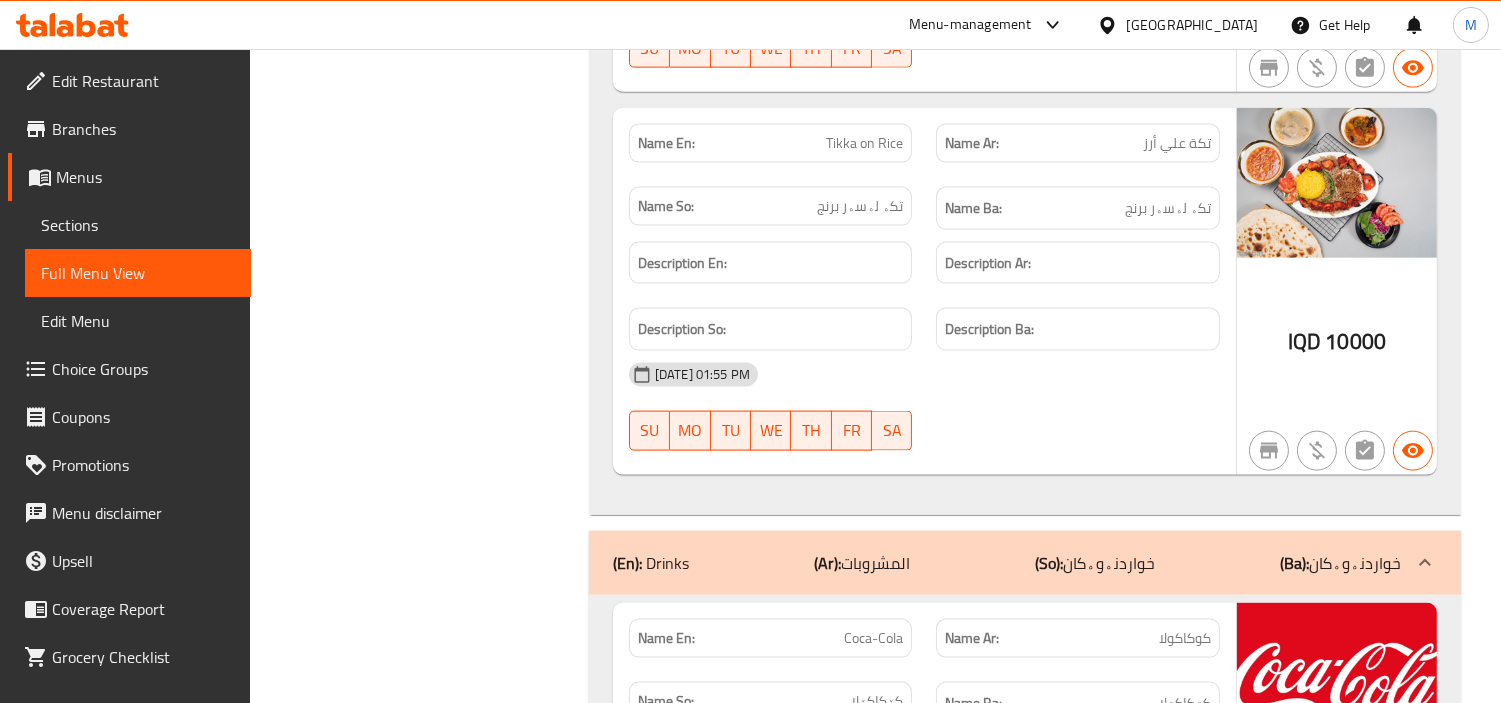scroll, scrollTop: 18054, scrollLeft: 0, axis: vertical 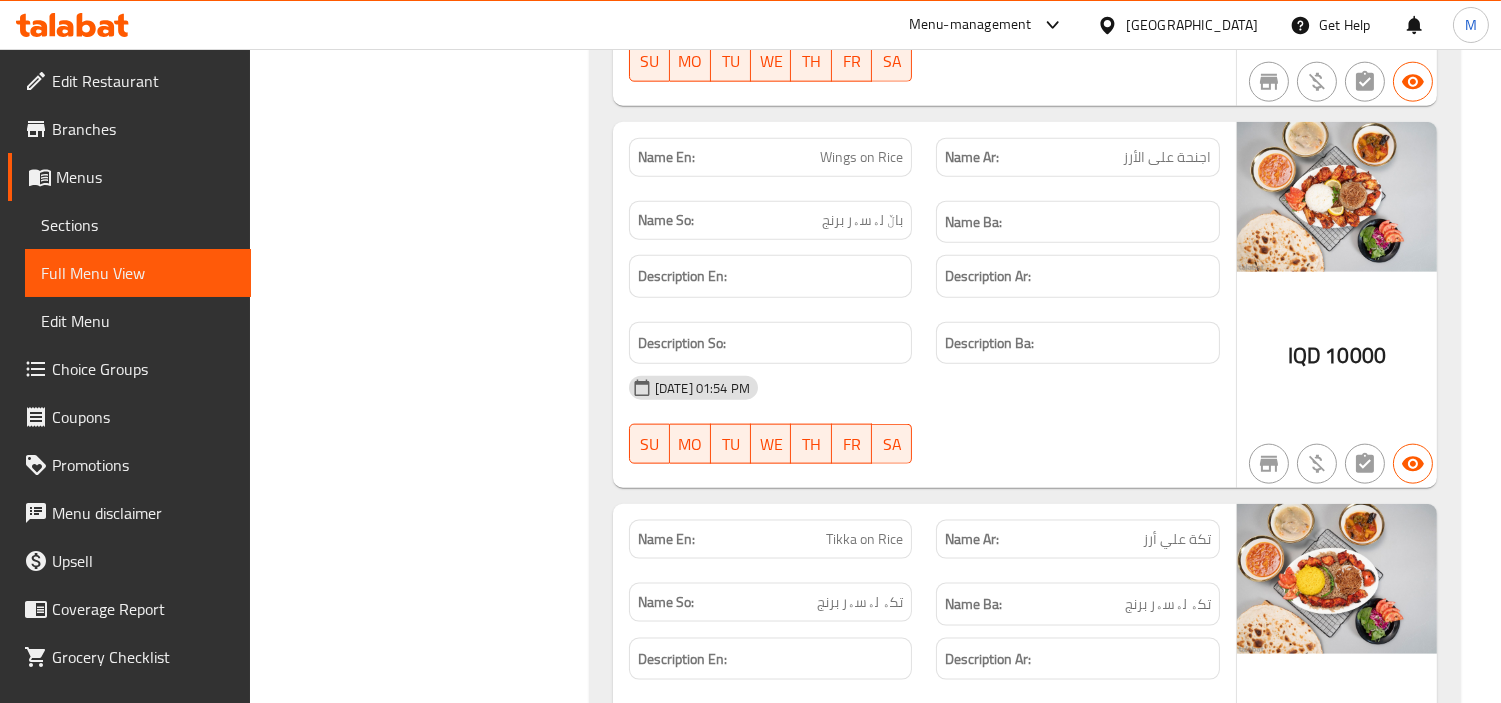 click on "Filter Branches Branches Popular filters Free items Branch specific items Has choices Upsell items Availability filters Available Not available View filters Collapse sections Collapse categories Collapse Choices" at bounding box center (427, -7616) 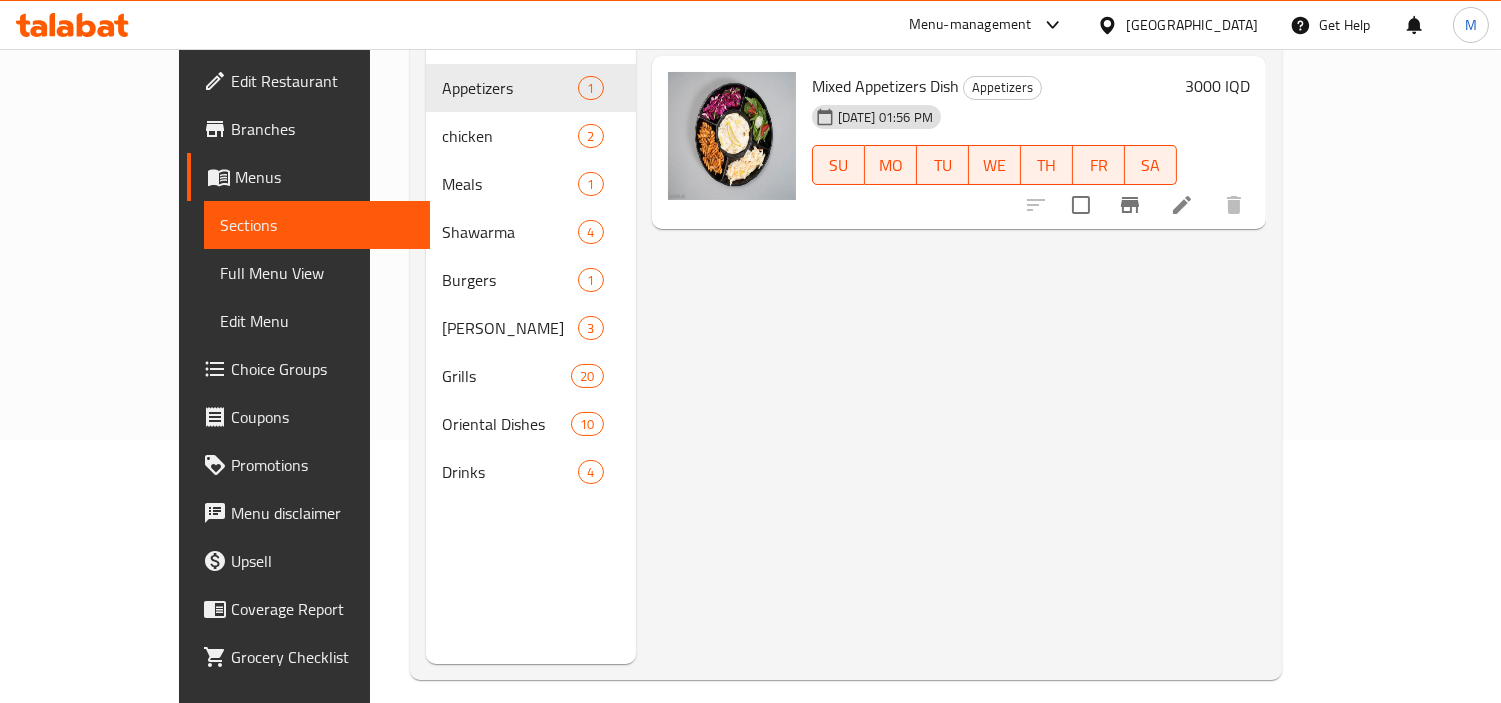 scroll, scrollTop: 0, scrollLeft: 0, axis: both 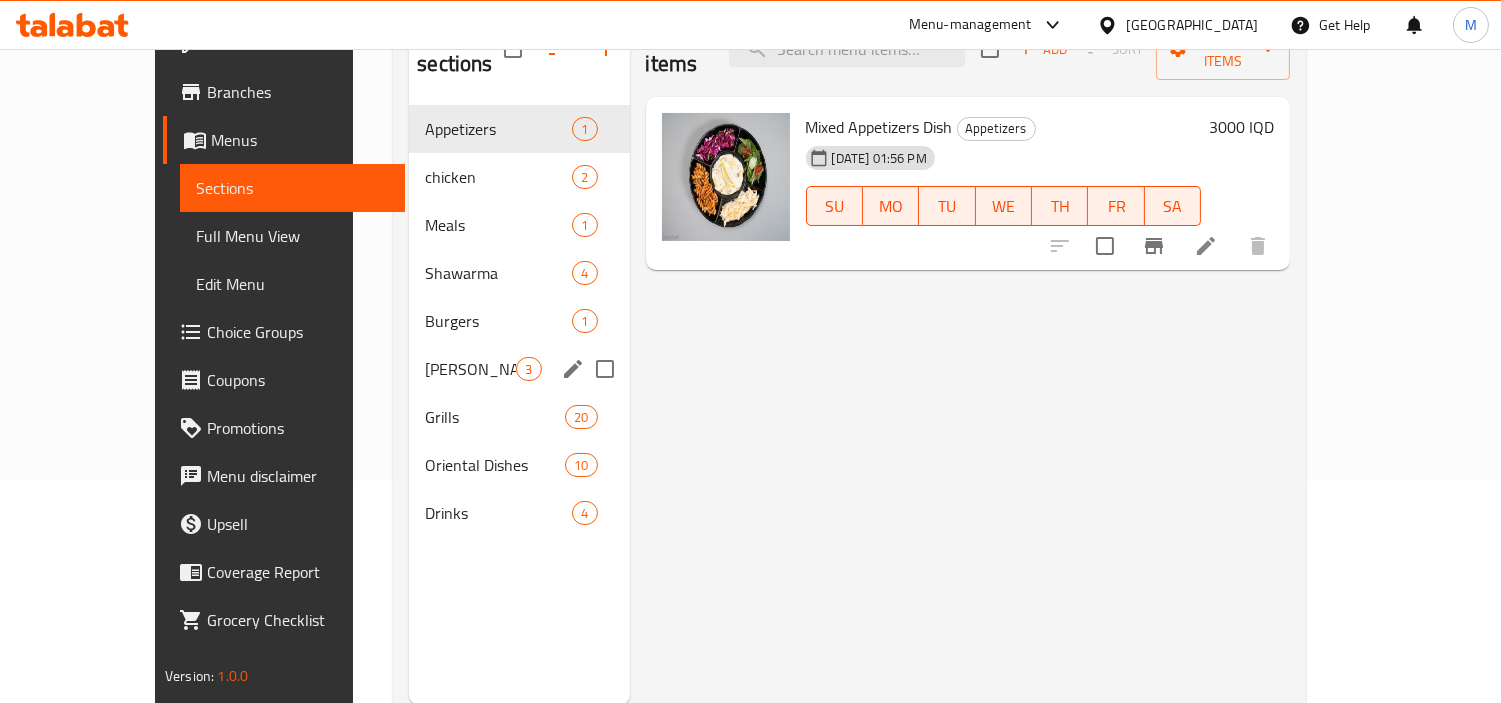 click on "Gus 3" at bounding box center [519, 369] 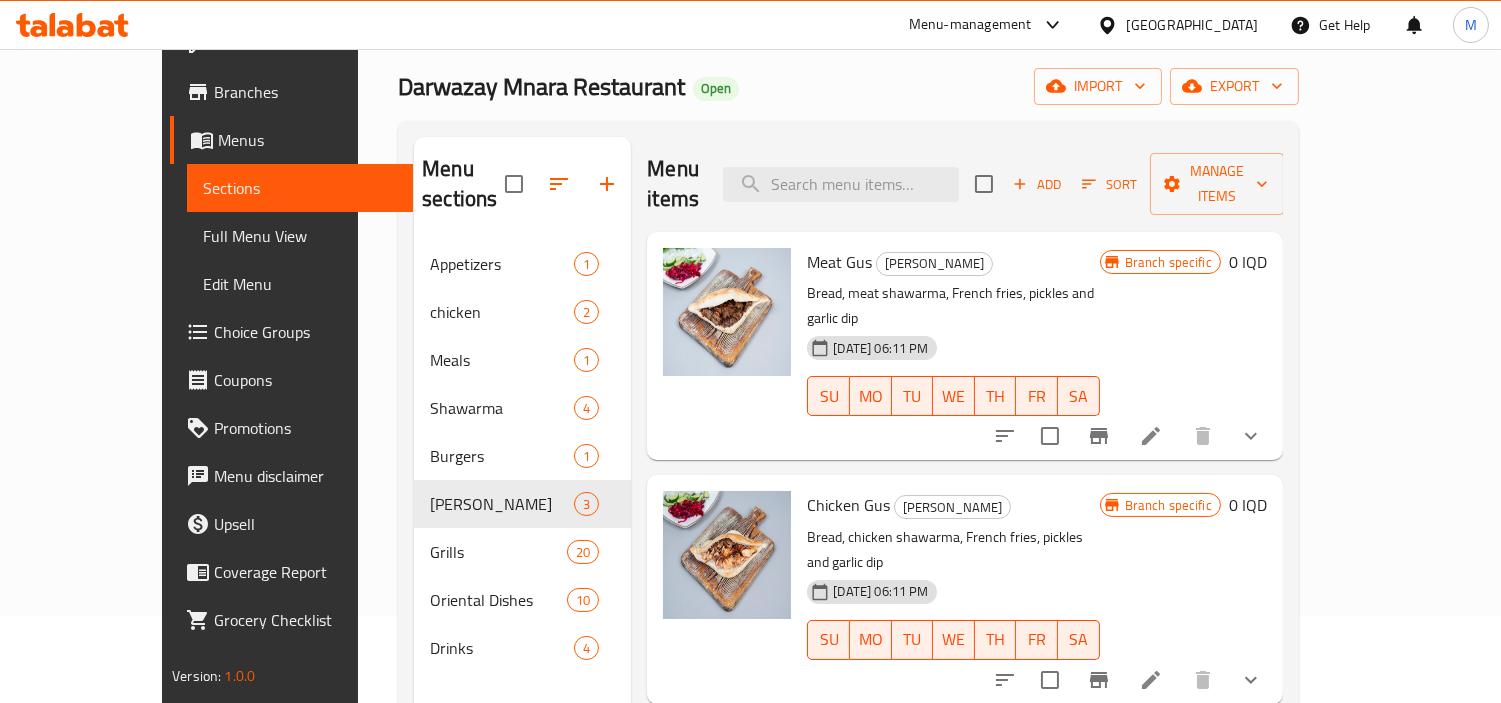 scroll, scrollTop: 0, scrollLeft: 0, axis: both 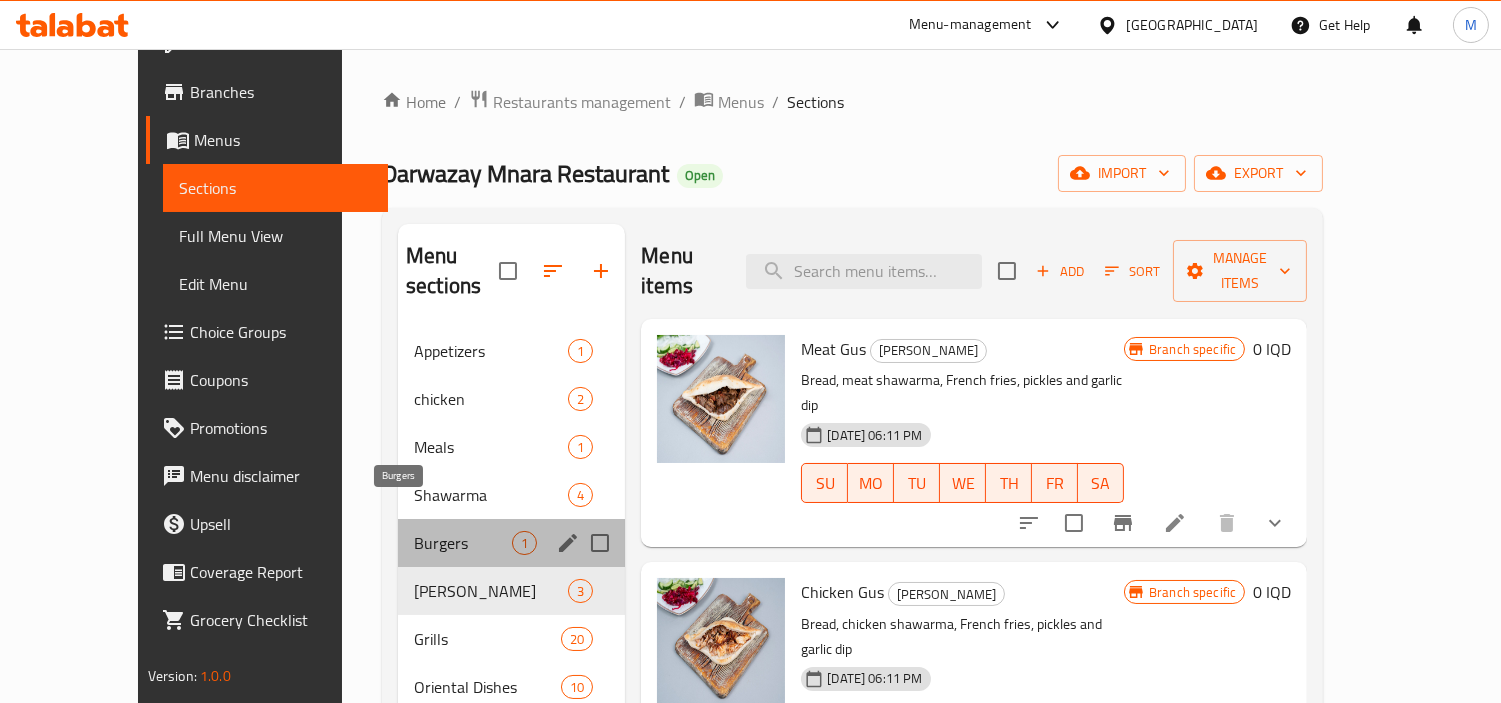 click on "Burgers" at bounding box center (463, 543) 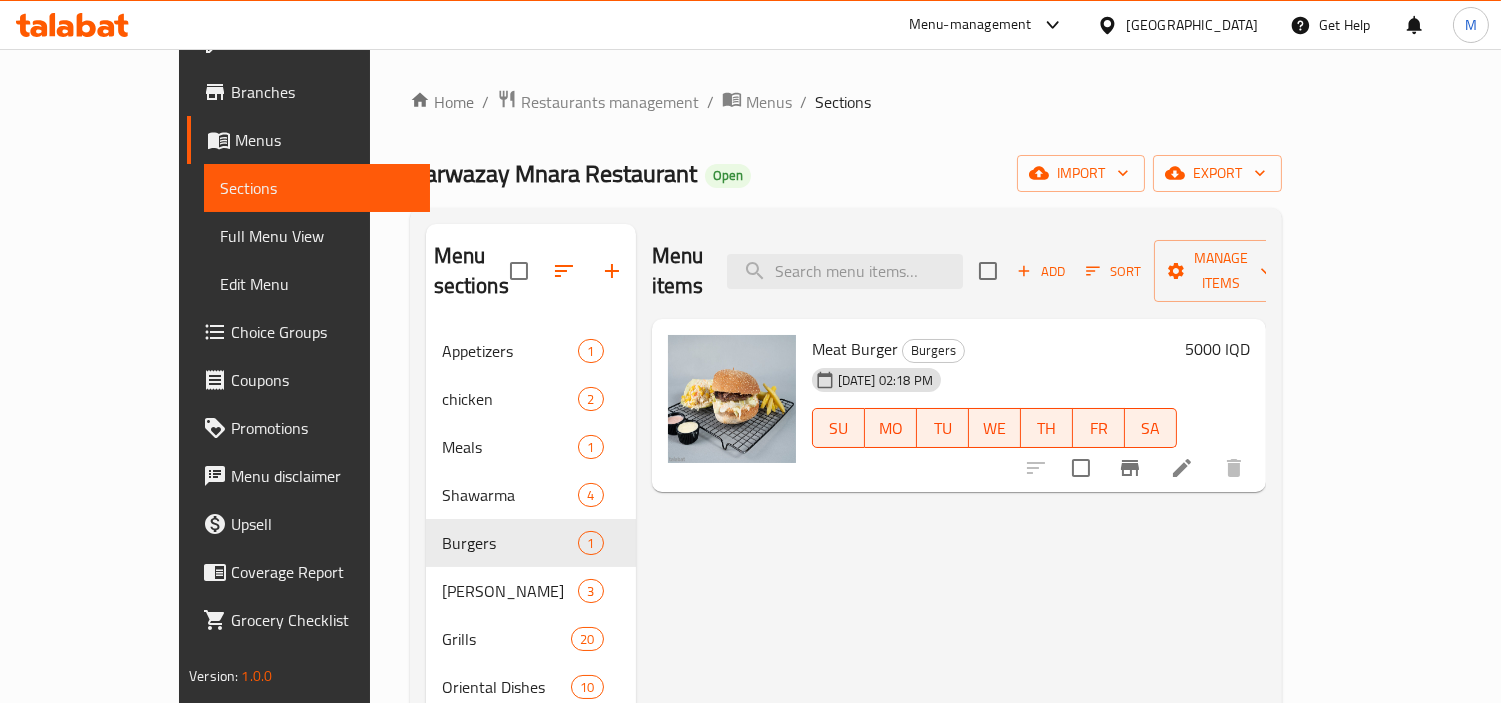 click 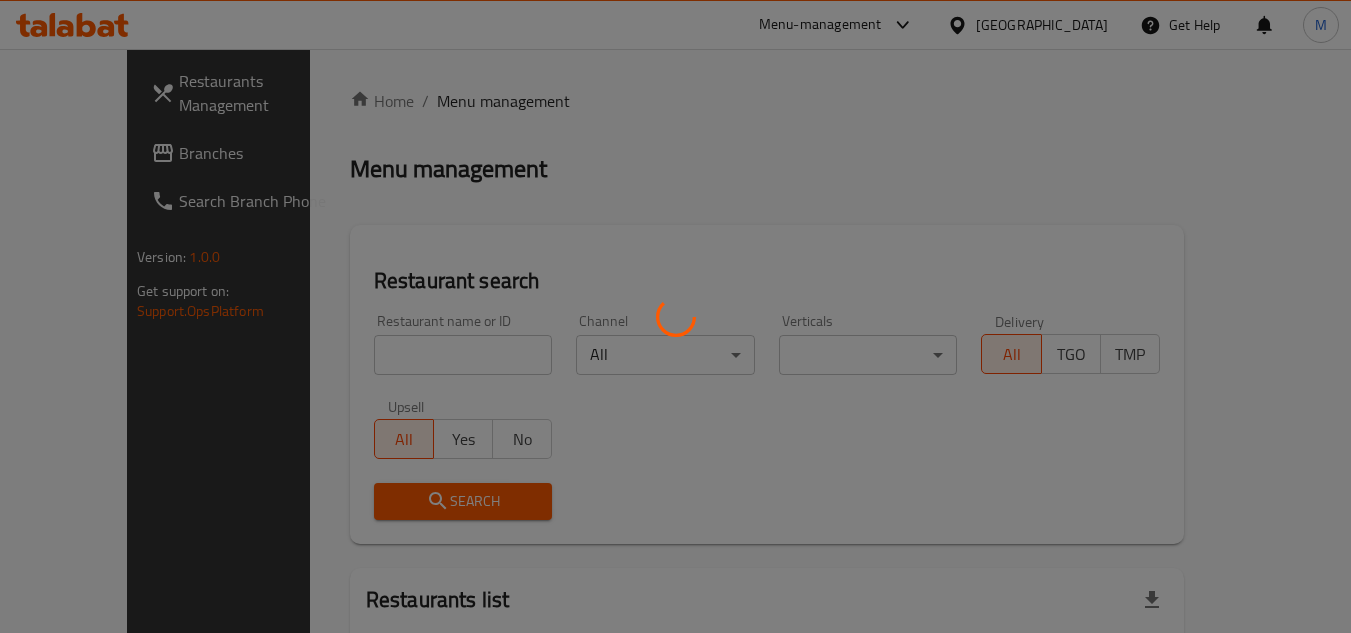 scroll, scrollTop: 0, scrollLeft: 0, axis: both 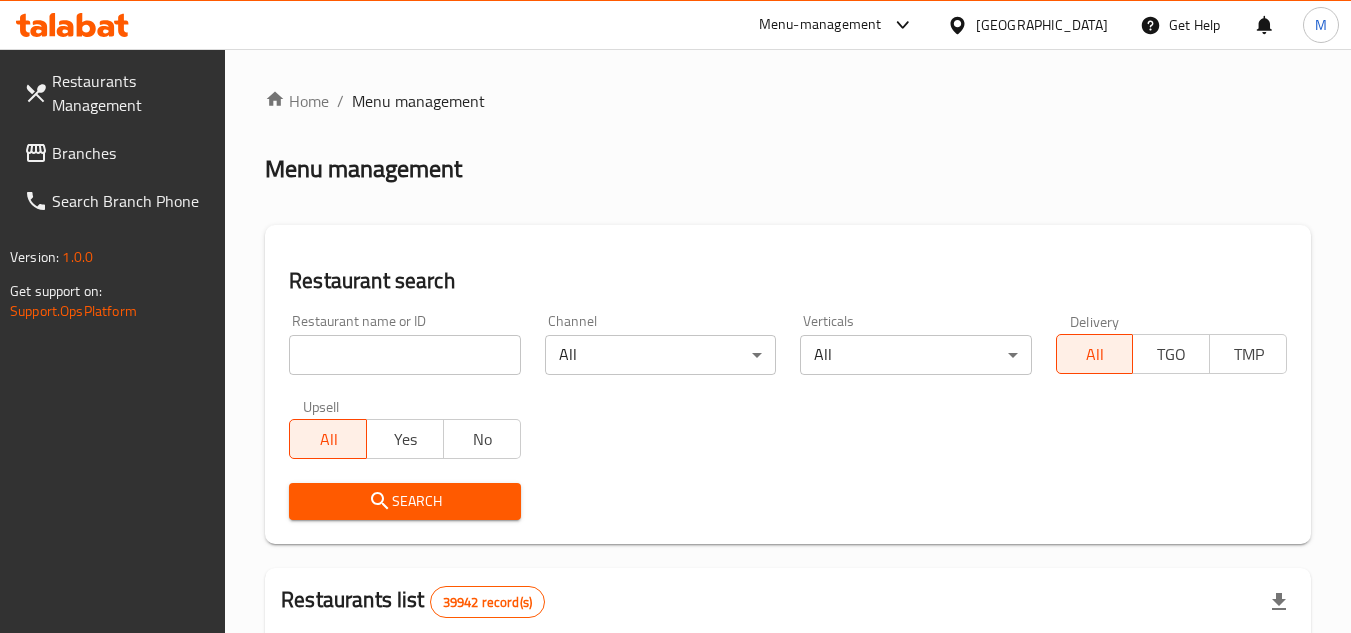 click on "Branches" at bounding box center (131, 153) 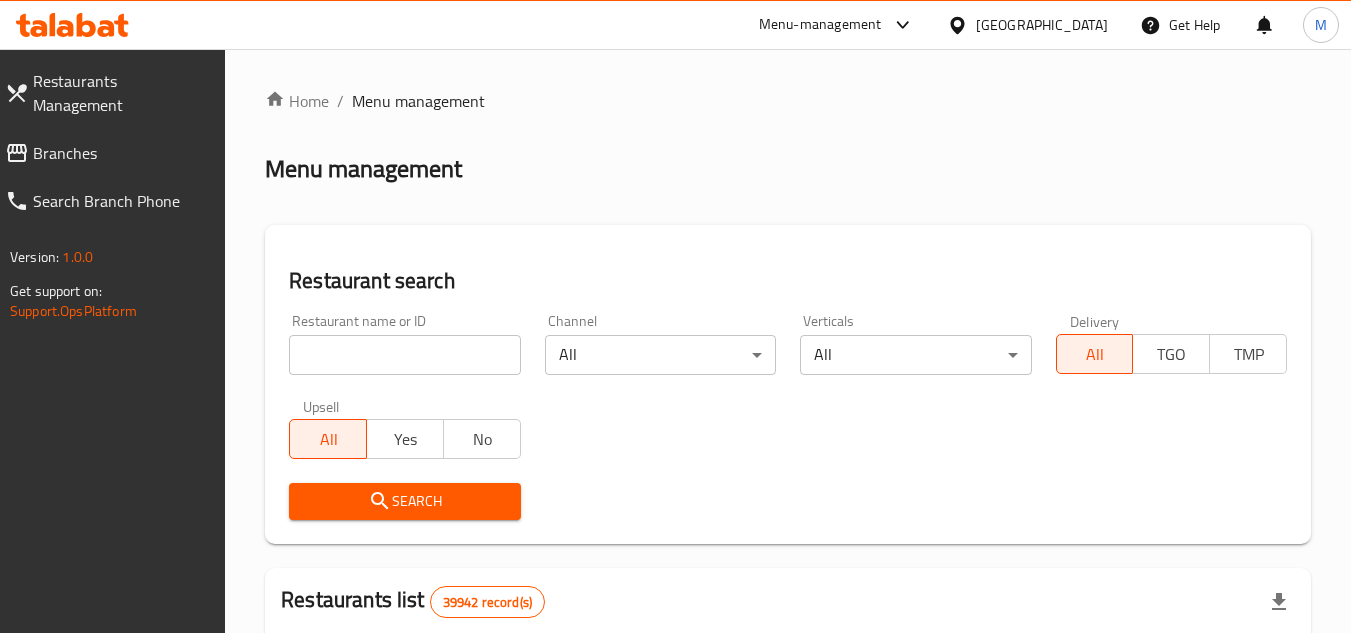 scroll, scrollTop: 0, scrollLeft: 0, axis: both 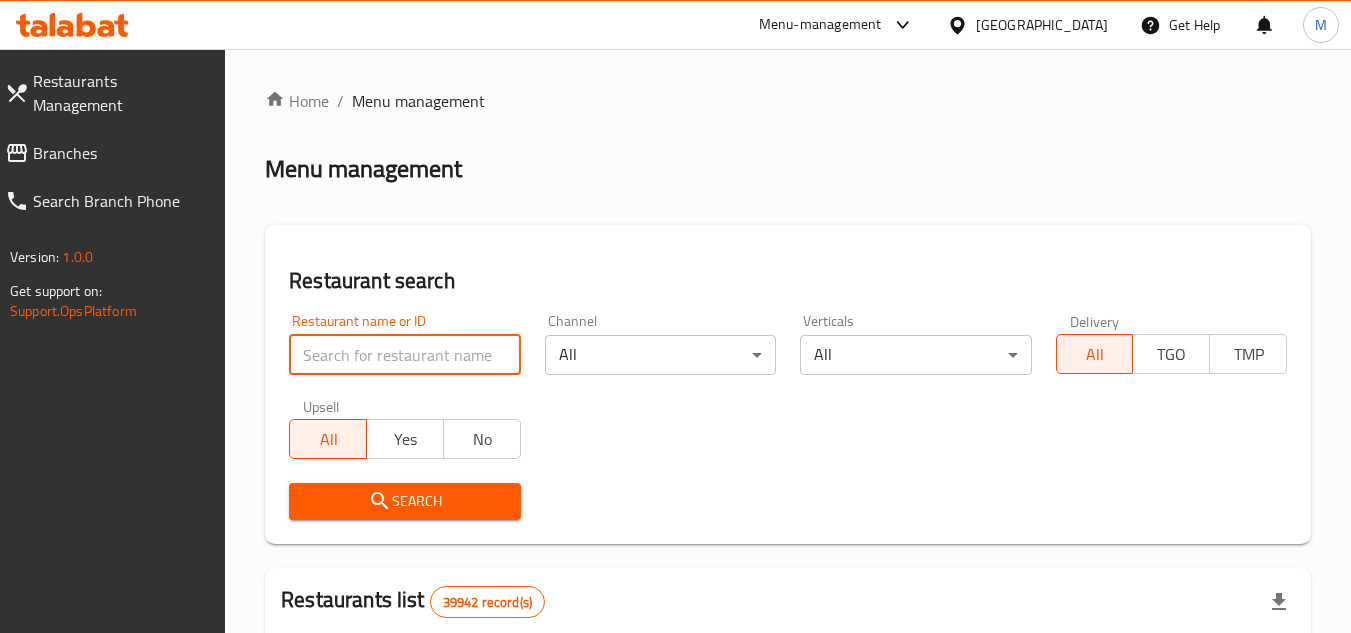 click at bounding box center (404, 355) 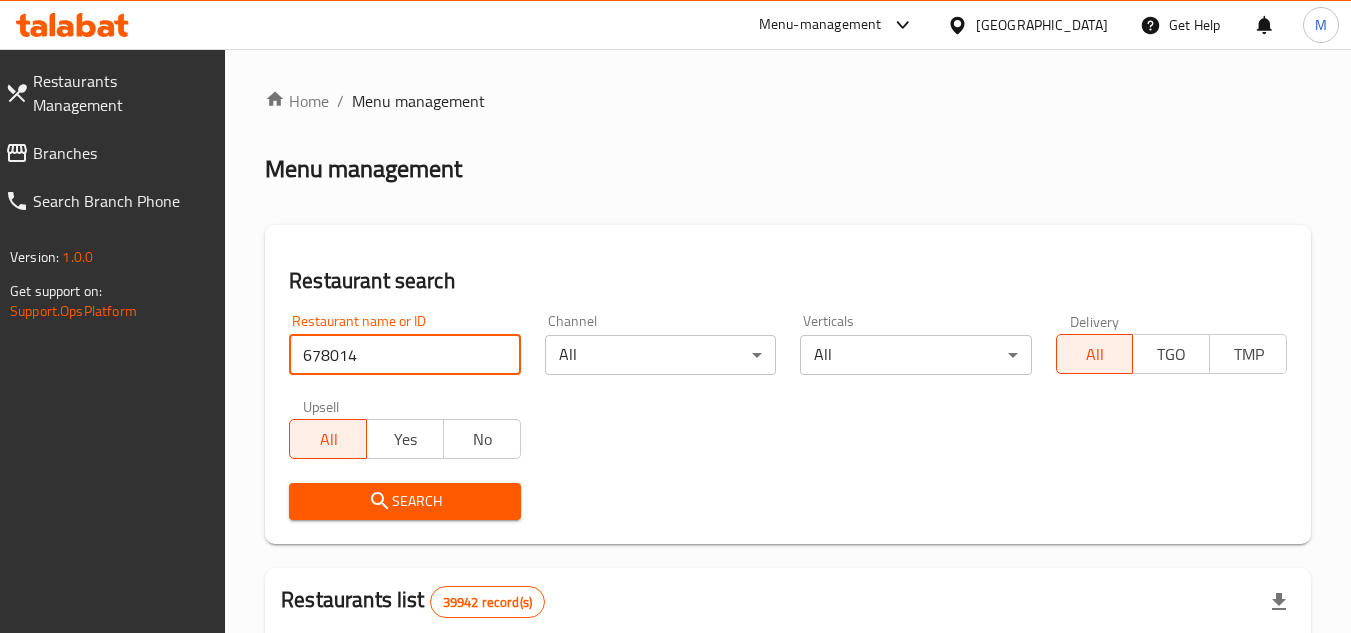 type on "678014" 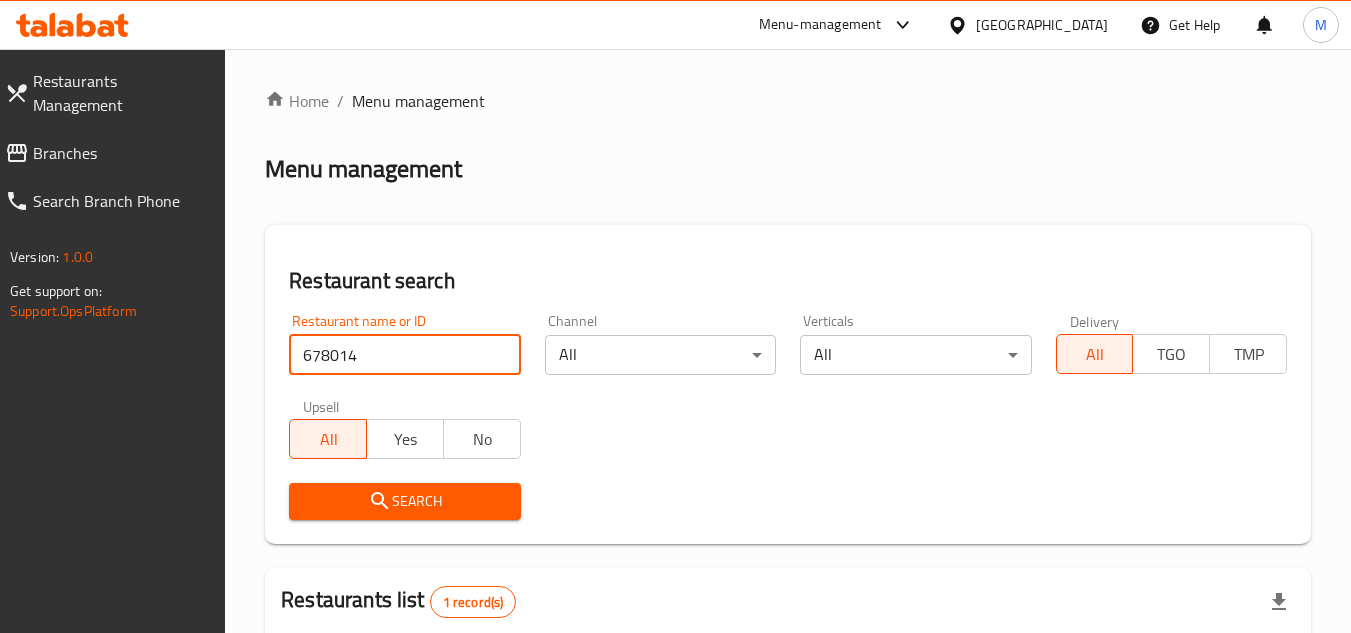 scroll, scrollTop: 284, scrollLeft: 0, axis: vertical 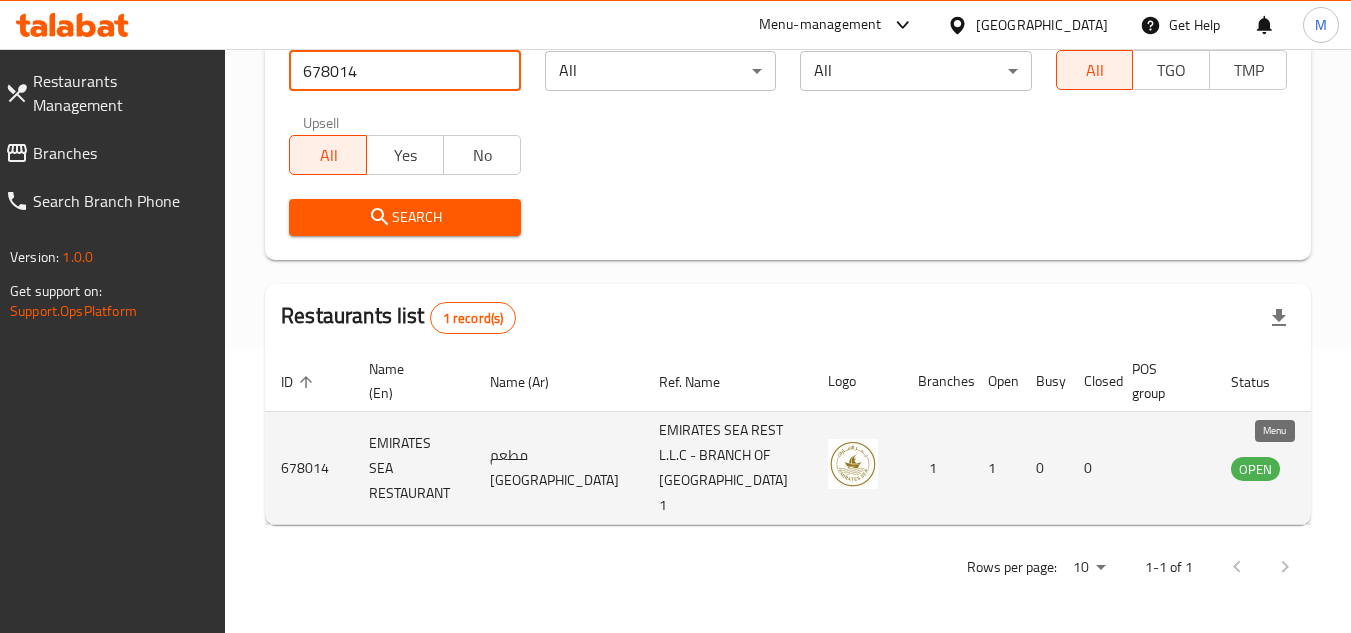click 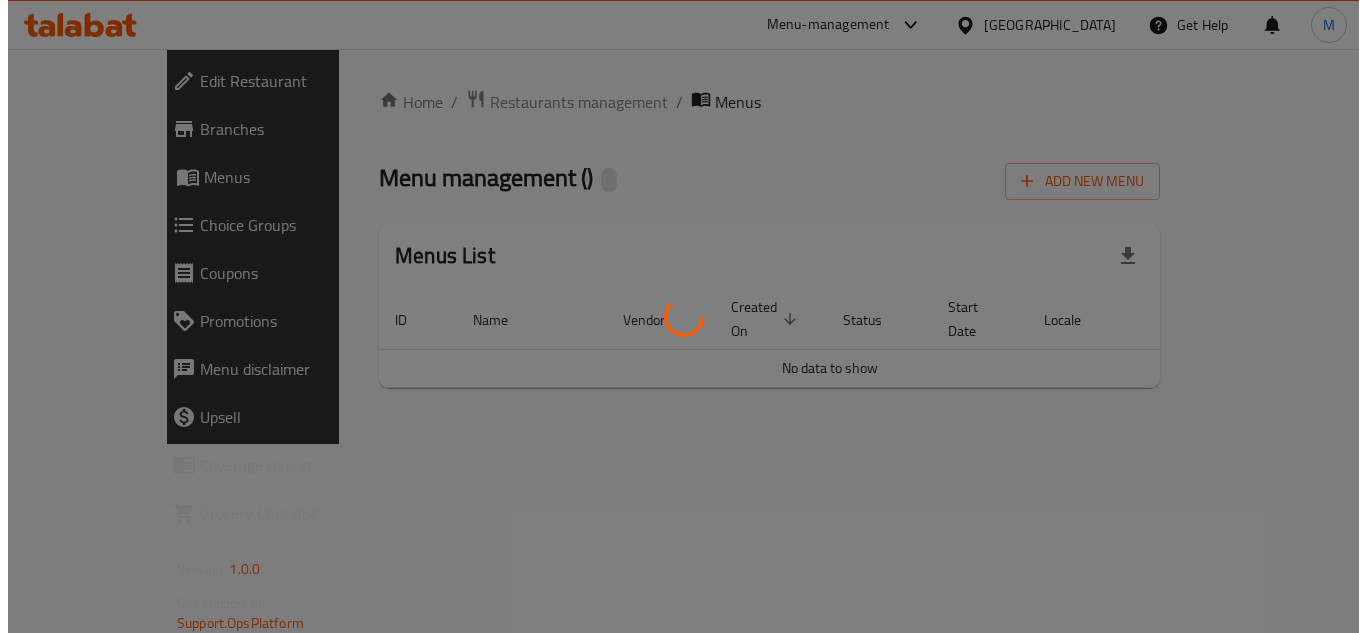 scroll, scrollTop: 0, scrollLeft: 0, axis: both 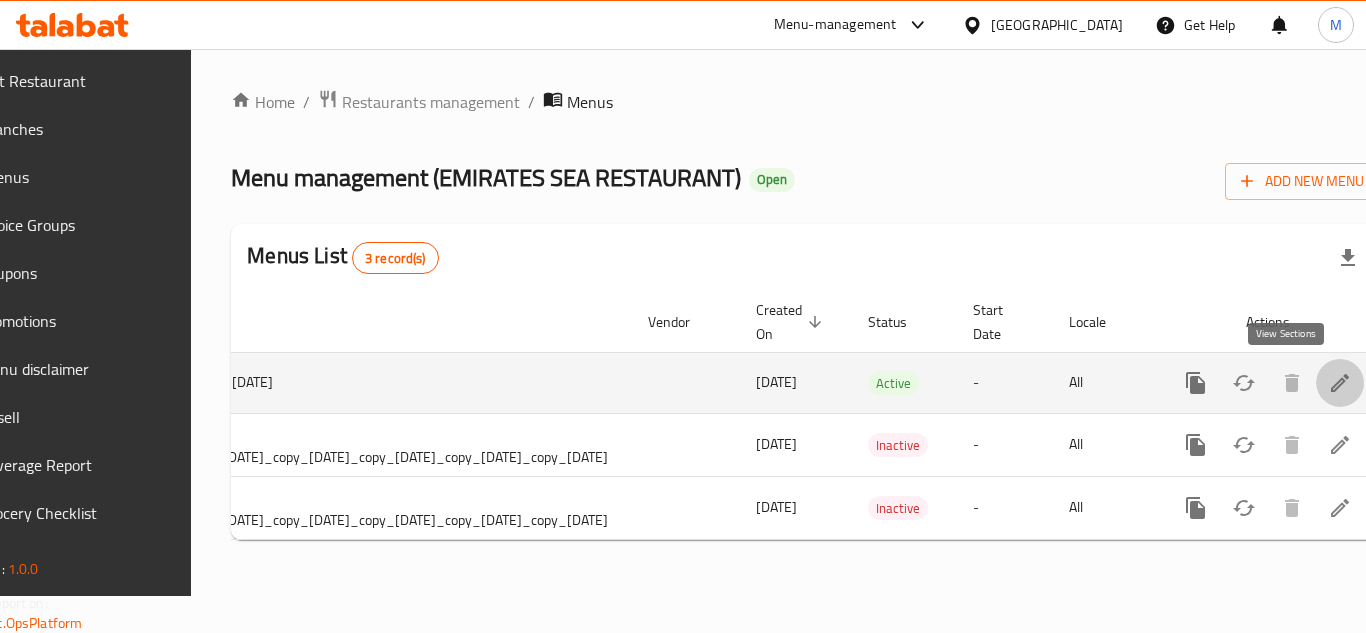 click 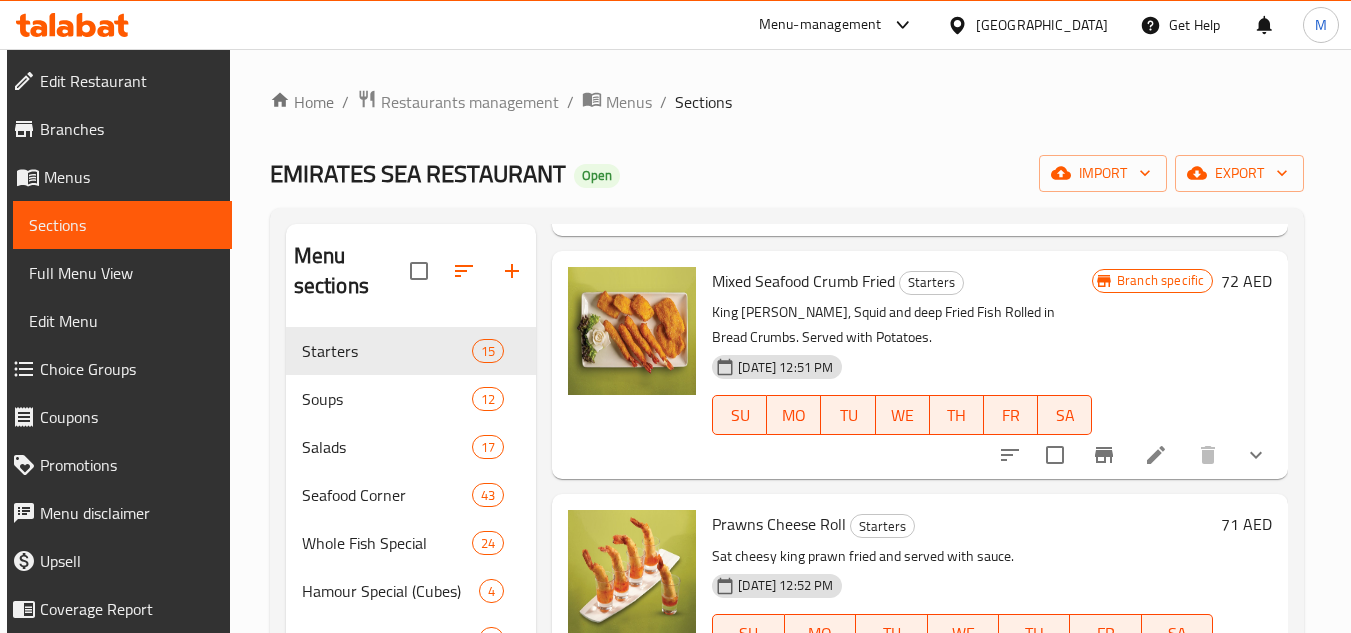 scroll, scrollTop: 900, scrollLeft: 0, axis: vertical 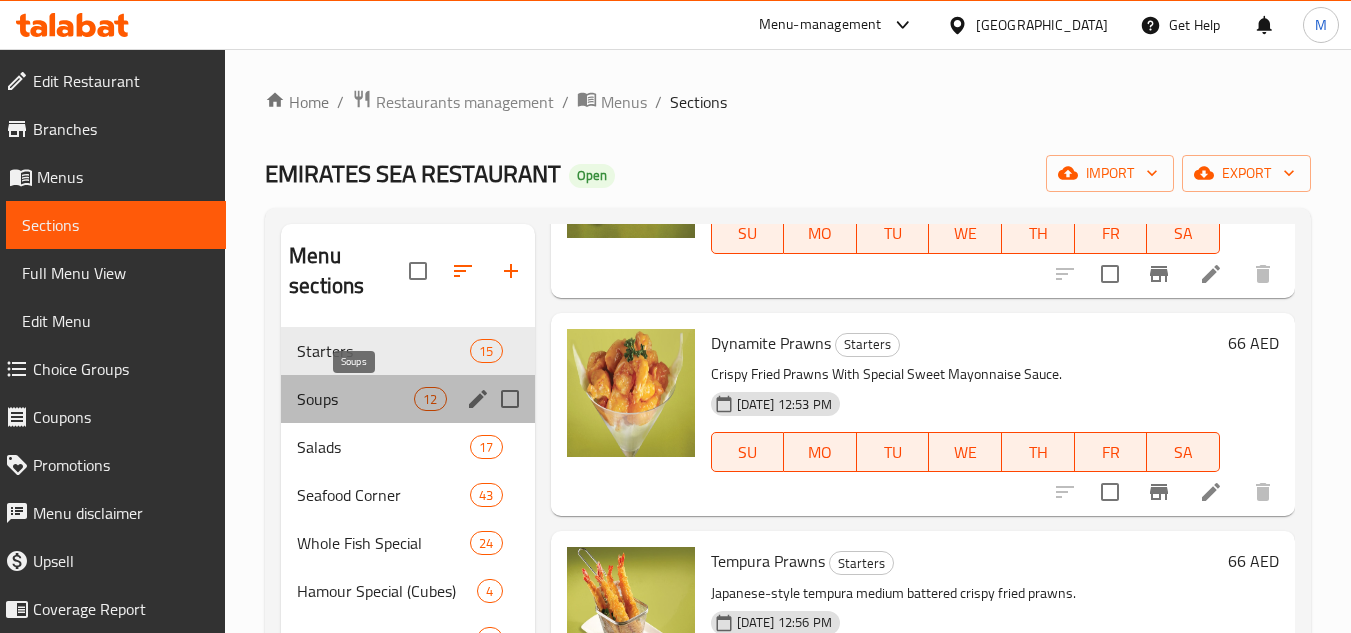 click on "Soups" at bounding box center [355, 399] 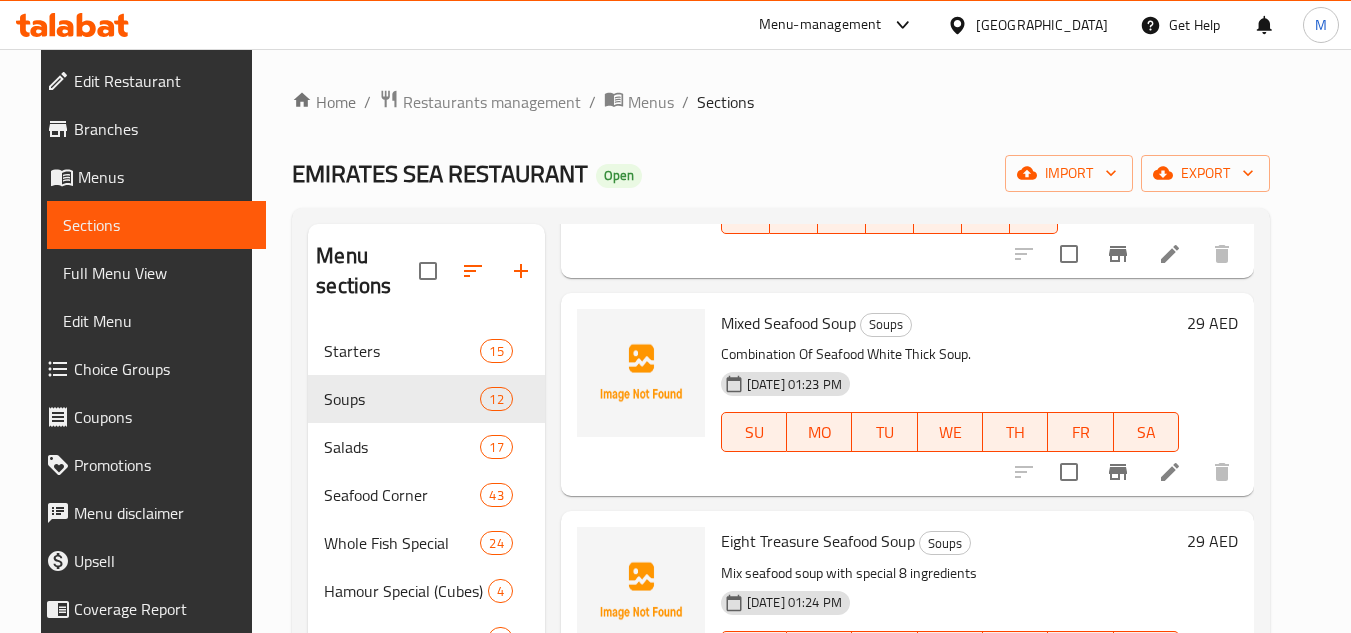 scroll, scrollTop: 1463, scrollLeft: 0, axis: vertical 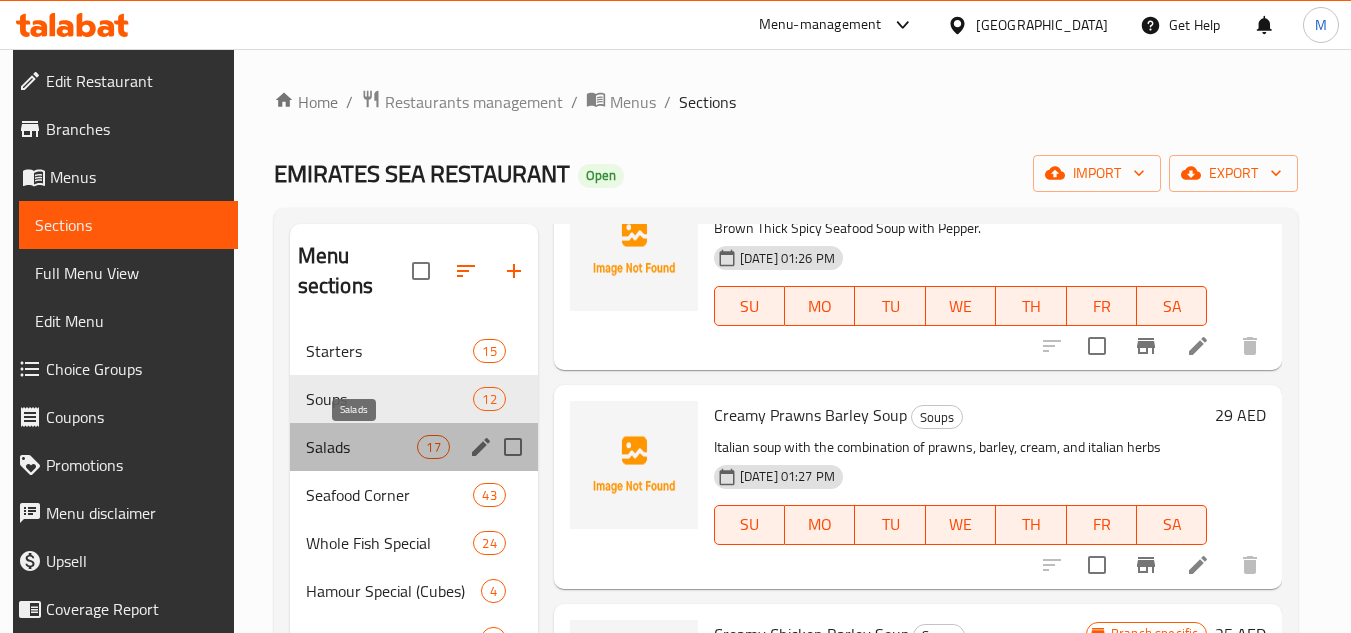 click on "Salads" at bounding box center [362, 447] 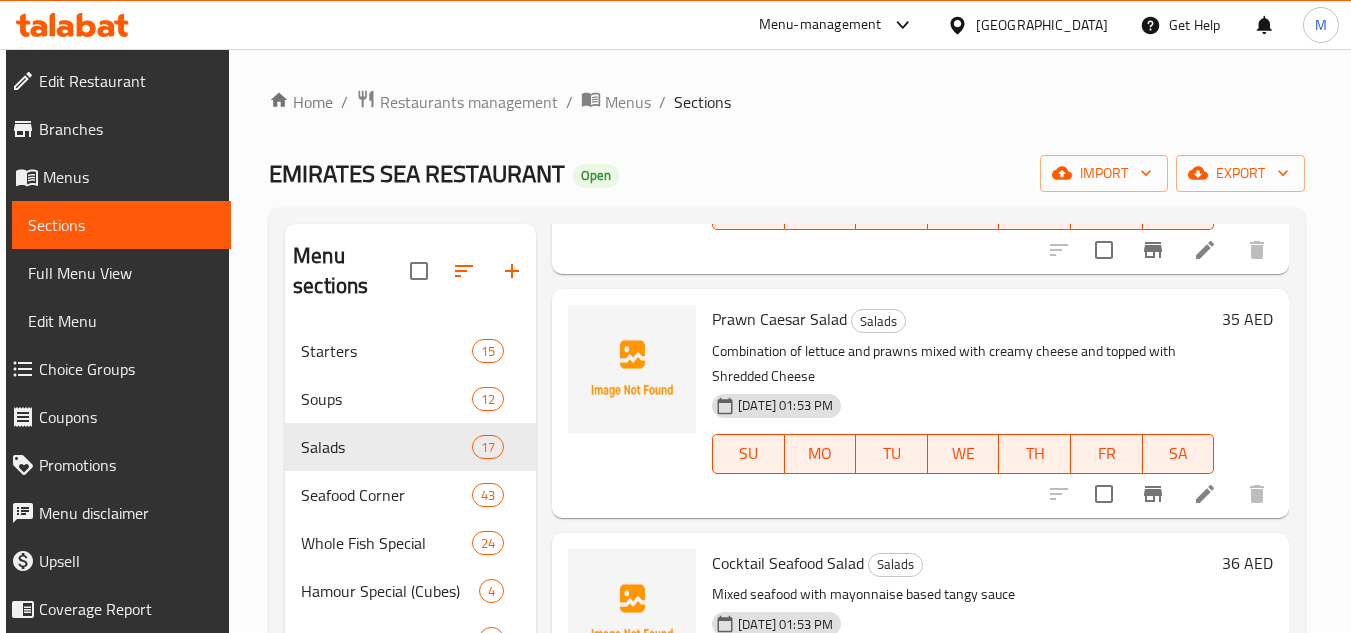 scroll, scrollTop: 0, scrollLeft: 0, axis: both 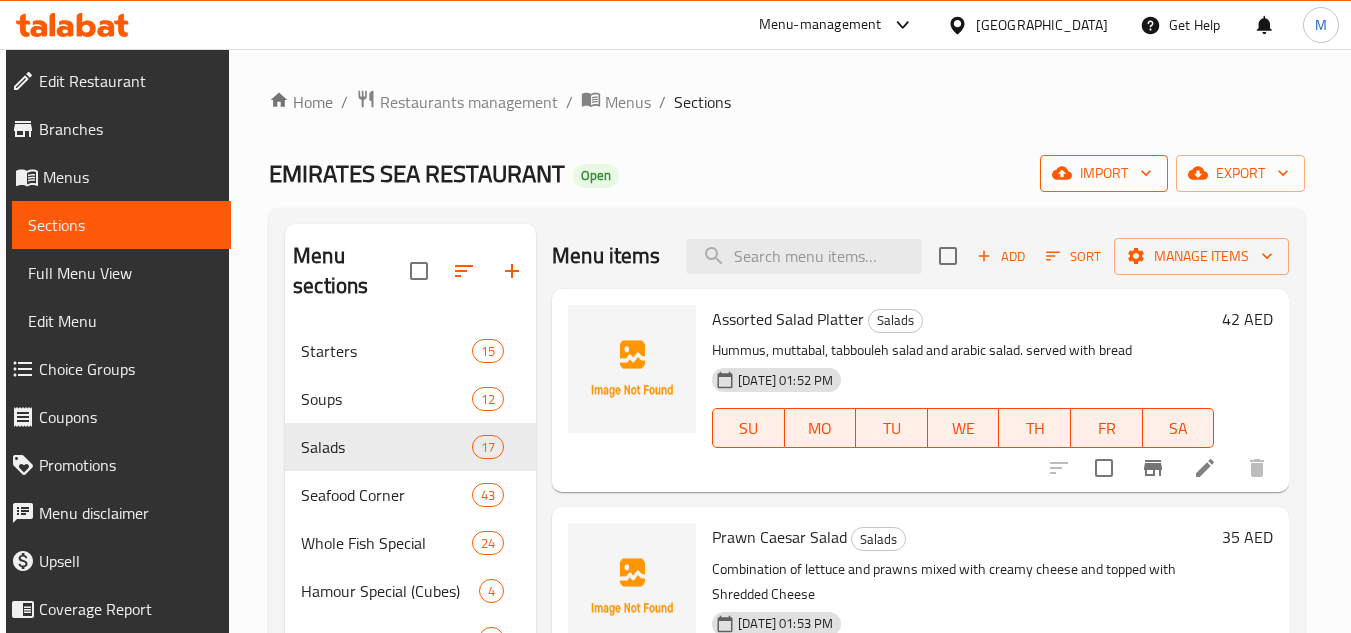 click 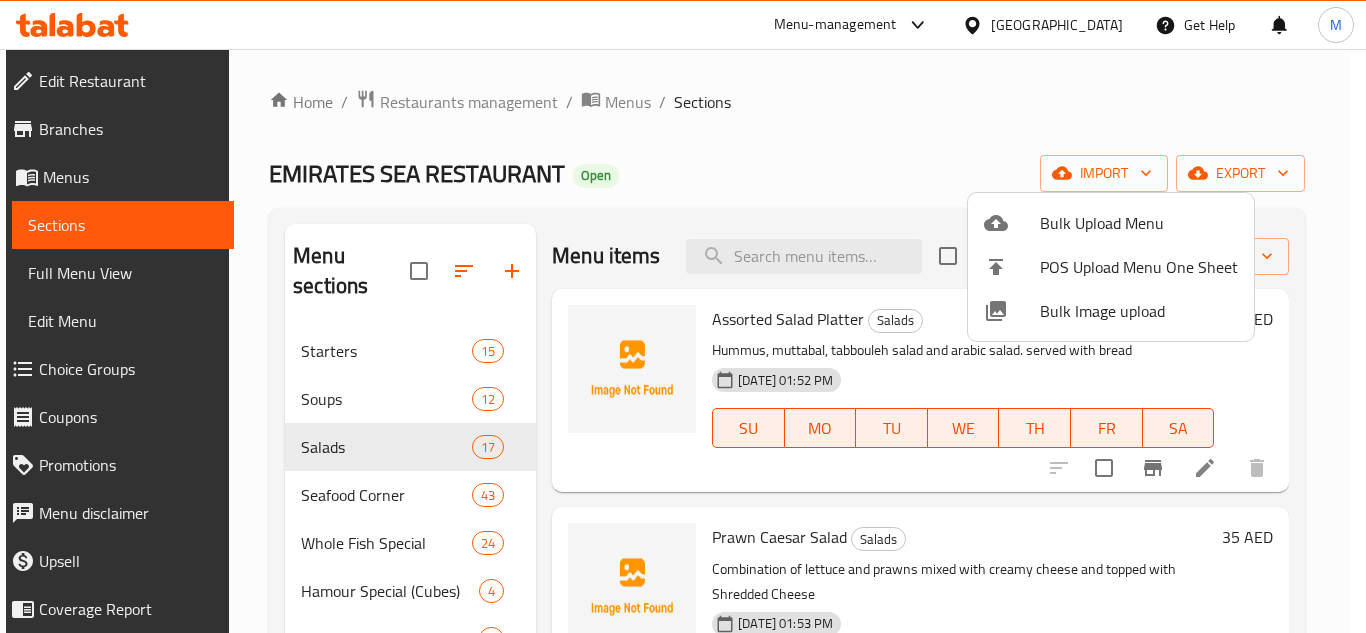 click at bounding box center (683, 316) 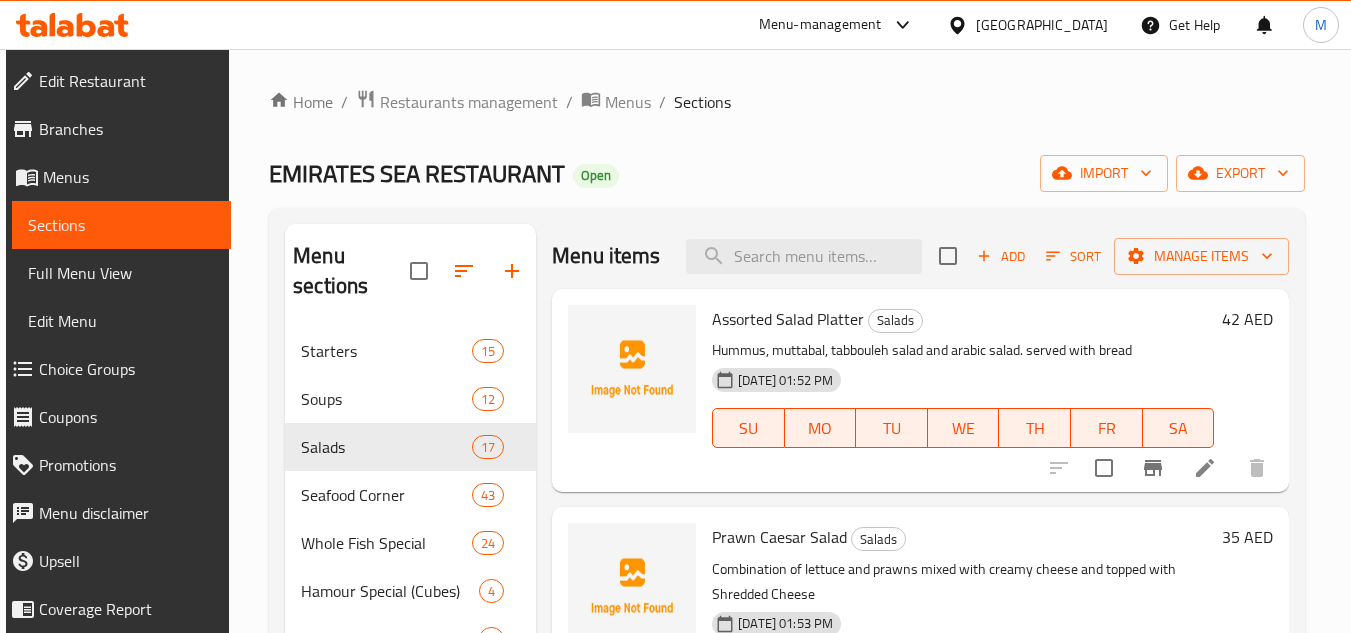 click on "Home / Restaurants management / Menus / Sections EMIRATES SEA RESTAURANT Open import export Menu sections Starters 15 Soups 12 Salads 17 Seafood Corner 43 Whole Fish Special 24 Hamour Special (Cubes) 4 Special Salmon Fish 4 Continental Cuisine 12 Pastas 5 Kababs Persian 11 Charcoal Grilled Indian Tandoor 10 Fresh Indian Bread 10 Indian Seafood Curries 20 Indian Vegetable Curry 8 Indian Chicken and Mutton Curry Saloona 18 Indian Rice Harvest 19 Thai Choice Dishes 5 Rice And Noodles 14 China Land 9 Desserts 3 Mojitos 4 Special Fresh Juice 15 Cold Beverages 10 Choice of milk shake 1 Menu items Add Sort Manage items Assorted Salad Platter   Salads Hummus, muttabal, tabbouleh salad and arabic salad. served with bread 15-07-2025 01:52 PM SU MO TU WE TH FR SA 42   AED Prawn Caesar Salad   Salads Combination of lettuce and prawns mixed with creamy cheese and topped with Shredded Cheese 15-07-2025 01:53 PM SU MO TU WE TH FR SA 35   AED Cocktail Seafood Salad   Salads Mixed seafood with mayonnaise based tangy sauce SU" at bounding box center (787, 796) 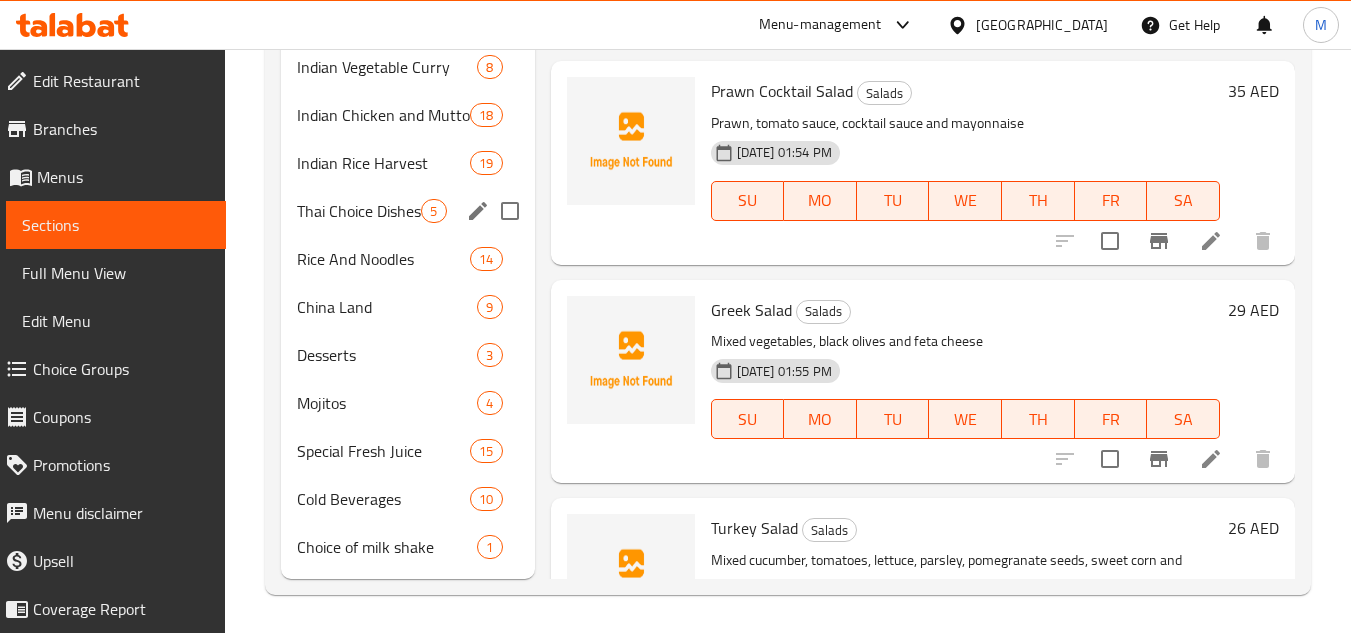 scroll, scrollTop: 910, scrollLeft: 0, axis: vertical 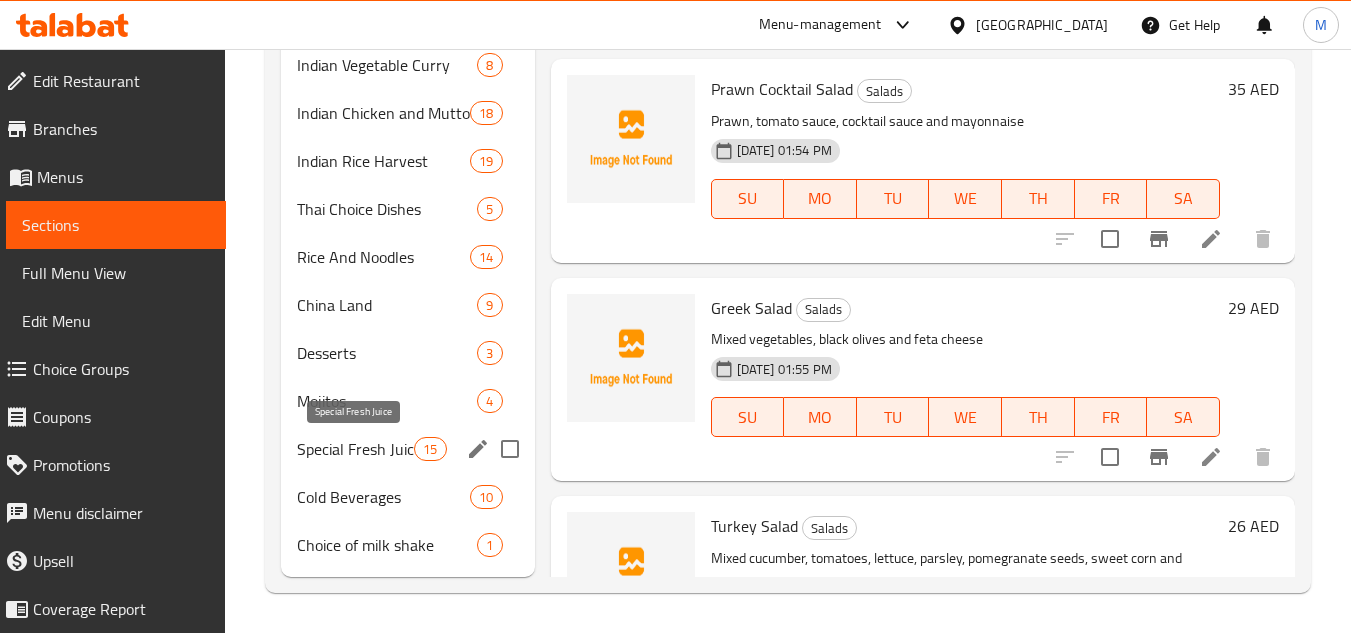 click on "Special Fresh Juice" at bounding box center [355, 449] 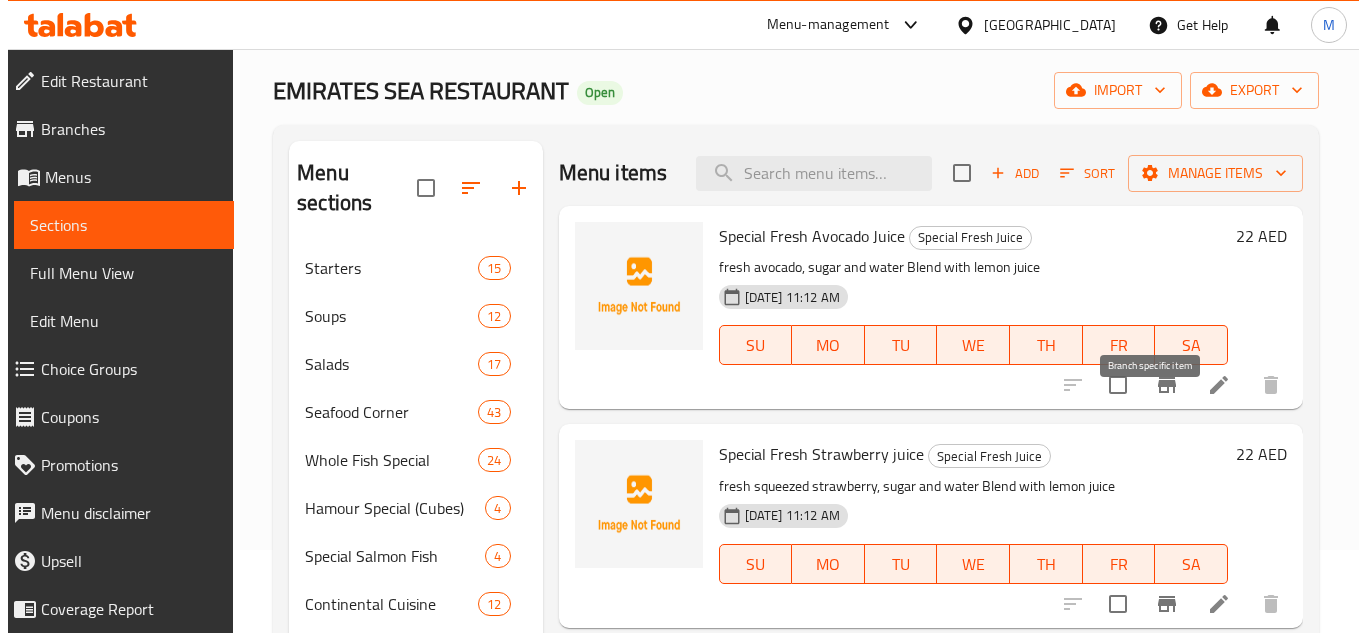 scroll, scrollTop: 0, scrollLeft: 0, axis: both 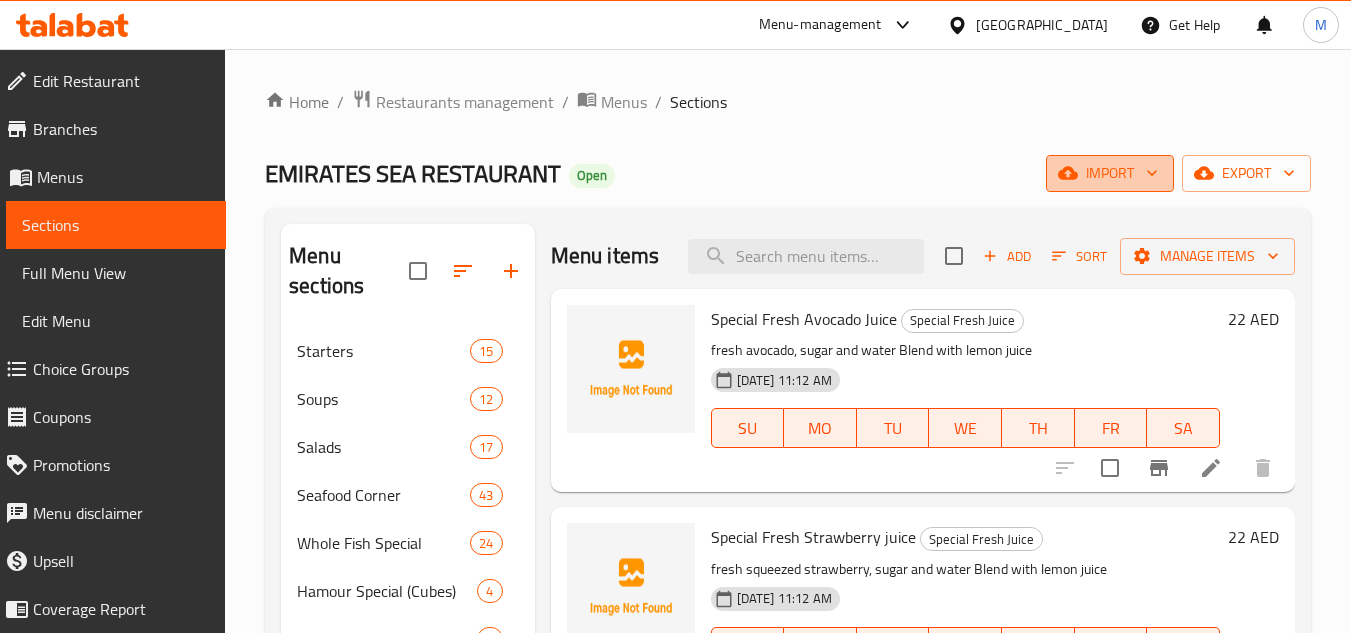 click 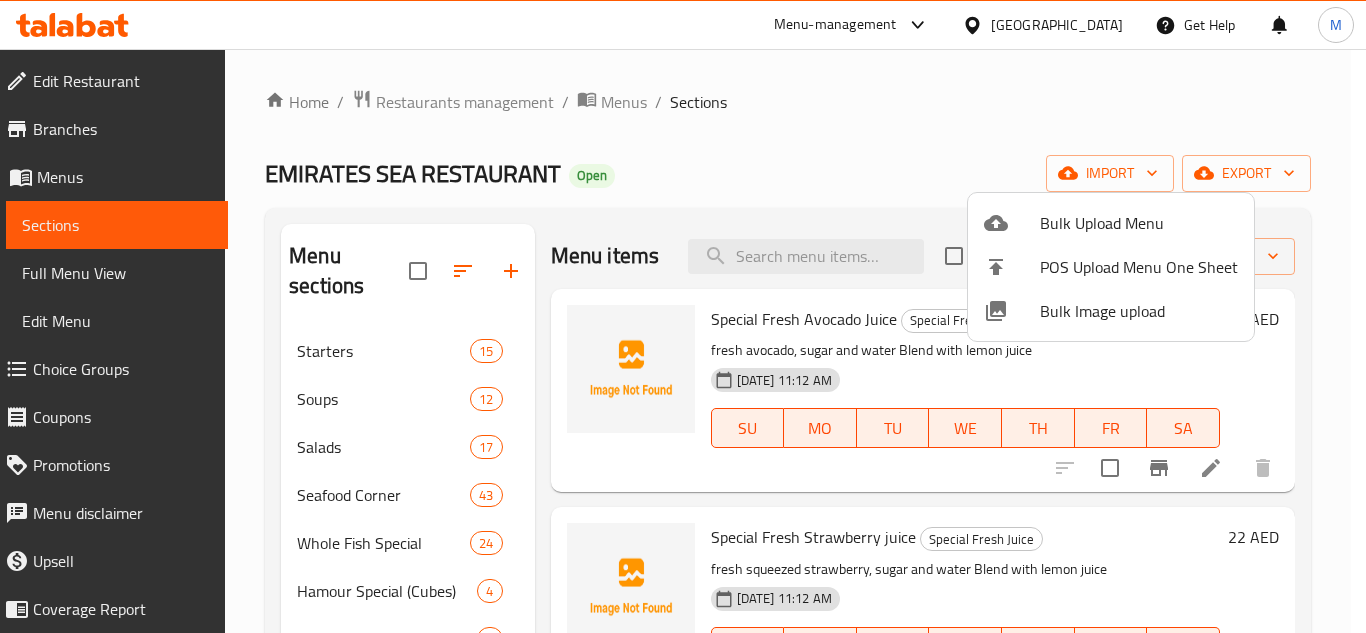 click on "Bulk Image upload" at bounding box center [1139, 311] 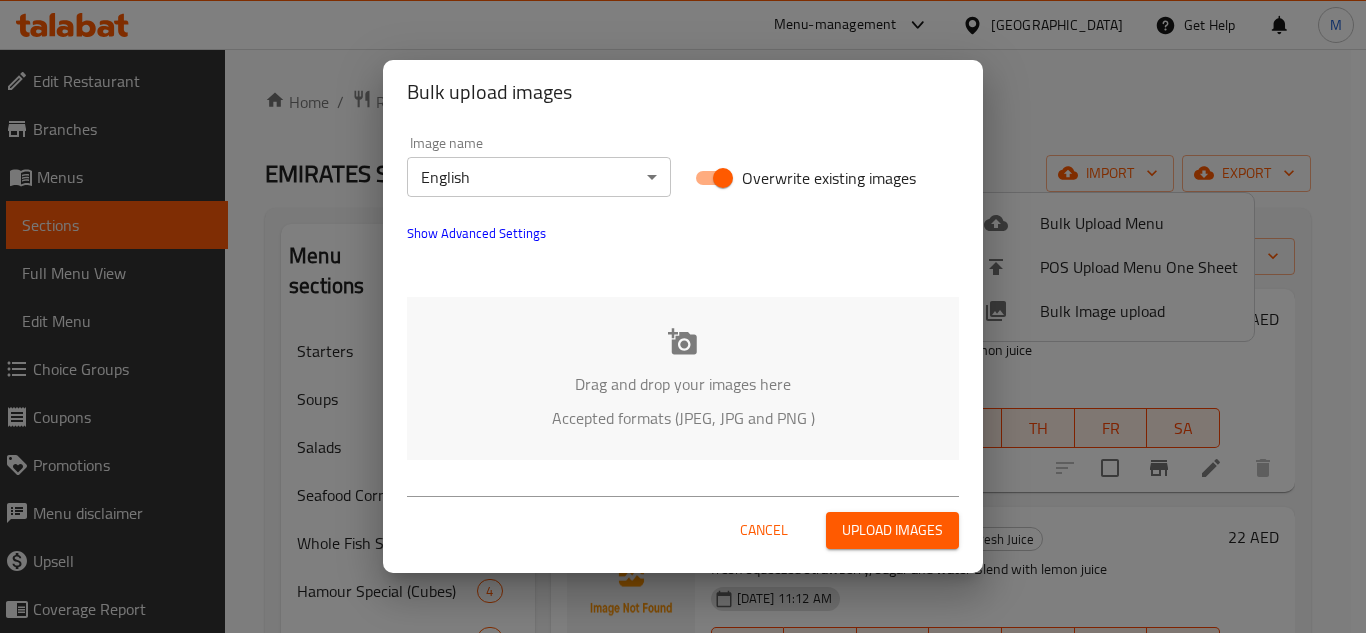 click on "Drag and drop your images here Accepted formats (JPEG, JPG and PNG )" at bounding box center (683, 378) 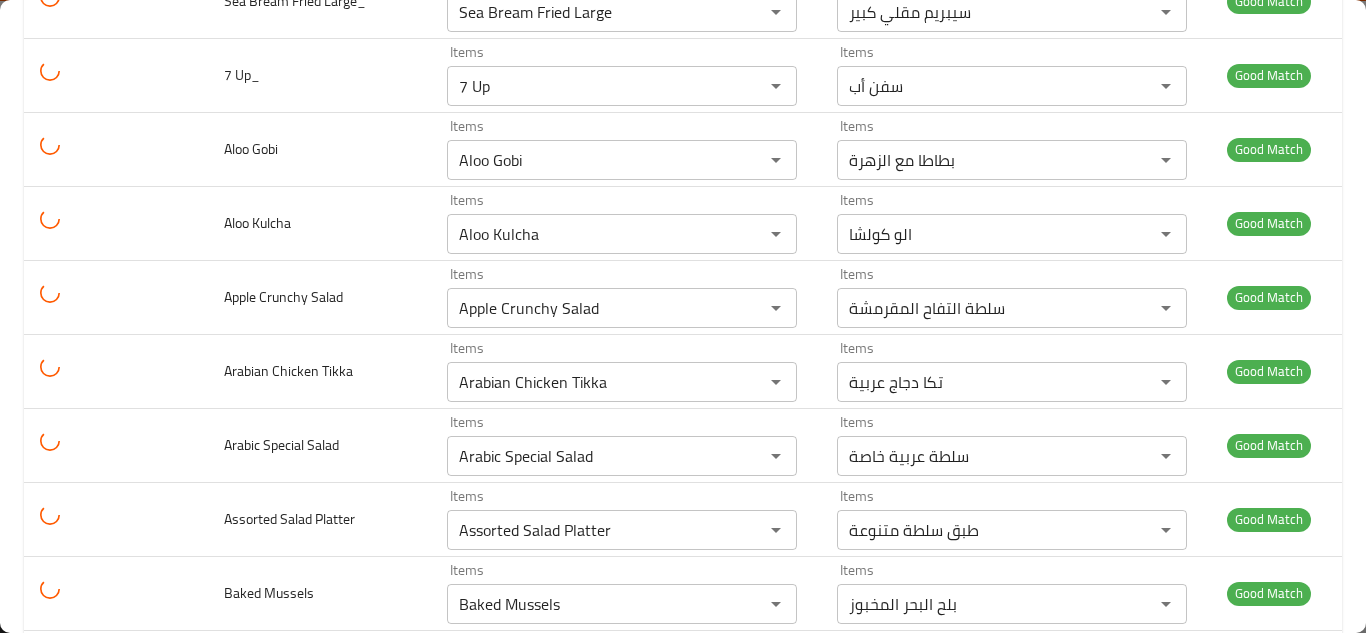 scroll, scrollTop: 0, scrollLeft: 0, axis: both 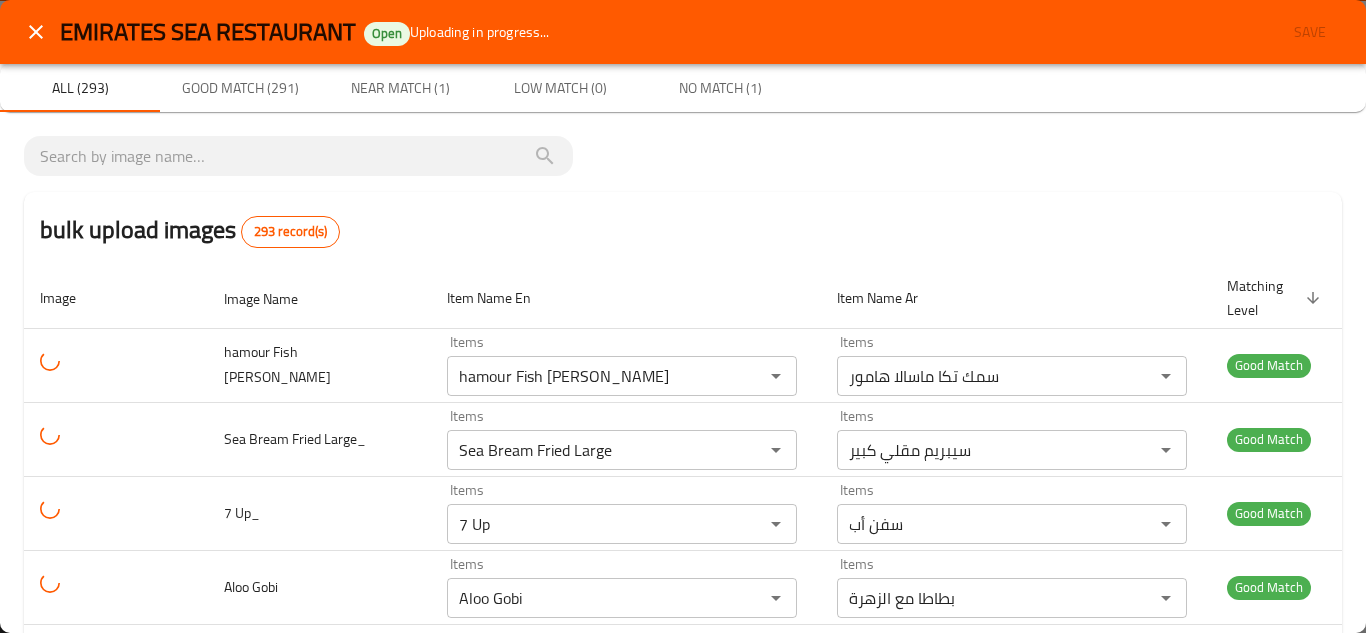 click 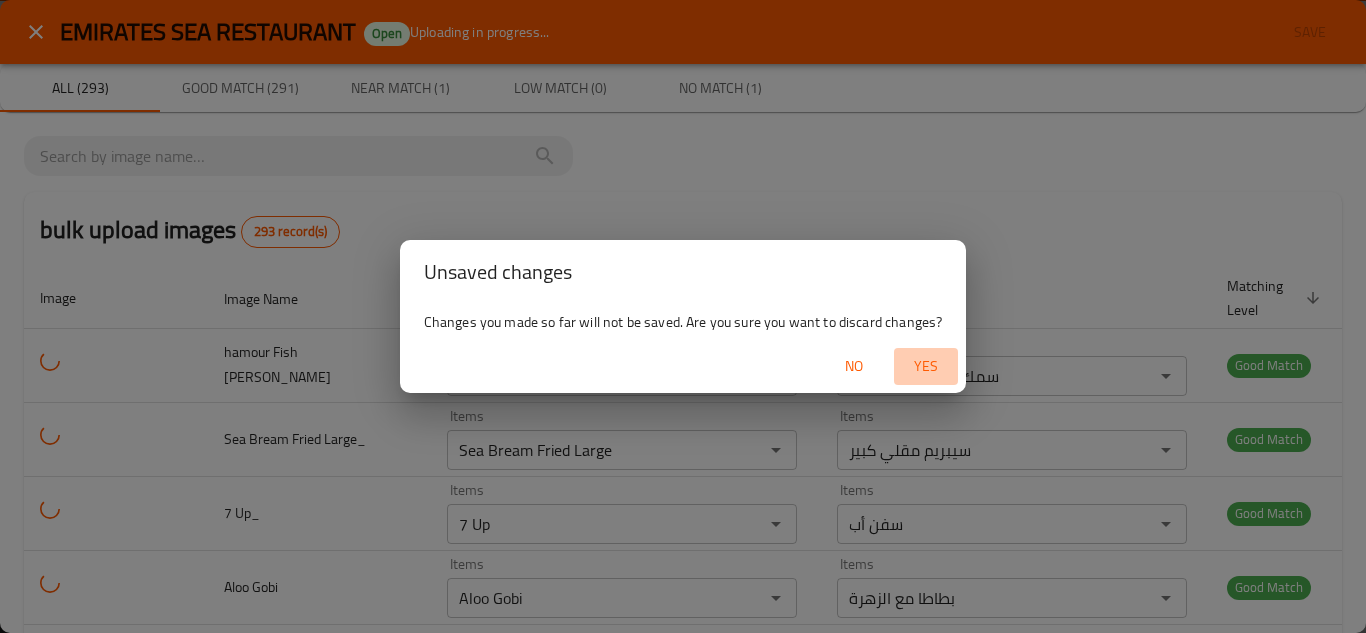 click on "Yes" at bounding box center (926, 366) 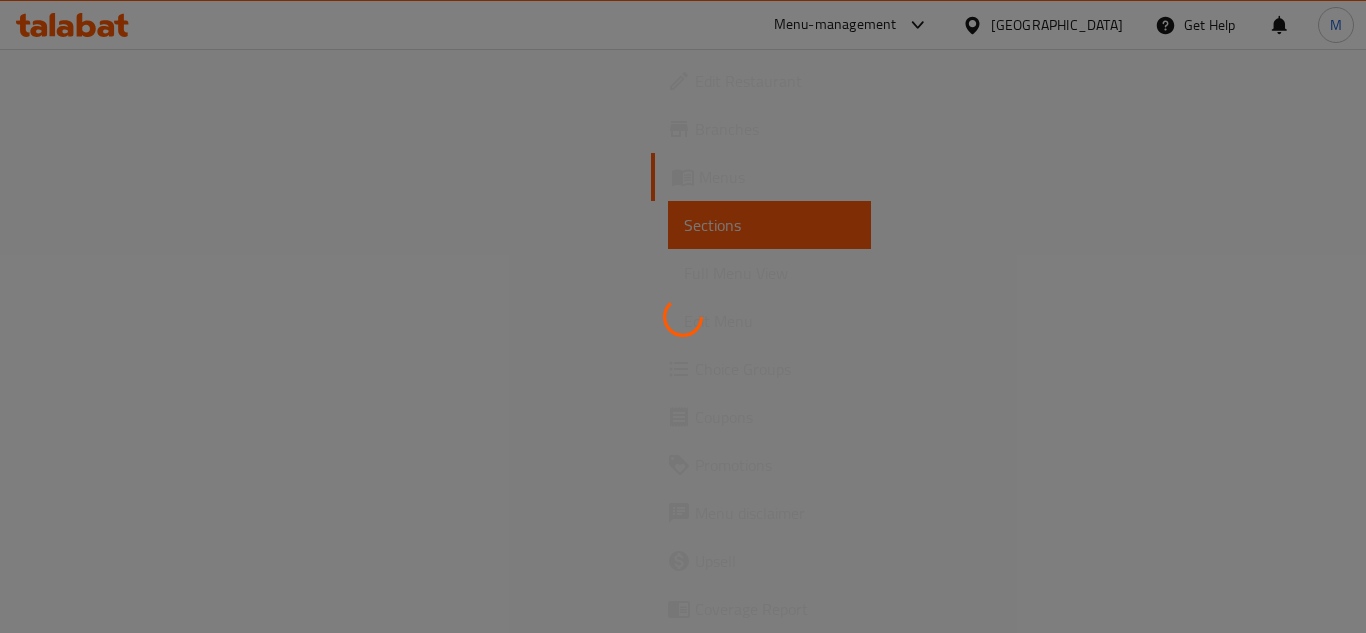 scroll, scrollTop: 0, scrollLeft: 0, axis: both 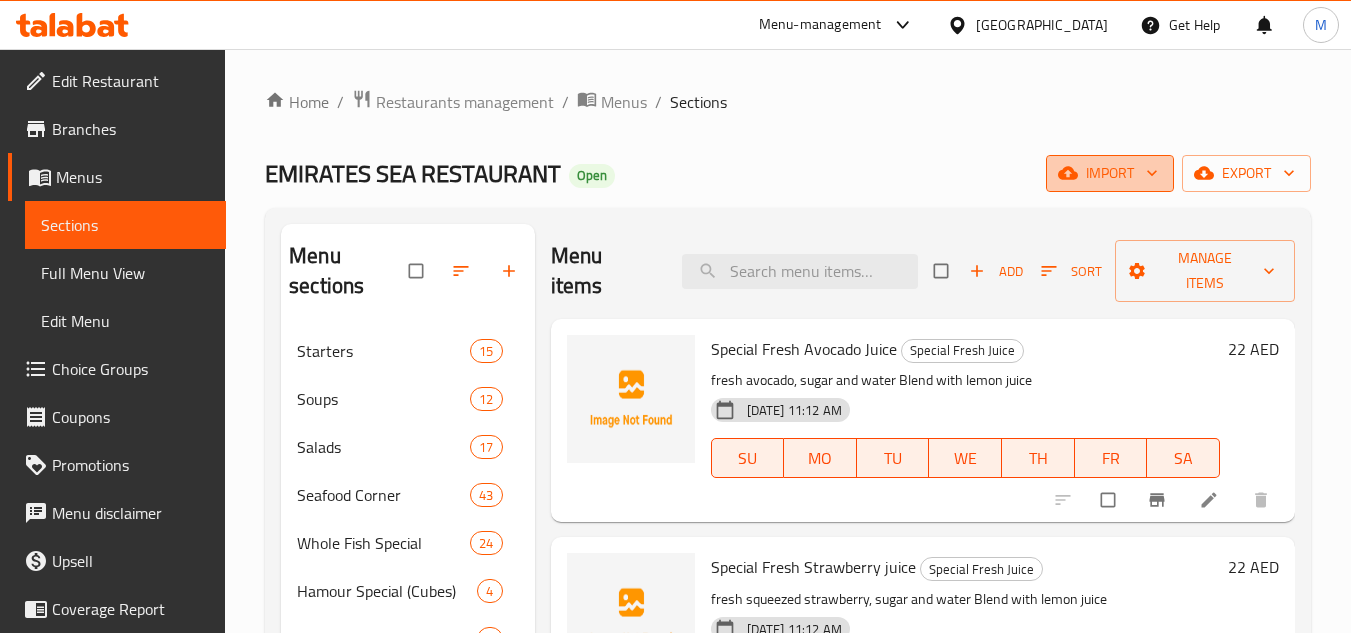 click 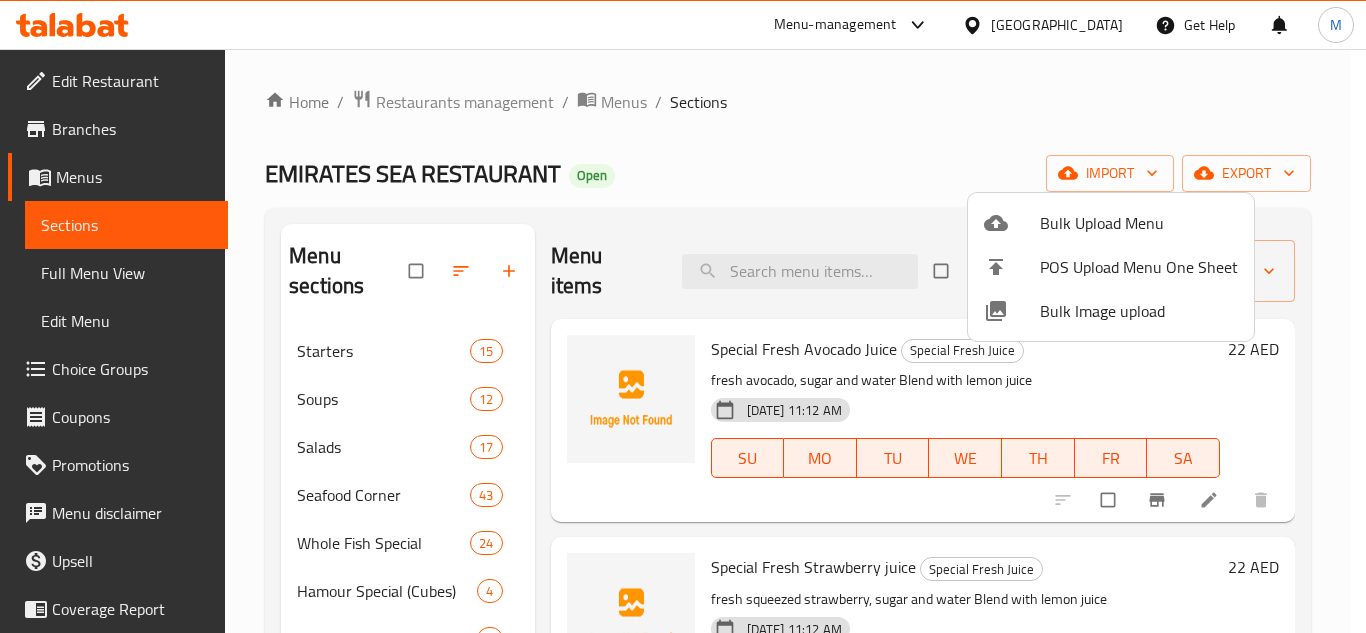 click on "Bulk Image upload" at bounding box center [1139, 311] 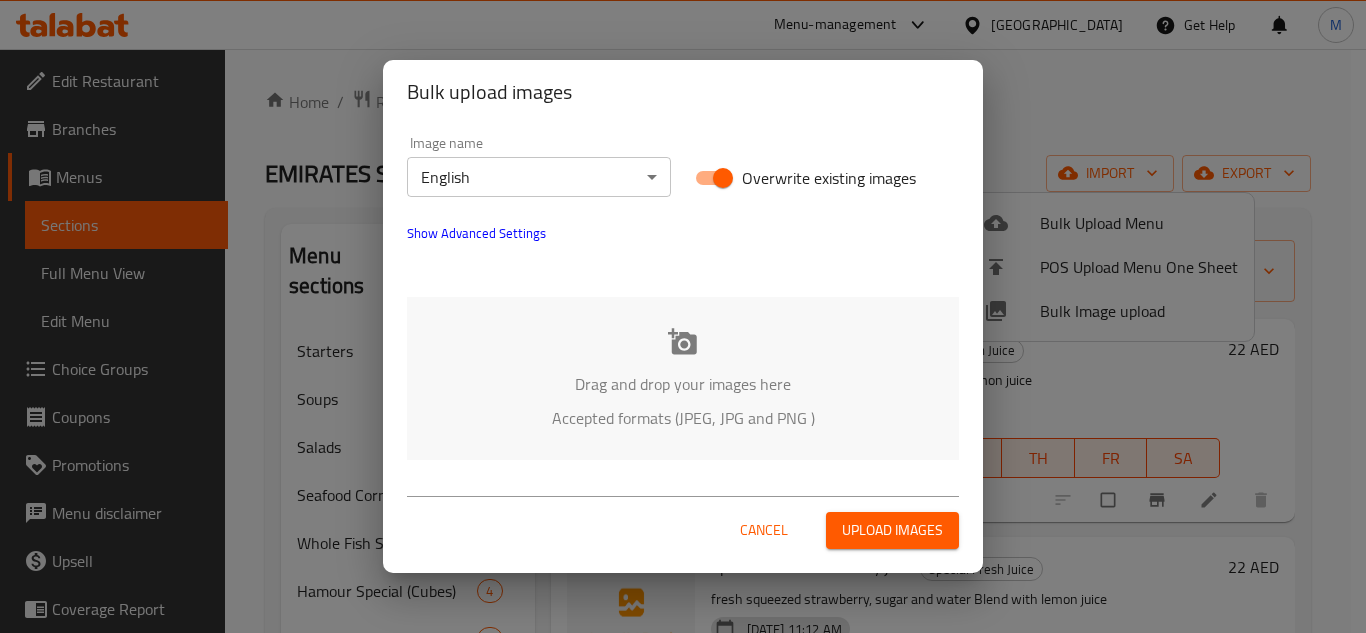 click on "Drag and drop your images here" at bounding box center (683, 384) 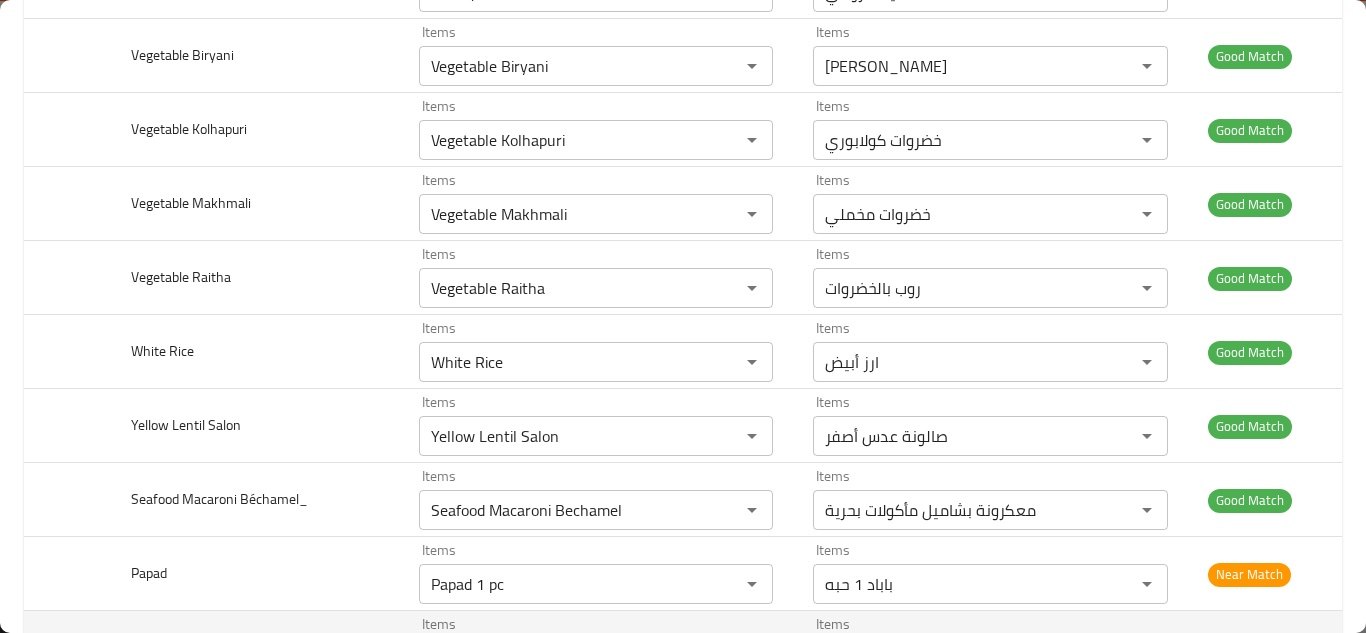 scroll, scrollTop: 21395, scrollLeft: 0, axis: vertical 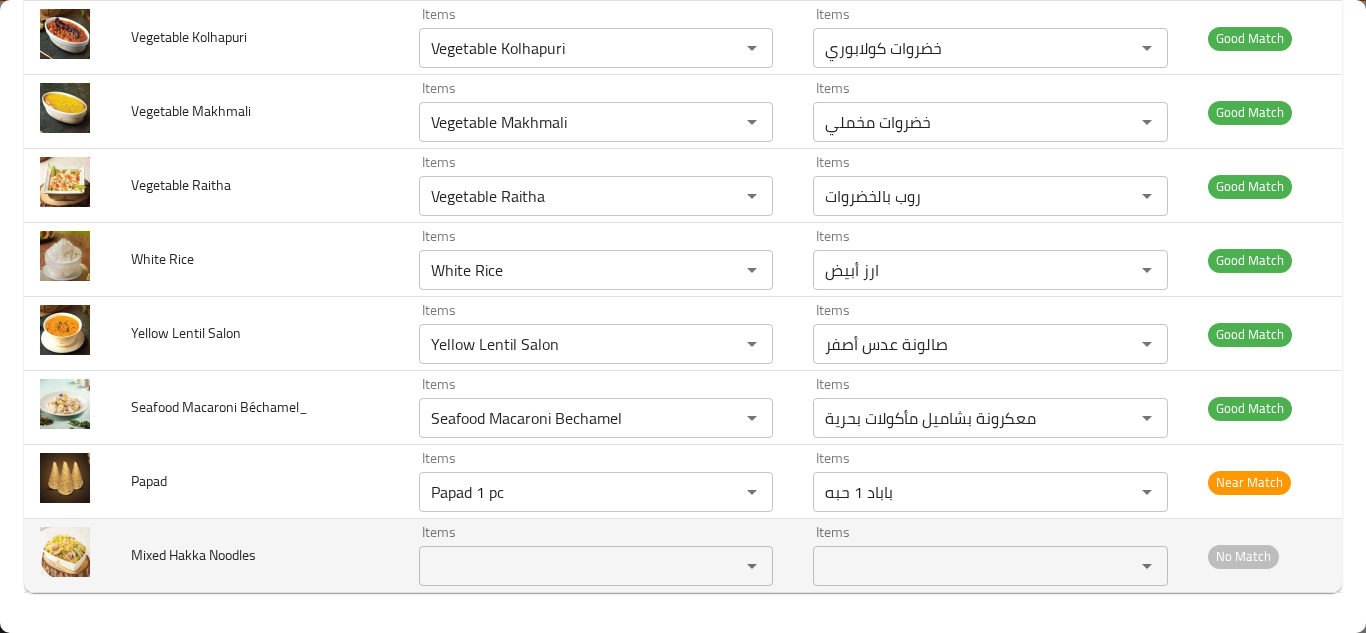 click on "Mixed Hakka Noodles" at bounding box center (193, 555) 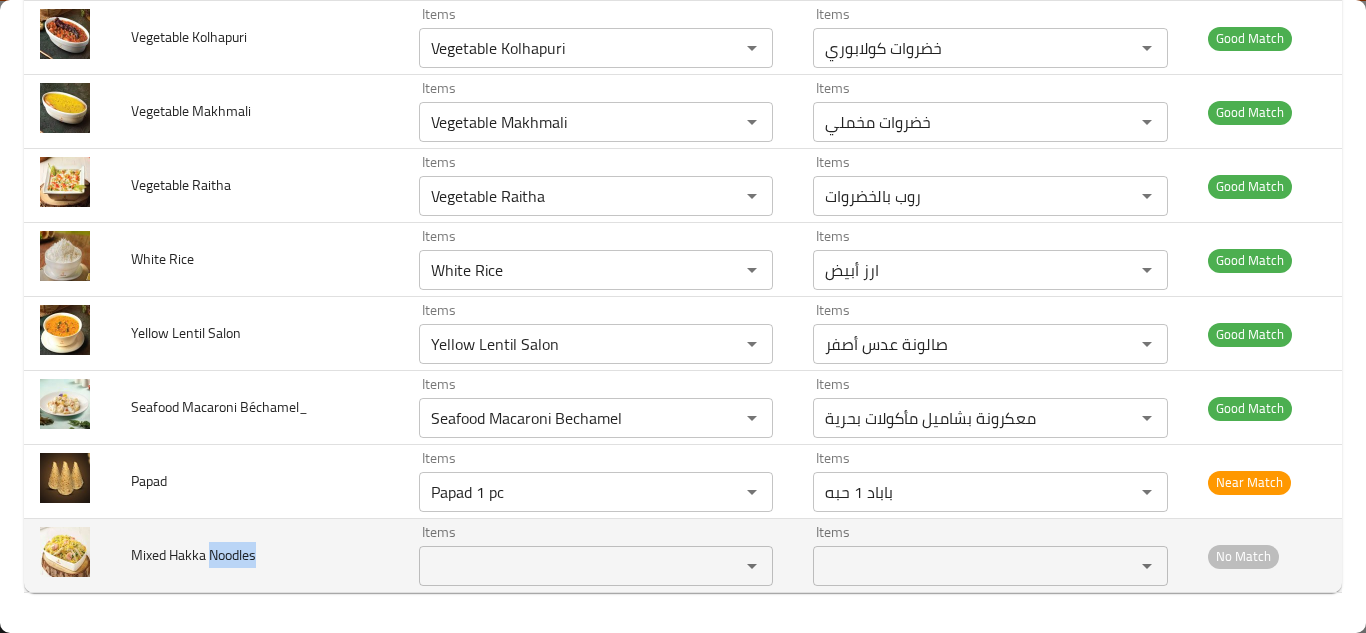 click on "Mixed Hakka Noodles" at bounding box center (193, 555) 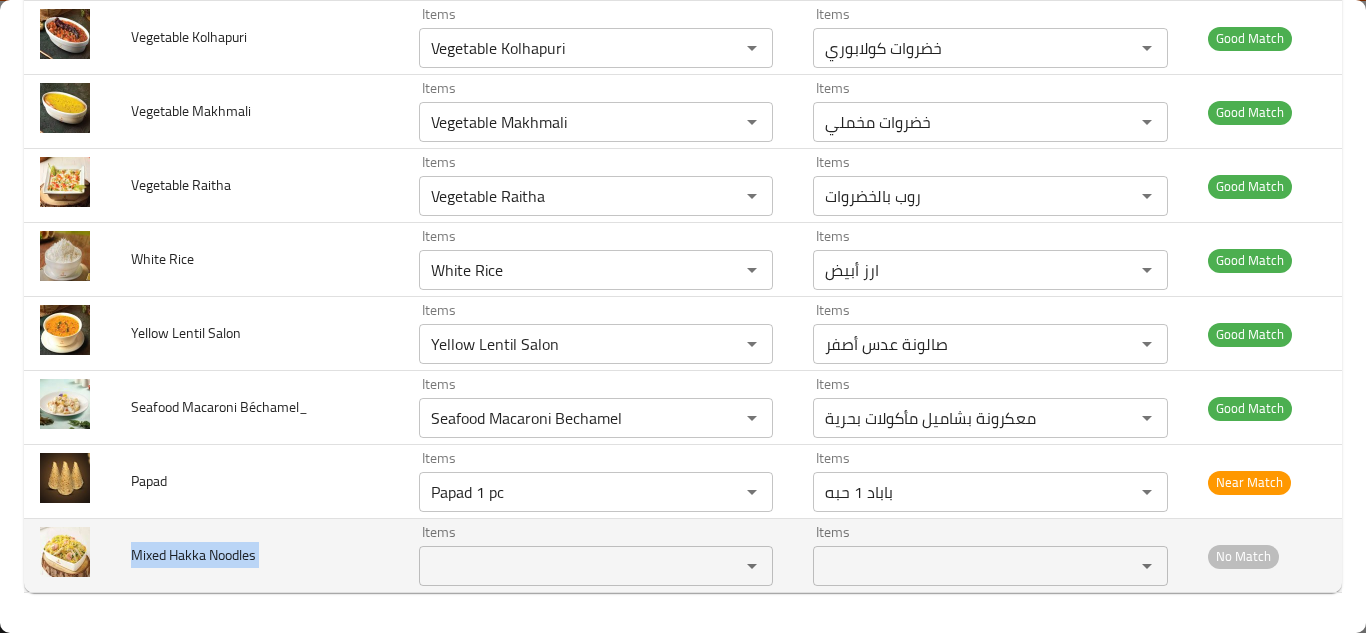 click on "Mixed Hakka Noodles" at bounding box center [193, 555] 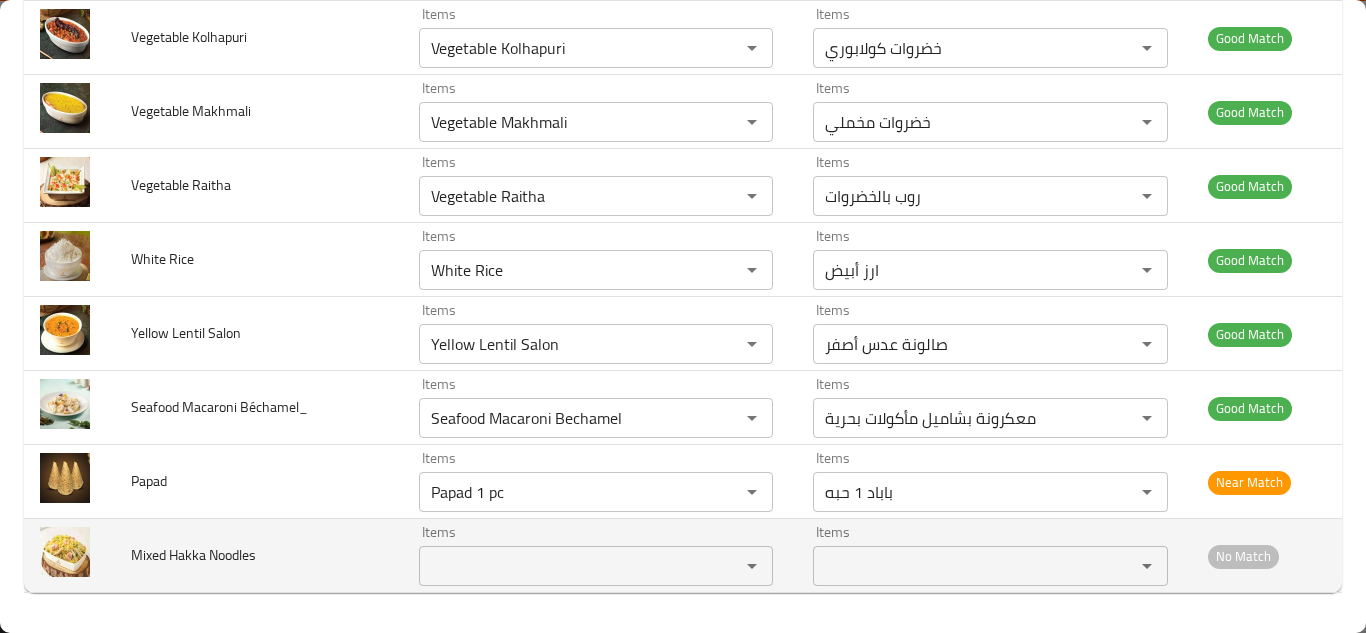 click on "Mixed Hakka Noodles" at bounding box center (258, 556) 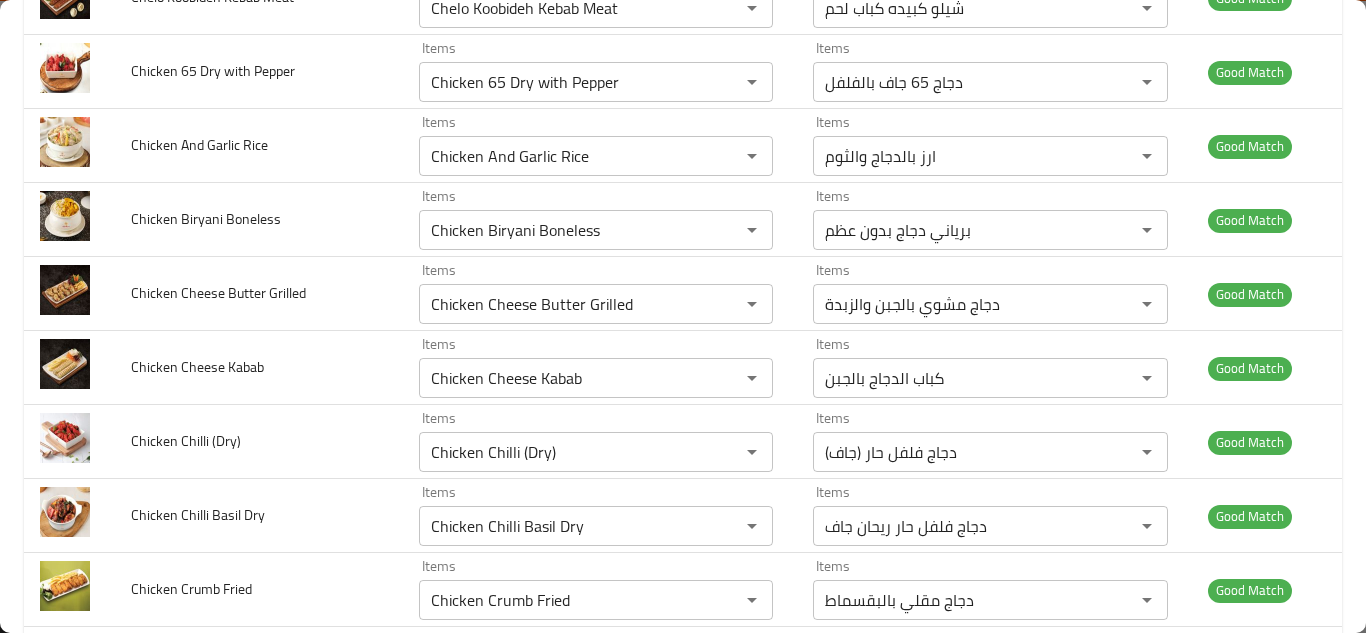 scroll, scrollTop: 1678, scrollLeft: 0, axis: vertical 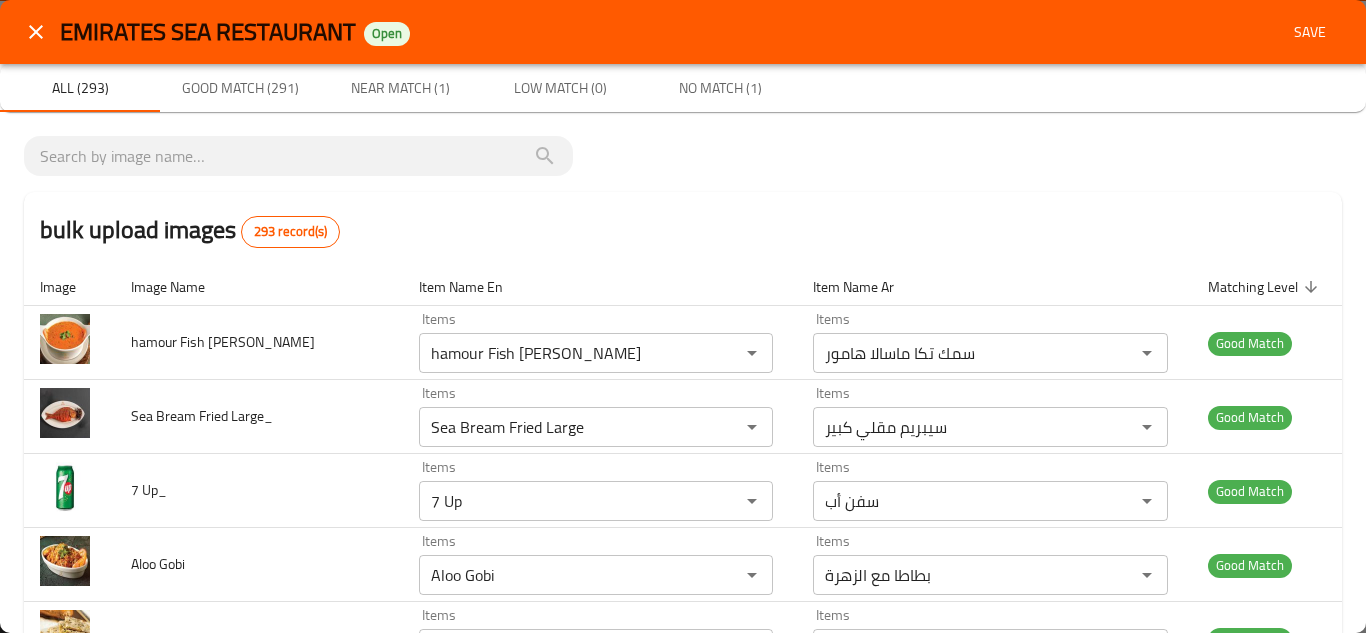 click on "Save" at bounding box center (1310, 32) 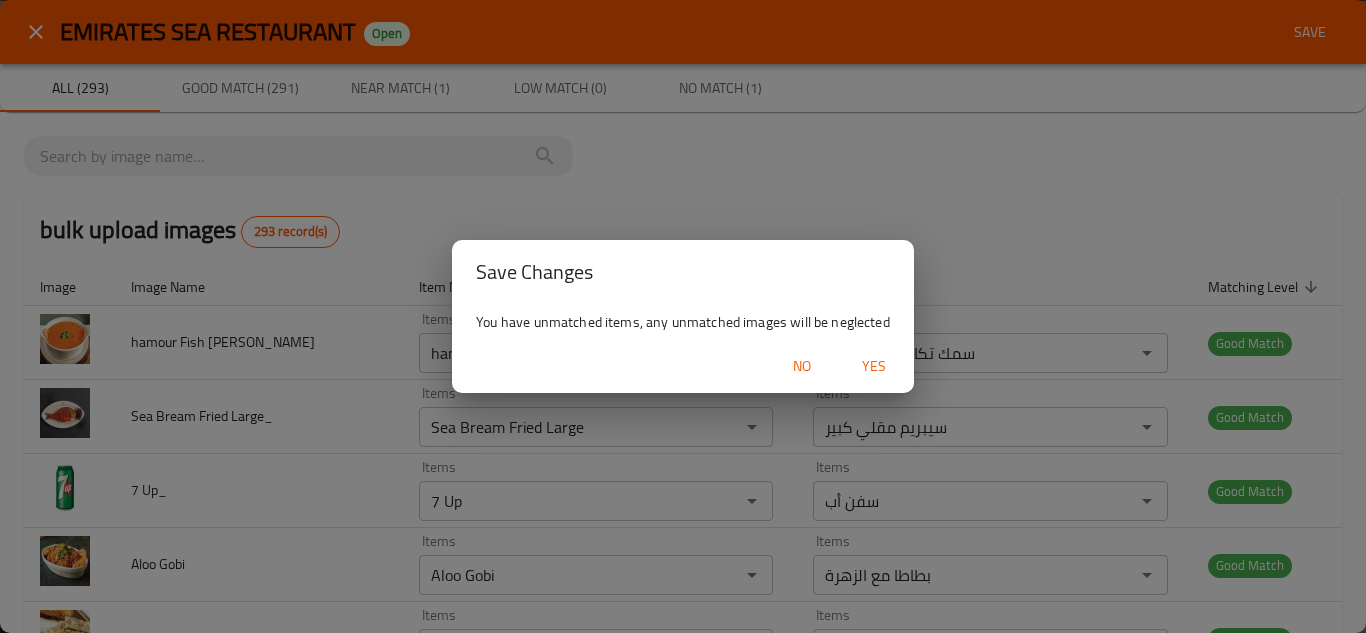 click on "Yes" at bounding box center (874, 366) 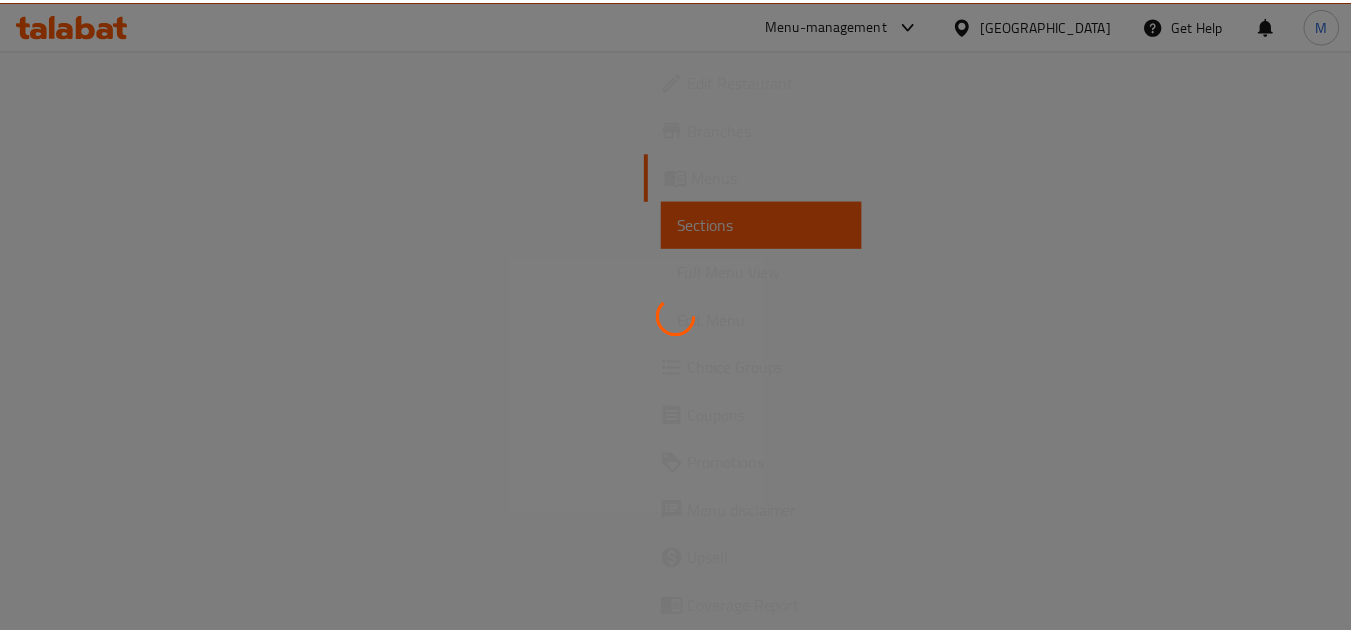 scroll, scrollTop: 0, scrollLeft: 0, axis: both 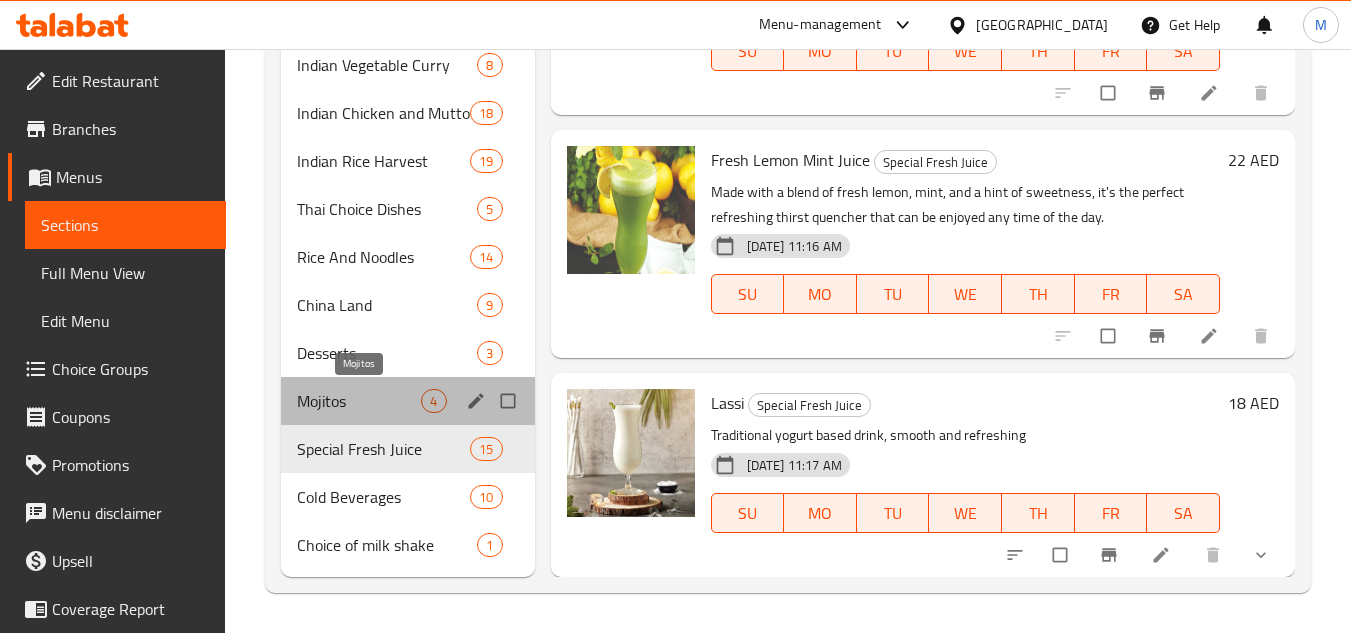 click on "Mojitos" at bounding box center (359, 401) 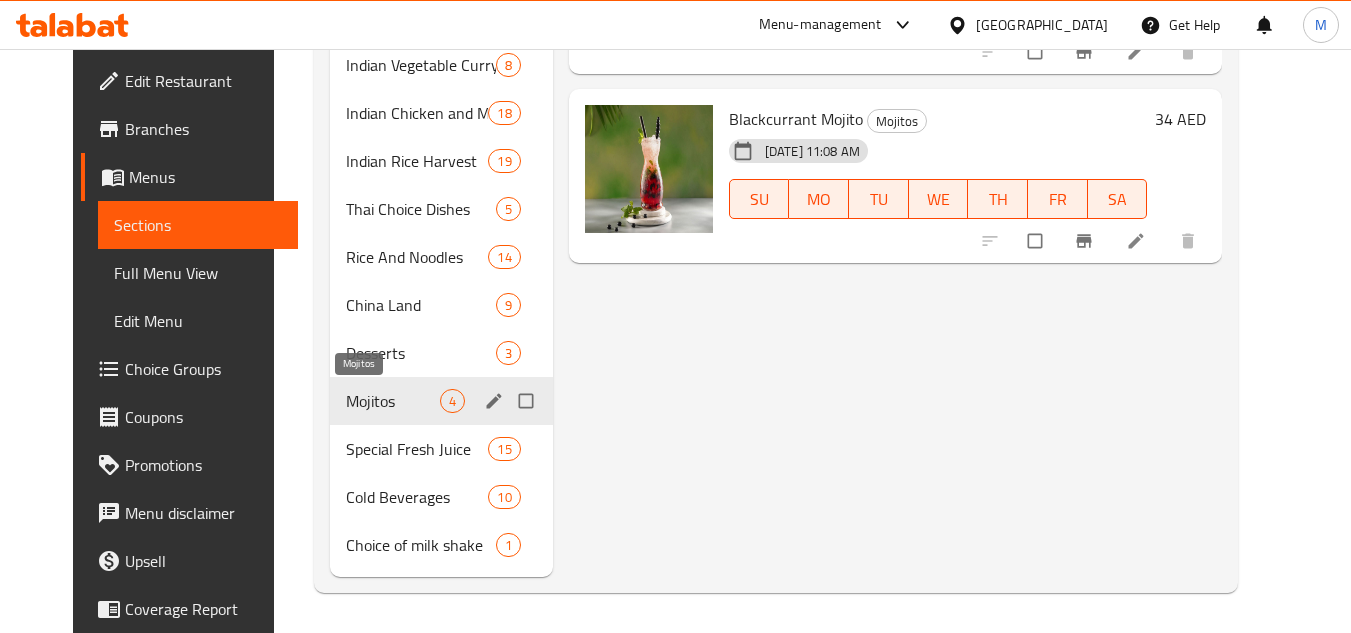 scroll, scrollTop: 0, scrollLeft: 0, axis: both 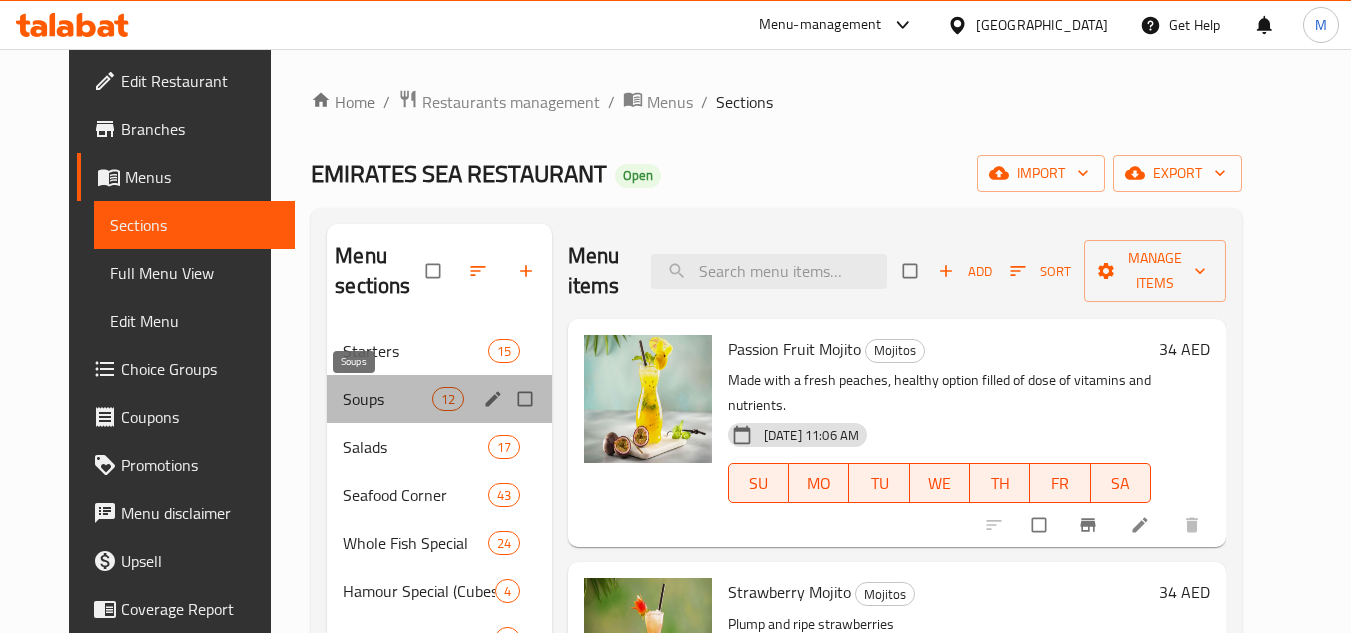 click on "Soups" at bounding box center (387, 399) 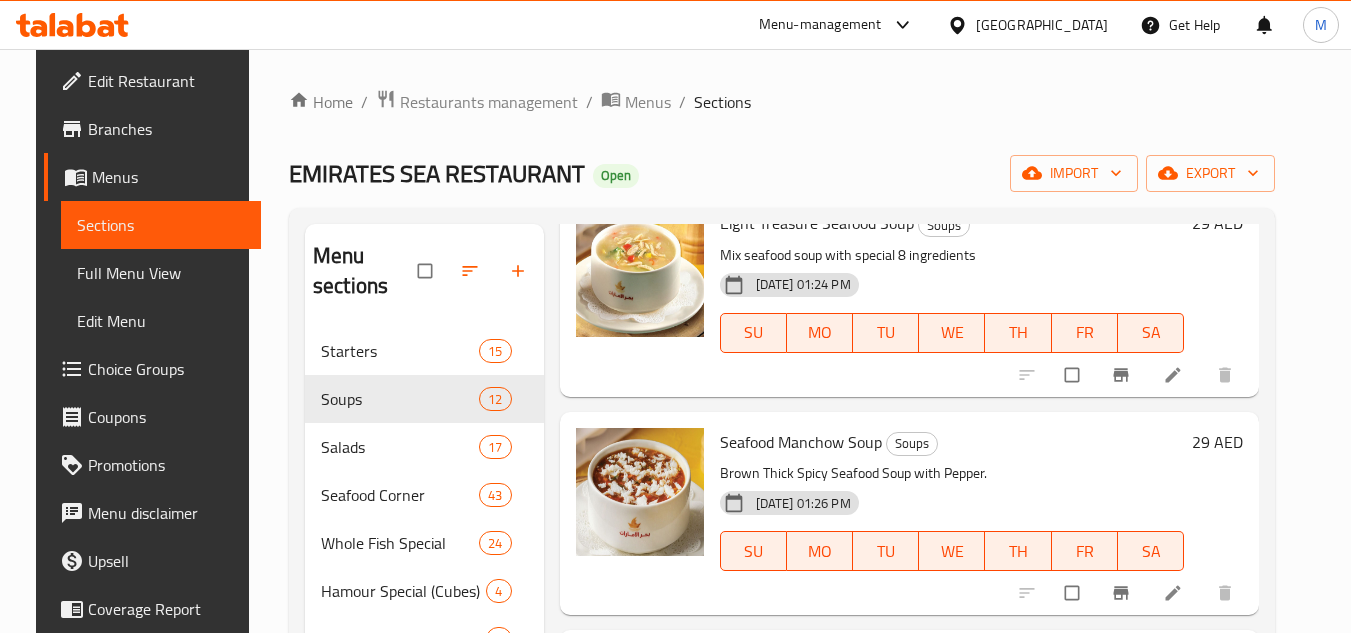 scroll, scrollTop: 1463, scrollLeft: 0, axis: vertical 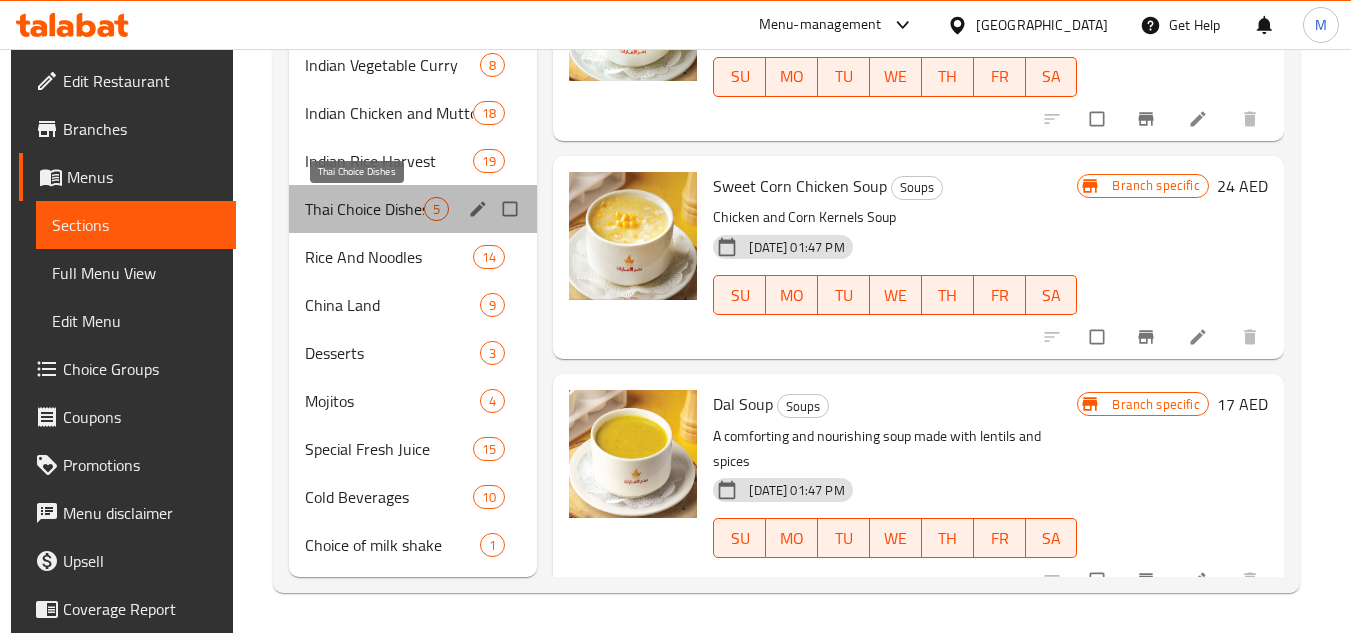 click on "Thai Choice Dishes" at bounding box center [365, 209] 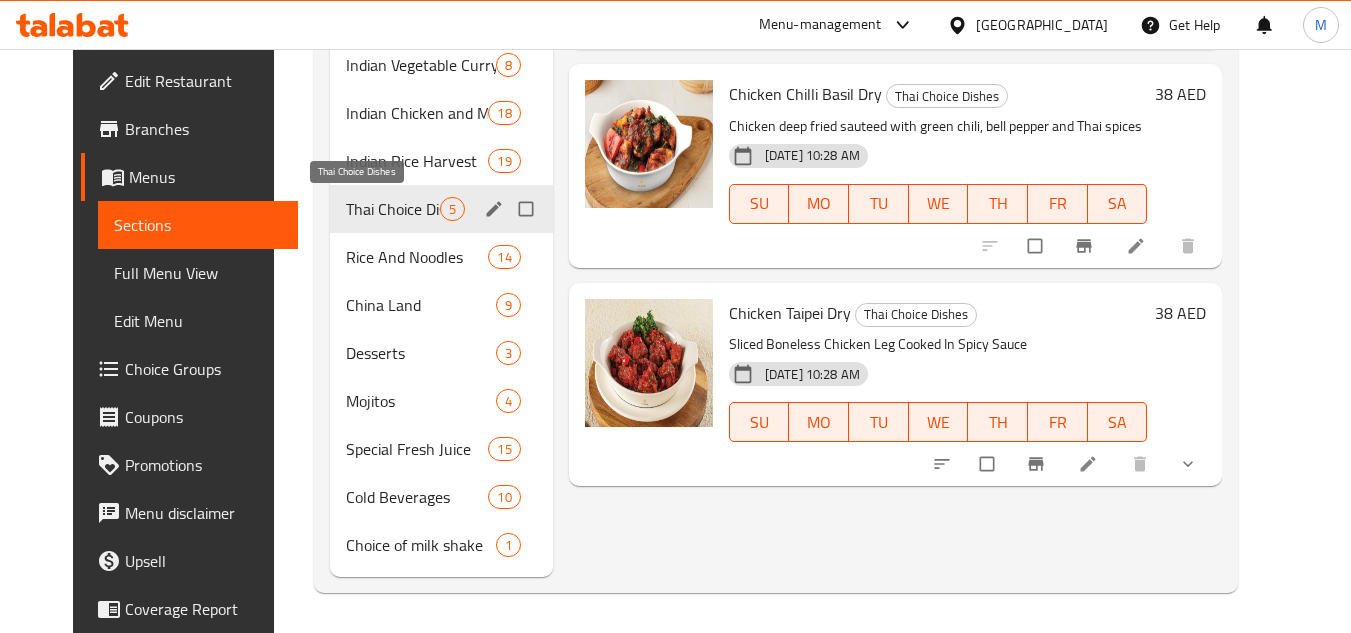 scroll, scrollTop: 0, scrollLeft: 0, axis: both 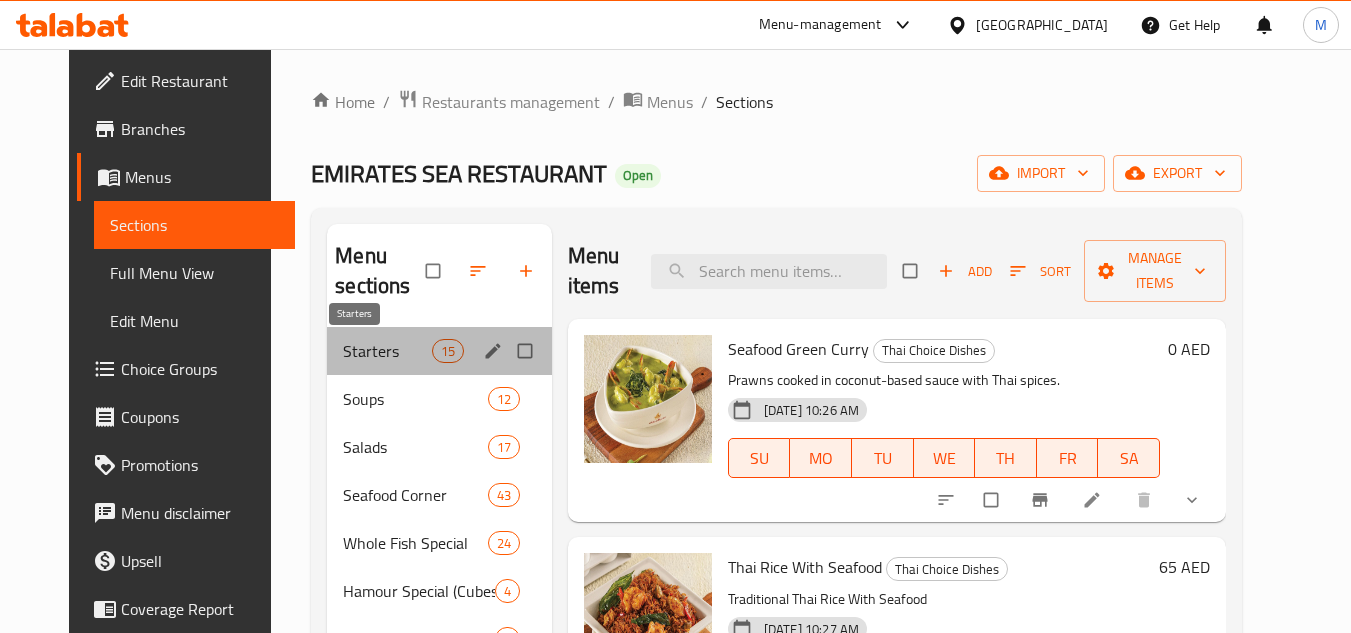 click on "Starters" at bounding box center [387, 351] 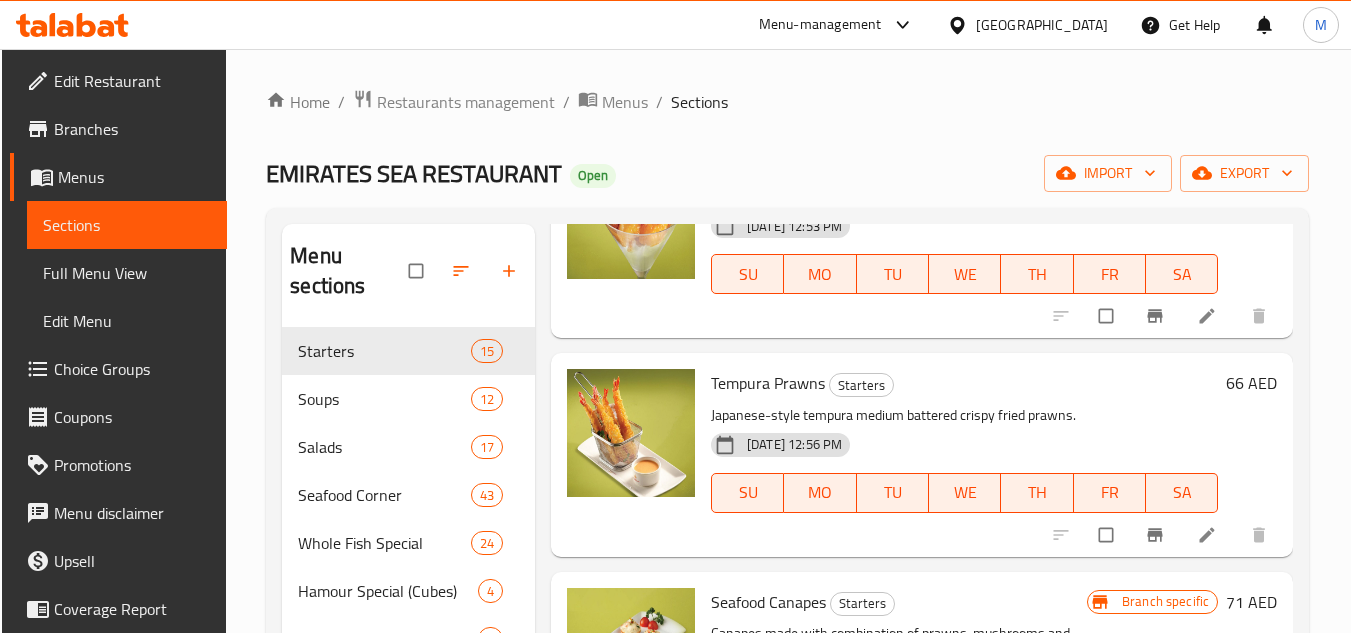 scroll, scrollTop: 1400, scrollLeft: 0, axis: vertical 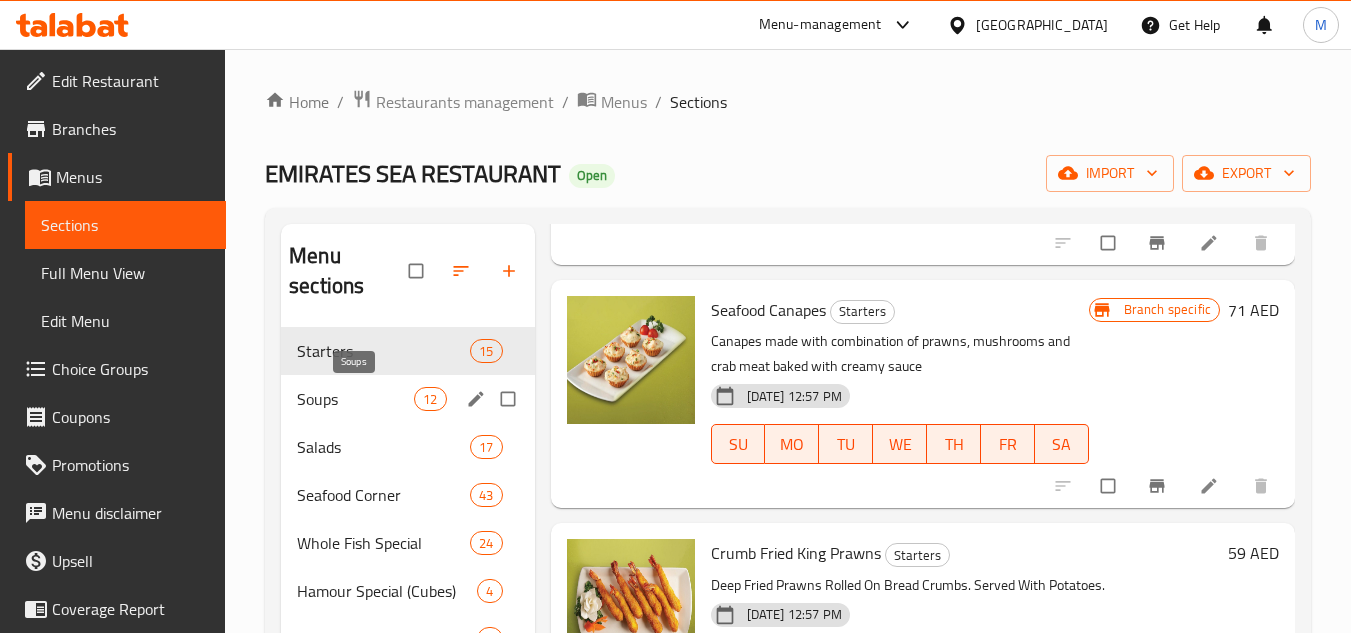 click on "Soups" at bounding box center [355, 399] 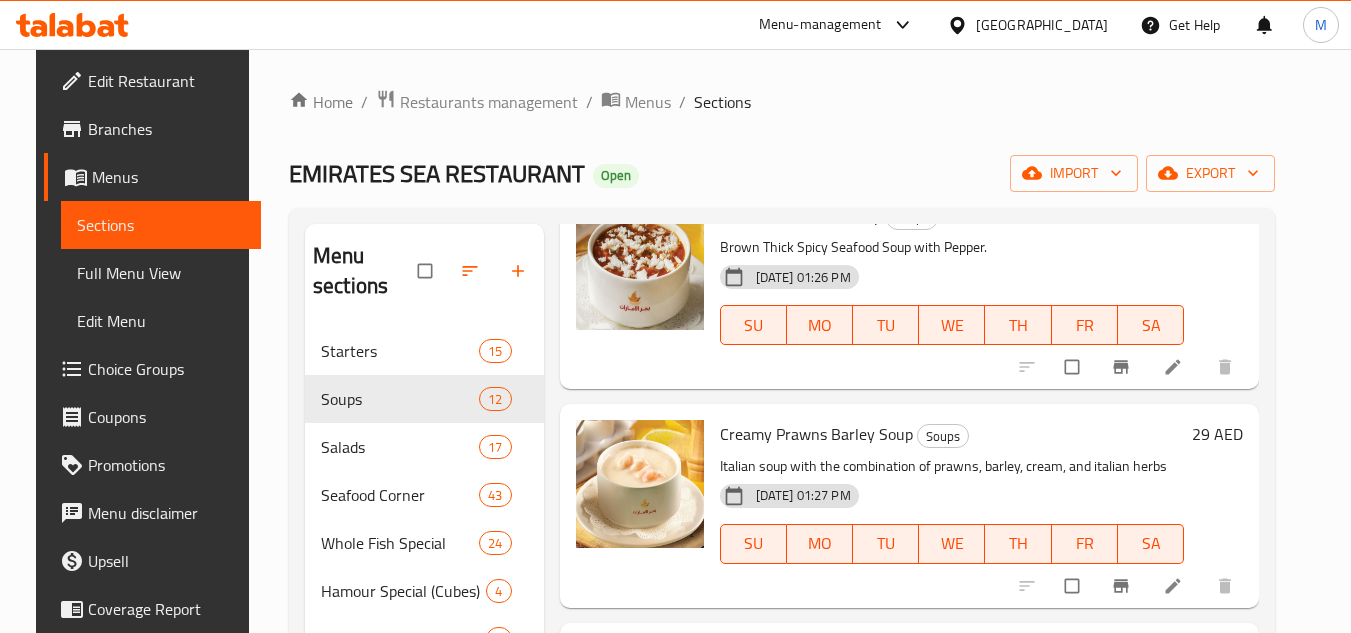 scroll, scrollTop: 1463, scrollLeft: 0, axis: vertical 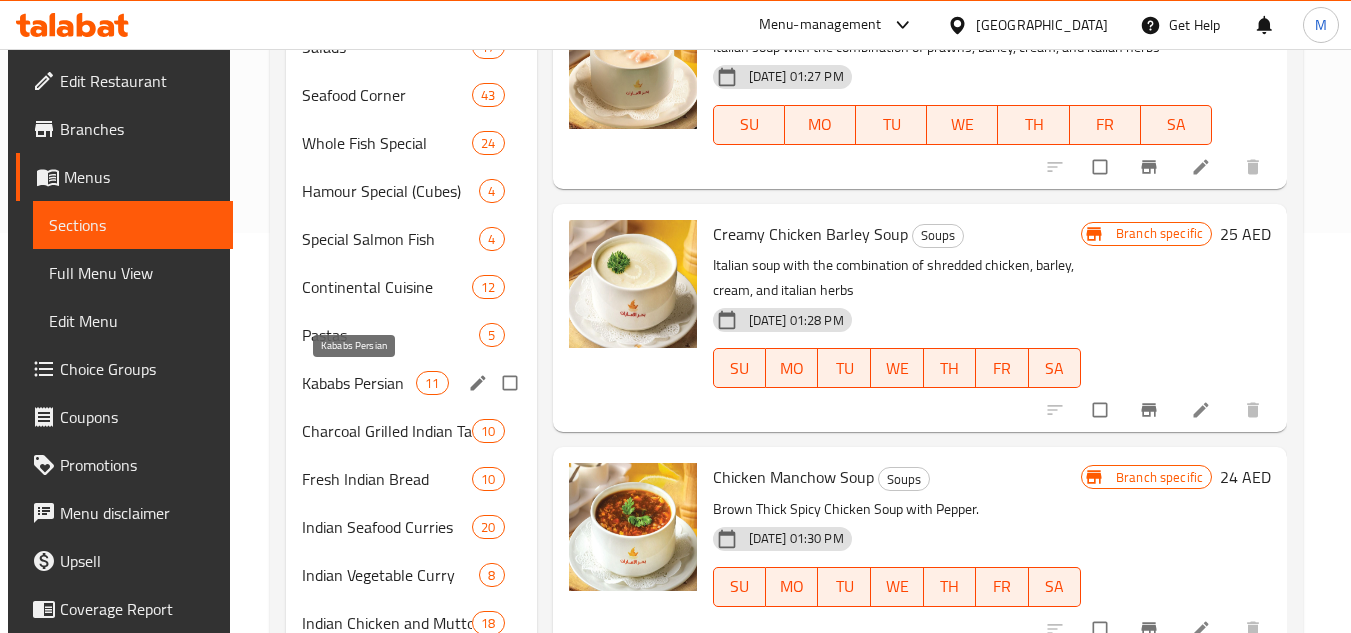 click on "Kababs Persian" at bounding box center (359, 383) 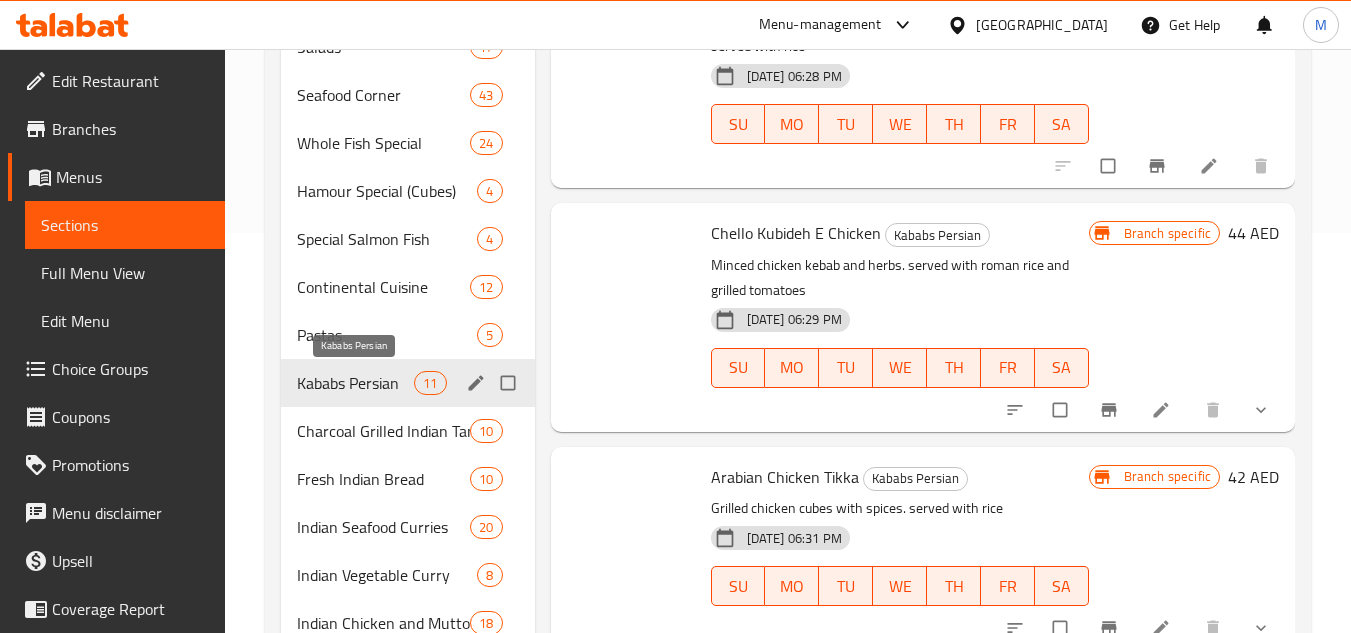 scroll, scrollTop: 1370, scrollLeft: 0, axis: vertical 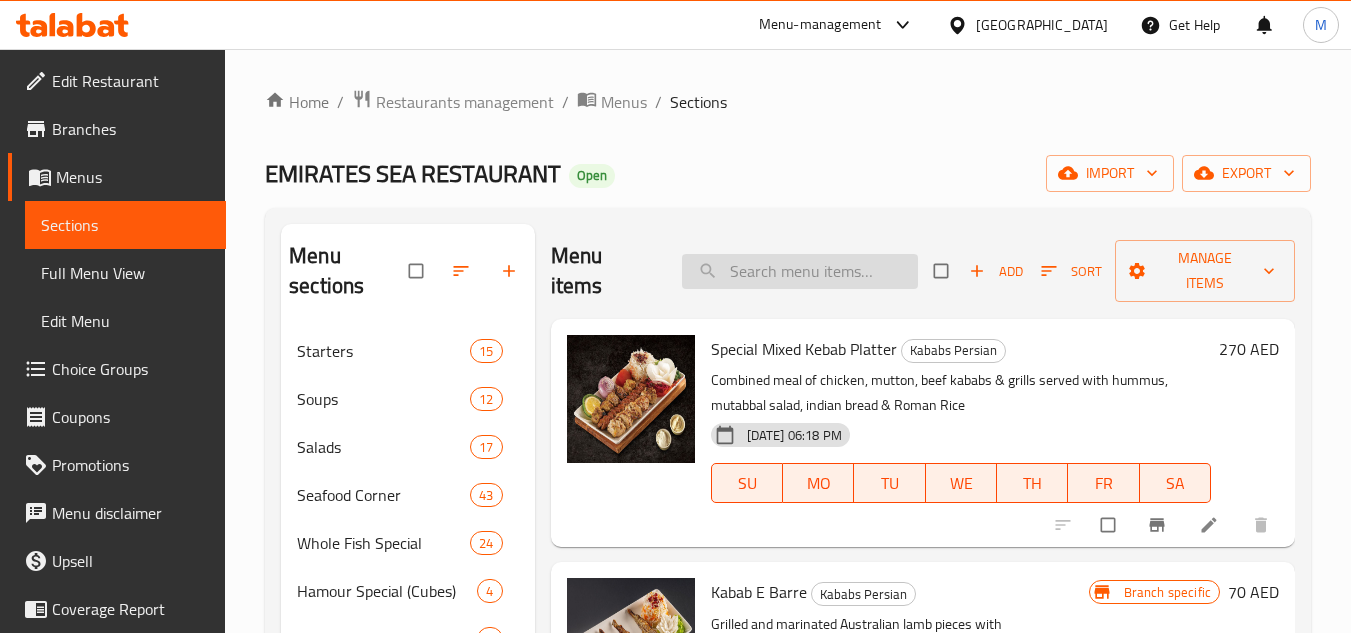 click at bounding box center (800, 271) 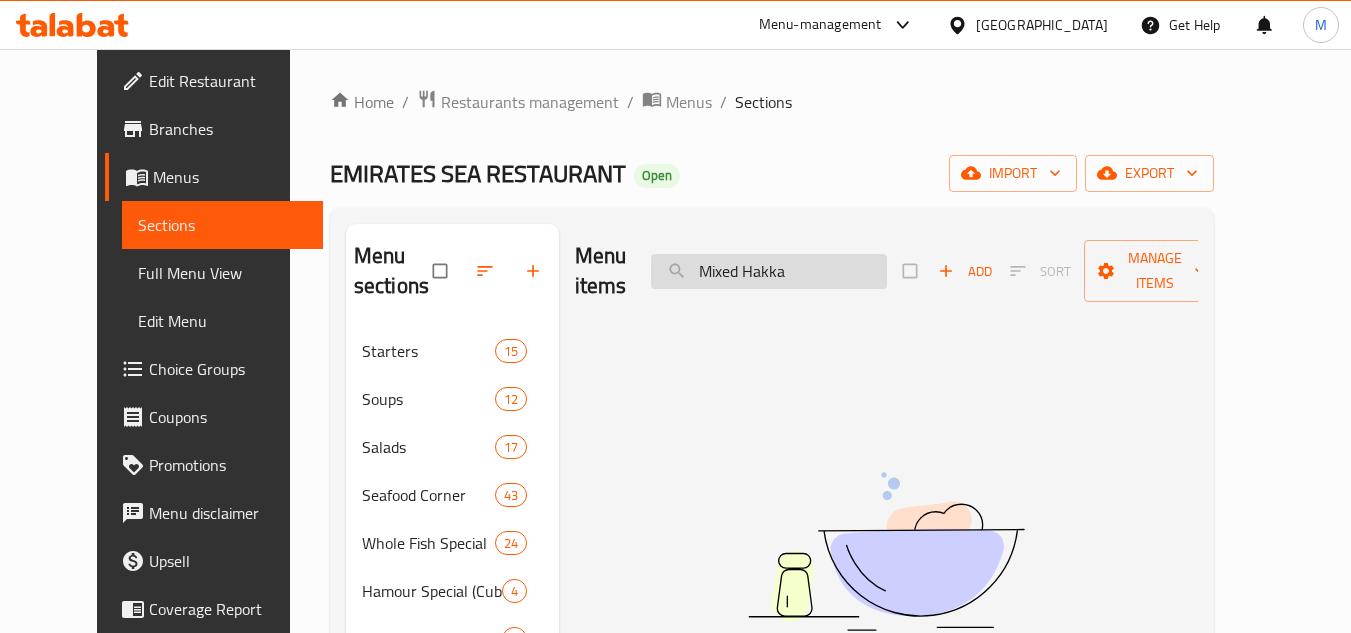 click on "Mixed Hakka" at bounding box center [769, 271] 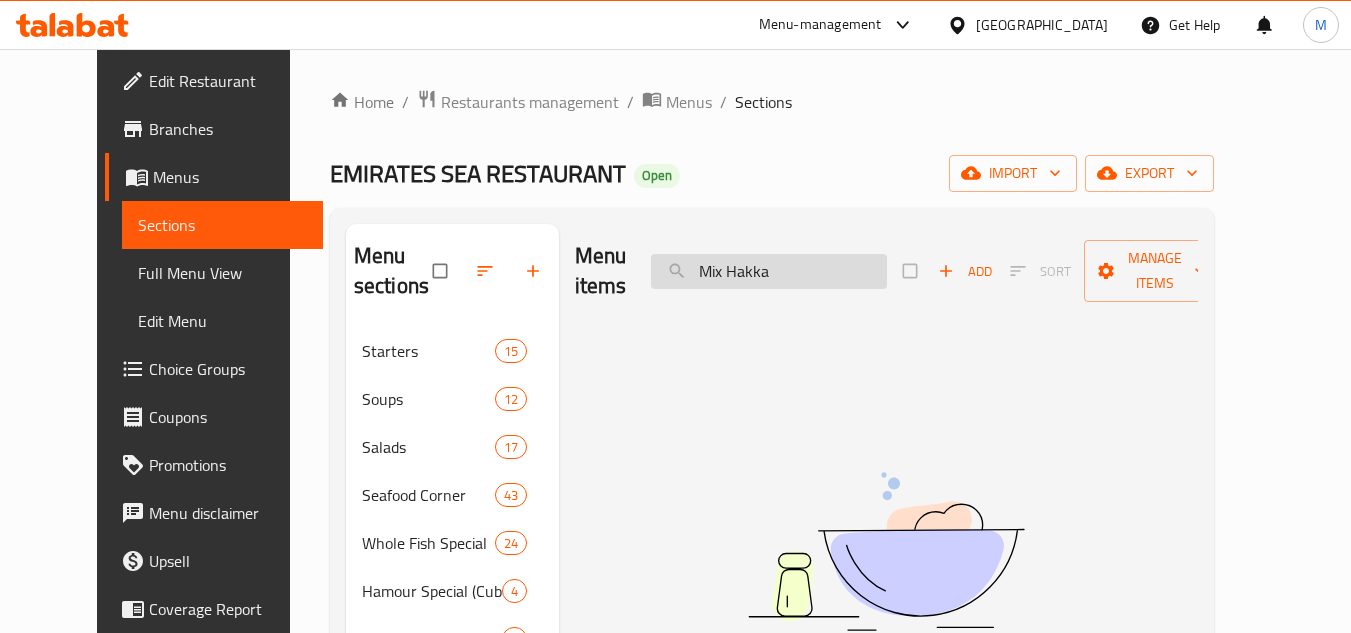 click on "Mix Hakka" at bounding box center (769, 271) 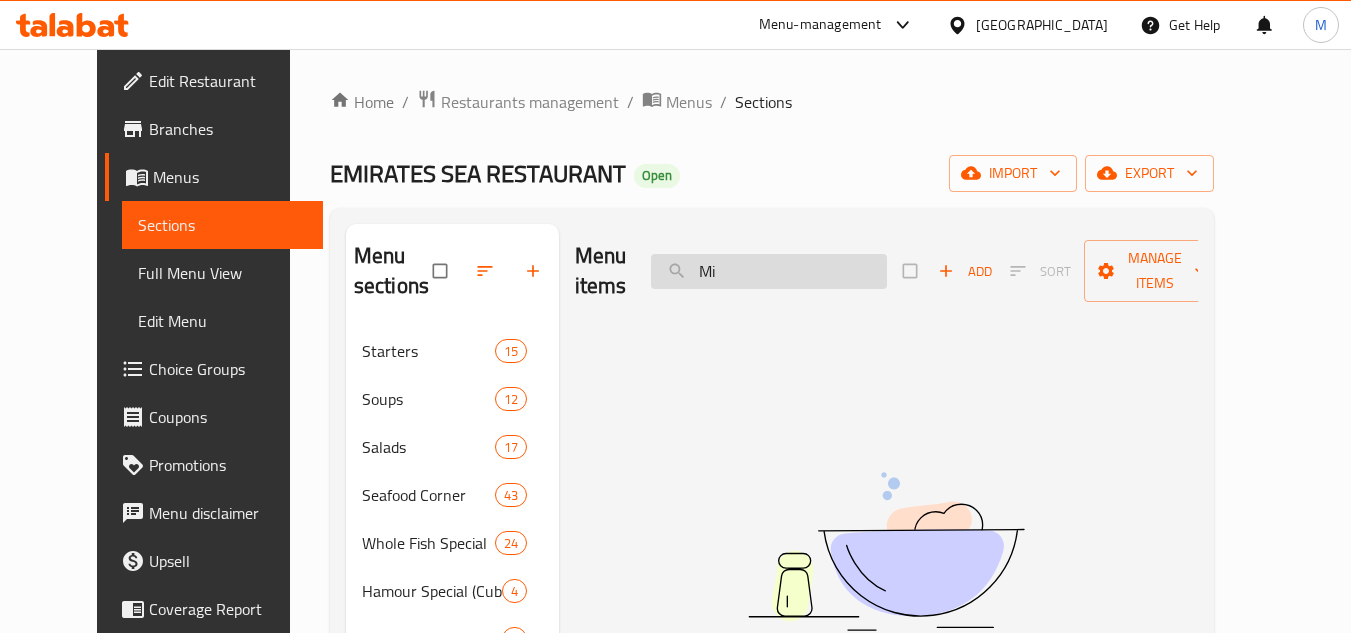 type on "M" 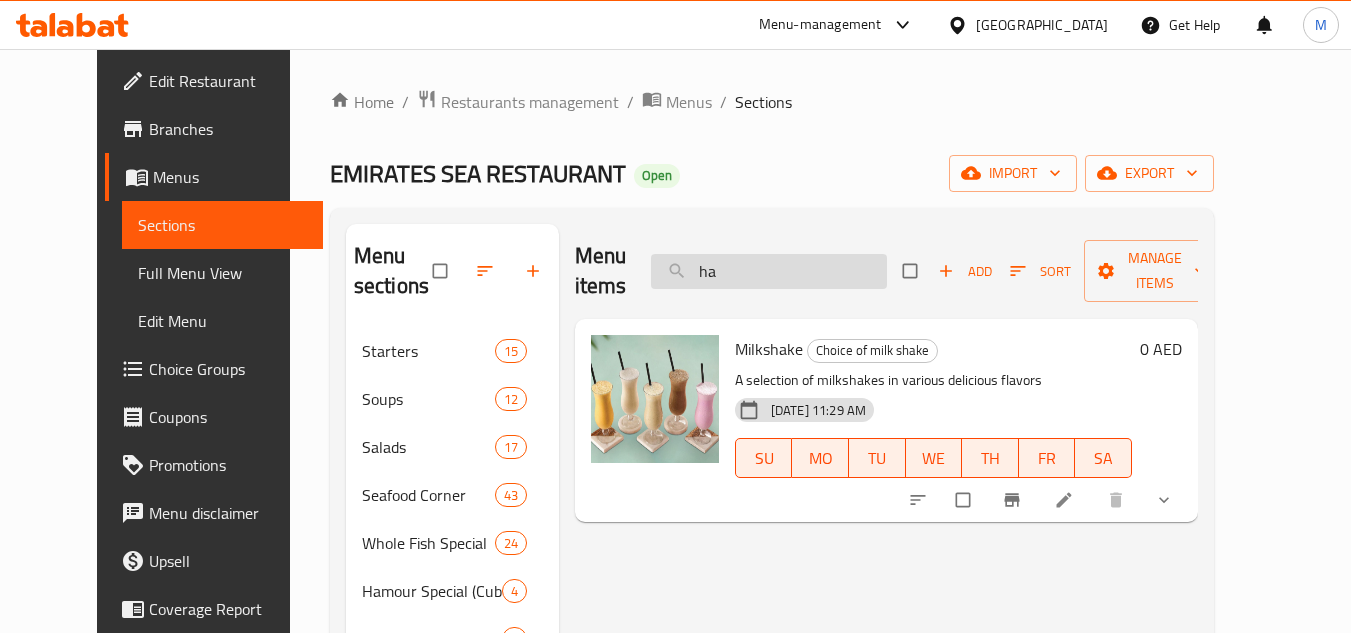 type on "h" 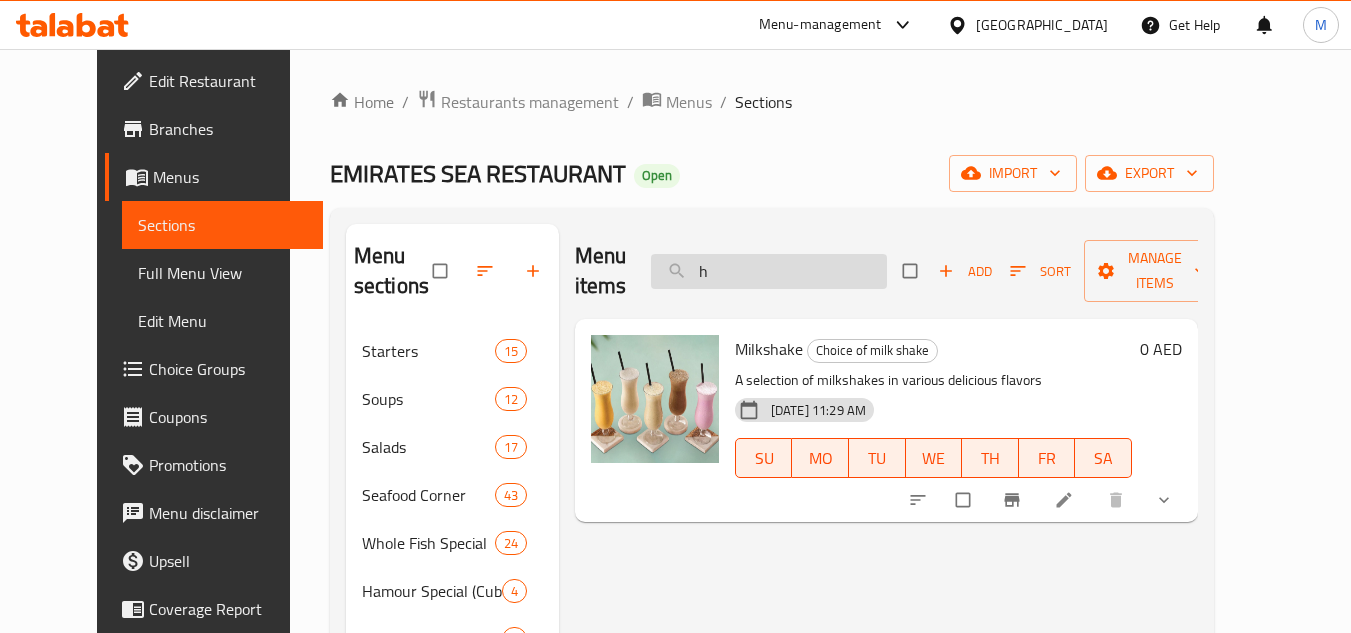 type 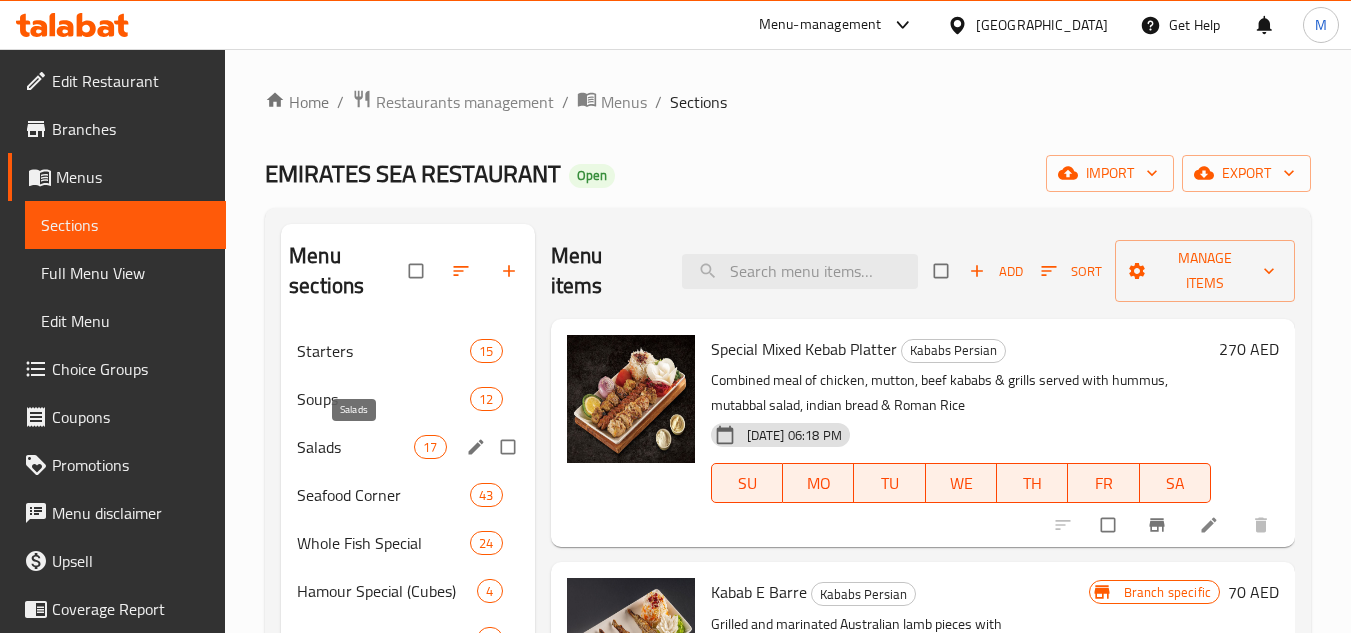 click on "Salads" at bounding box center (355, 447) 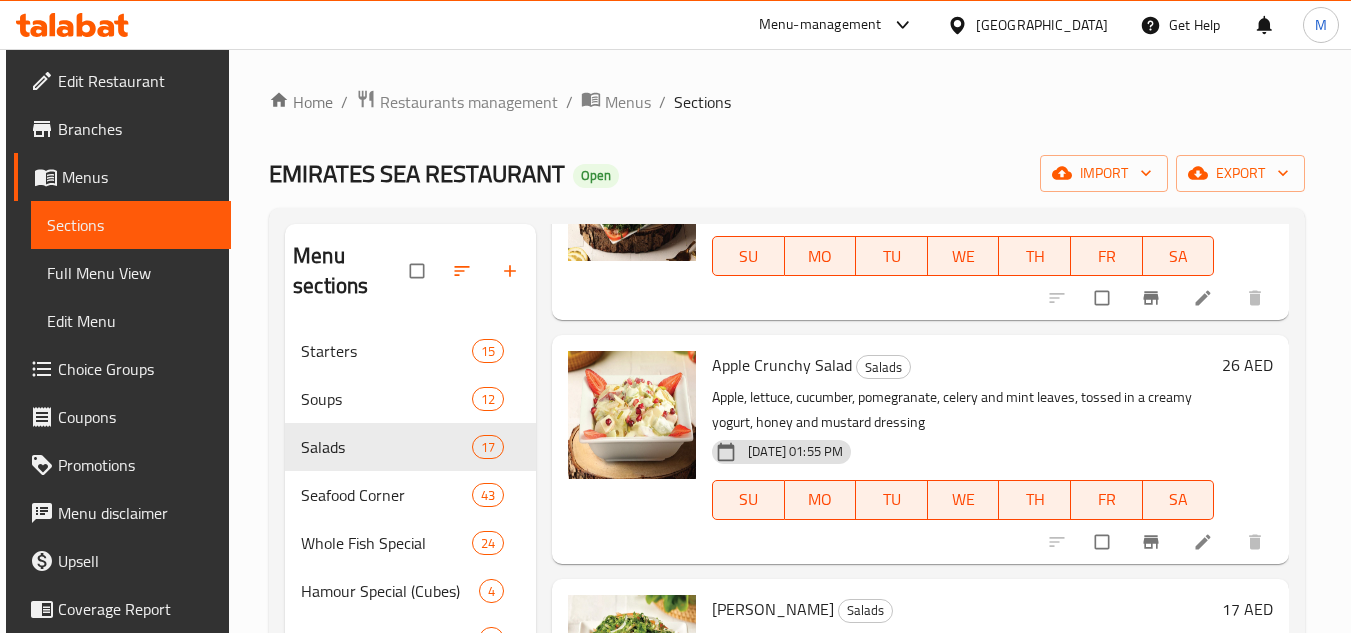 scroll, scrollTop: 2576, scrollLeft: 0, axis: vertical 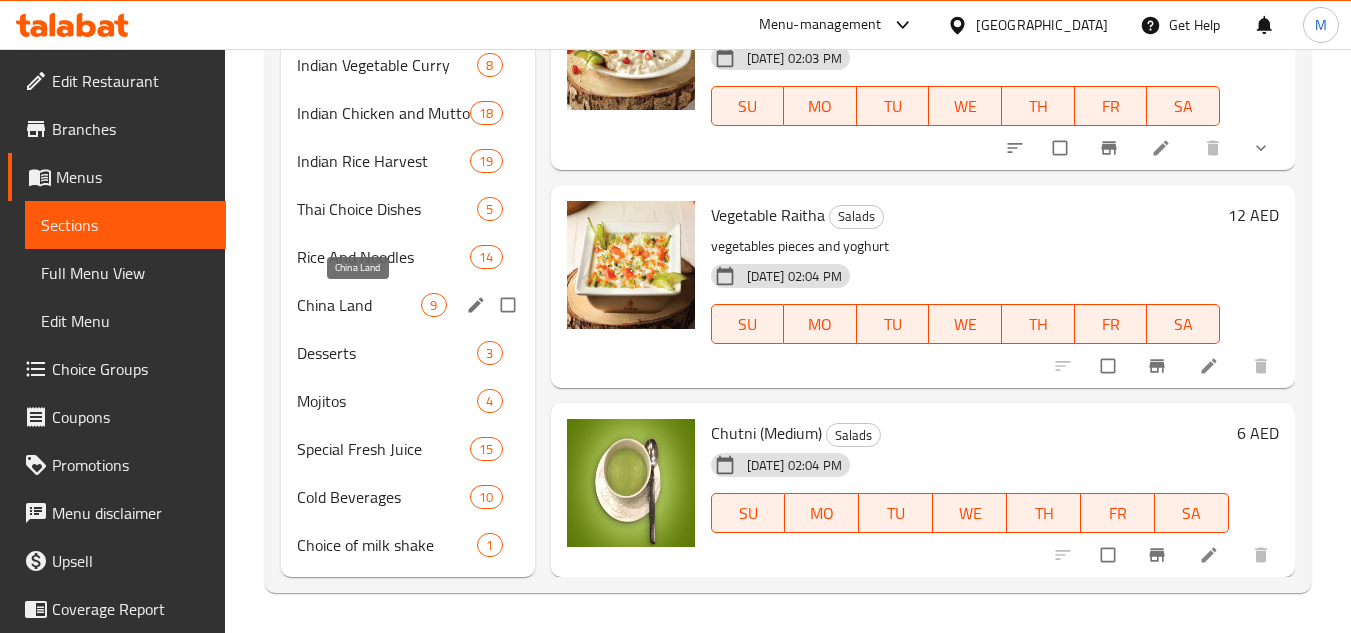 click on "China Land" at bounding box center (359, 305) 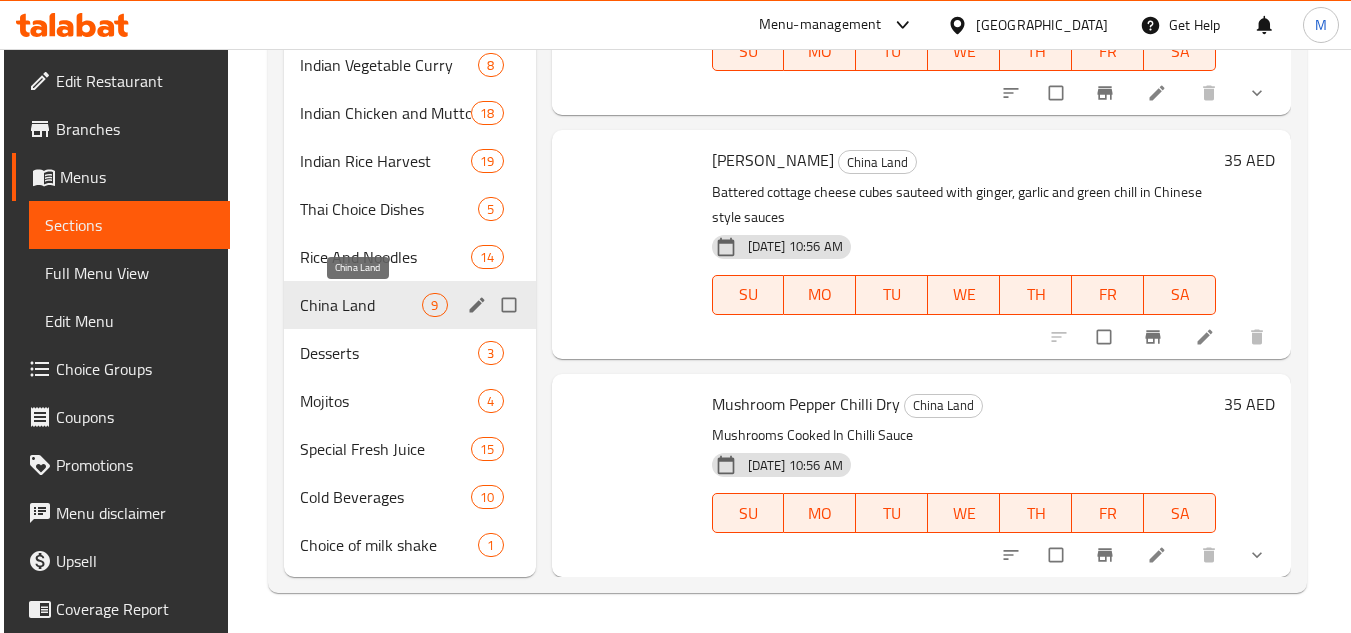 scroll, scrollTop: 858, scrollLeft: 0, axis: vertical 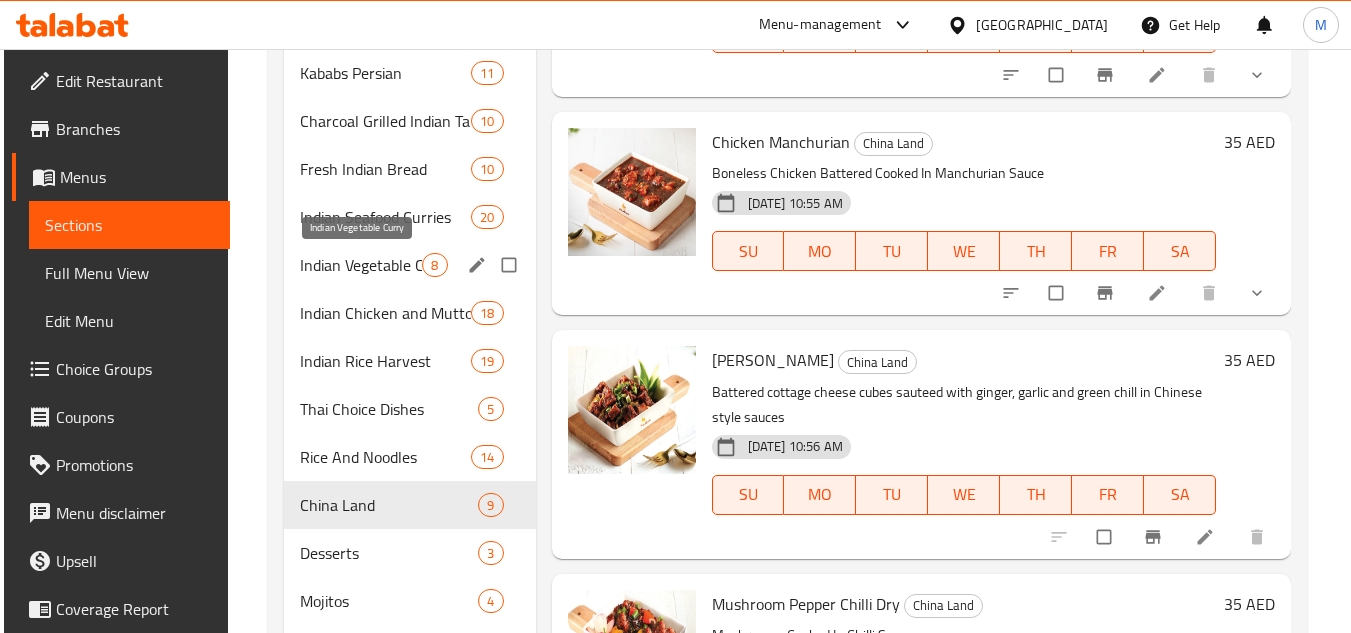 click on "Indian Vegetable Curry" at bounding box center [361, 265] 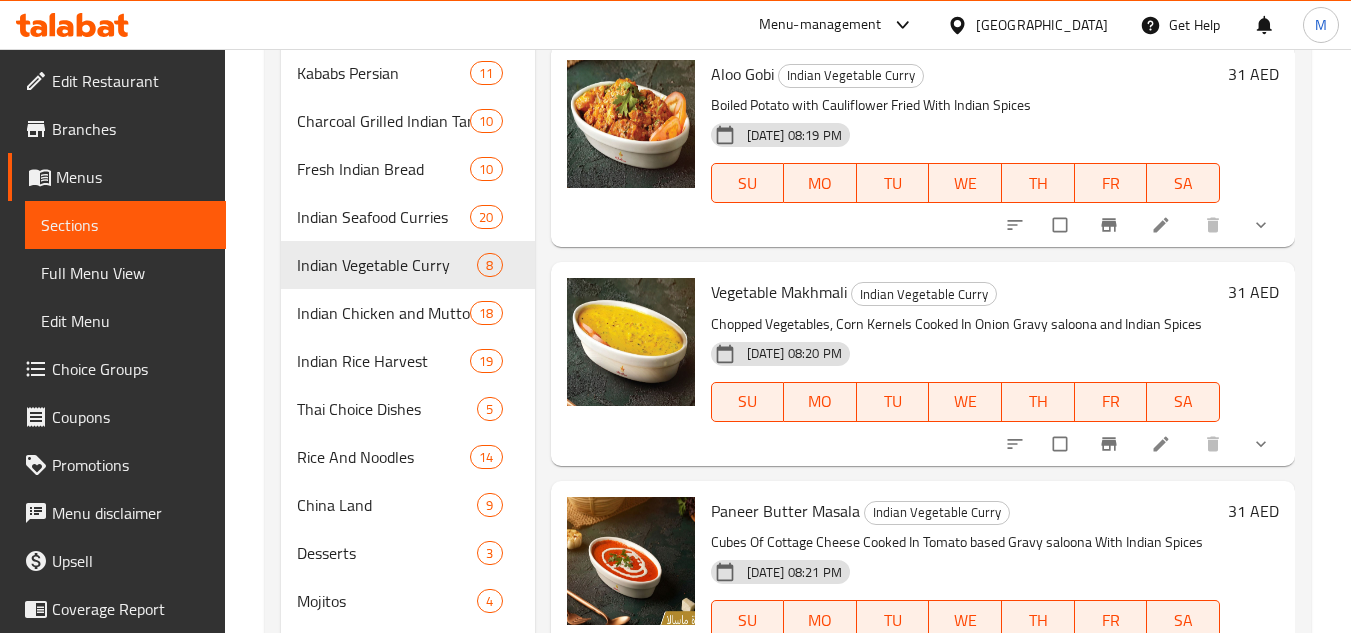 scroll, scrollTop: 0, scrollLeft: 0, axis: both 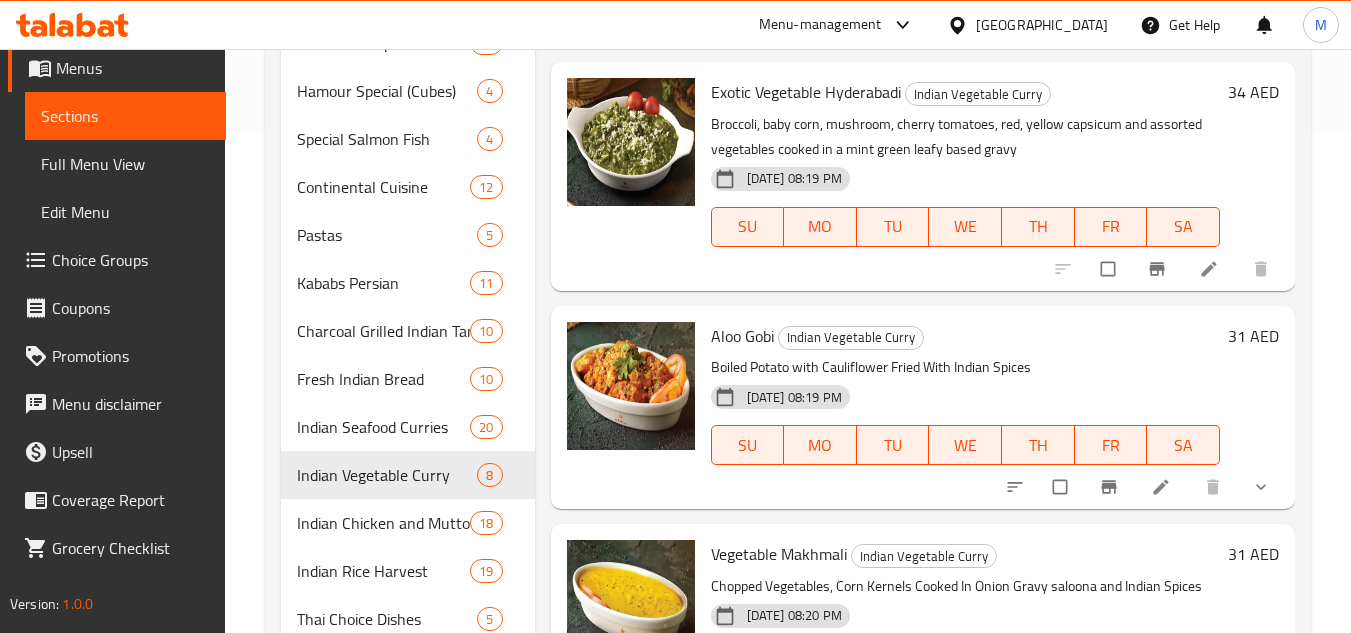click on "Full Menu View" at bounding box center (125, 164) 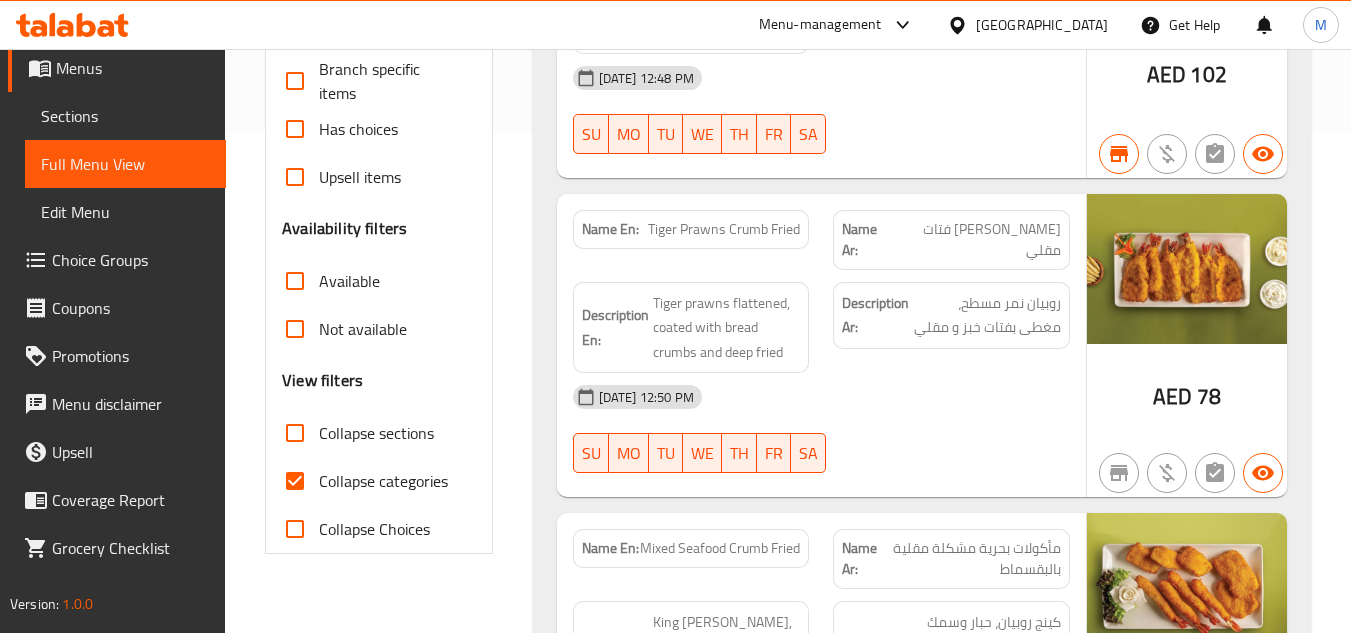 scroll, scrollTop: 0, scrollLeft: 0, axis: both 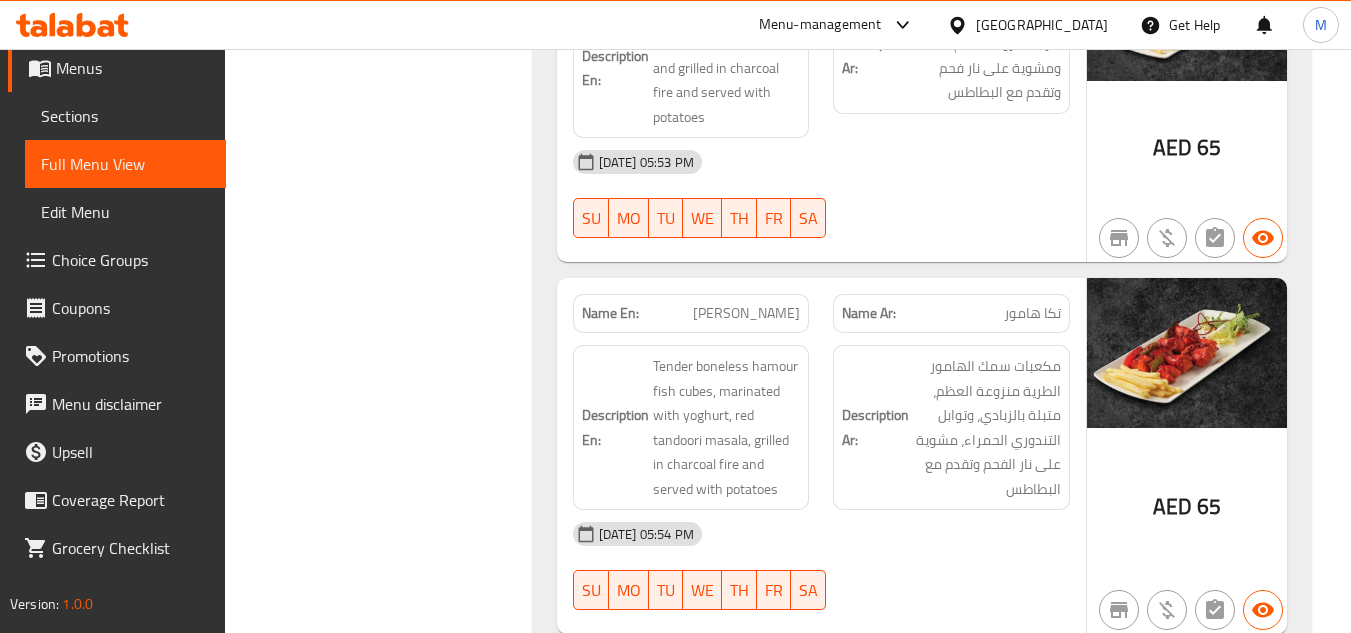 click on "Home / Restaurants management / Menus / Full menu view Export Menu 339556169-692108- [DATE]   Active Filter Branches Branches Popular filters Free items Branch specific items Has choices Upsell items Availability filters Available Not available View filters Collapse sections Collapse categories Collapse Choices (En):   Starters (Ar): المقبلات Name En: Our Special Starter Platter Name Ar: صحن مقبلات خاصة بنا Description En: Combination of fried prawns, squid, spring roll, chicken lollipop and French fries Description Ar: مزيج من روبيان مقلي، حبار، سبرينج رول، دجاج لولي بوب وبطاطا مقلية [DATE] 12:48 PM SU MO TU WE TH FR SA AED 102 Name En: Tiger Prawns Crumb Fried  Name Ar: تايجر روبيان فتات مقلي Description En: Tiger prawns flattened, coated with bread crumbs and deep fried Description Ar: روبيان نمر مسطح، مغطى بفتات خبز و مقلي [DATE] 12:50 PM SU MO TU WE TH FR SA AED 78 SU" at bounding box center [788, 12707] 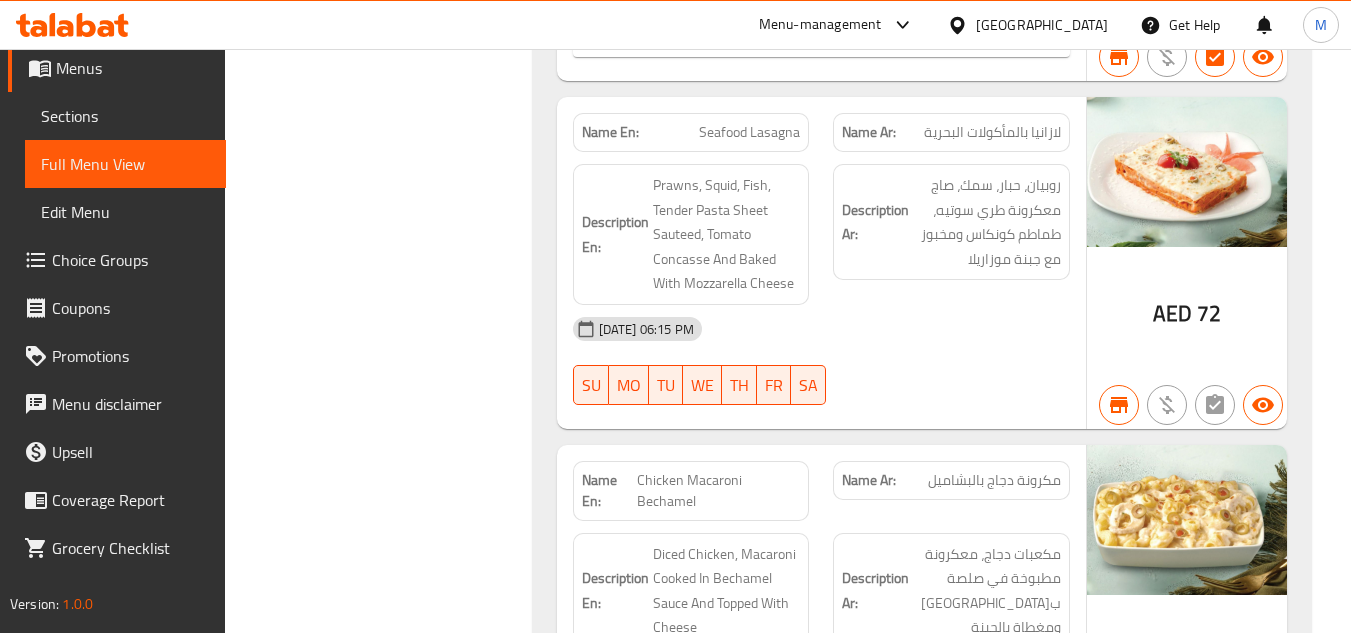 scroll, scrollTop: 51919, scrollLeft: 0, axis: vertical 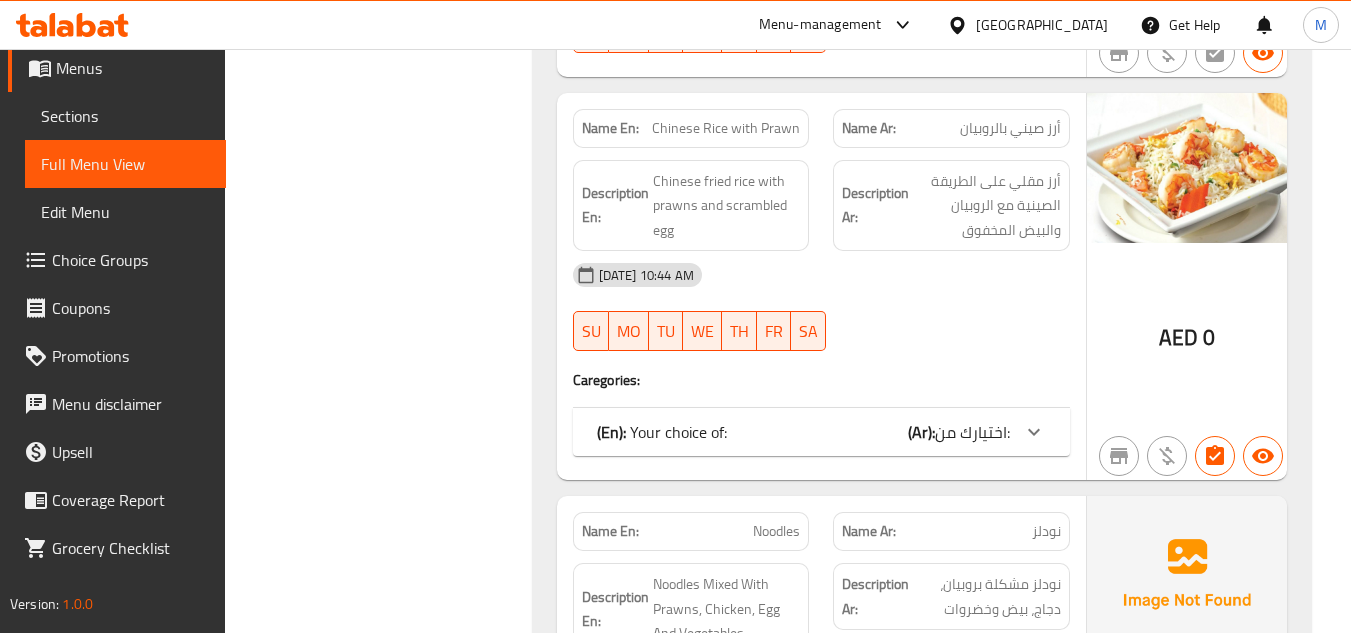 click on "Sections" at bounding box center [125, 116] 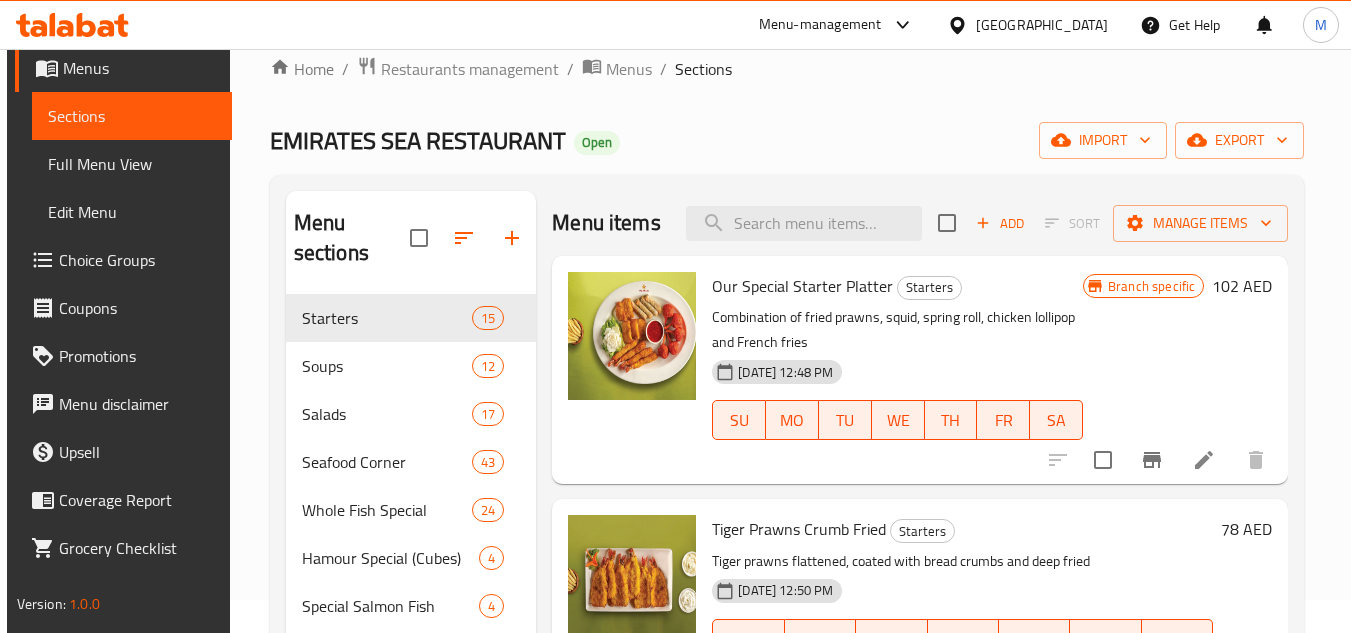 scroll, scrollTop: 0, scrollLeft: 0, axis: both 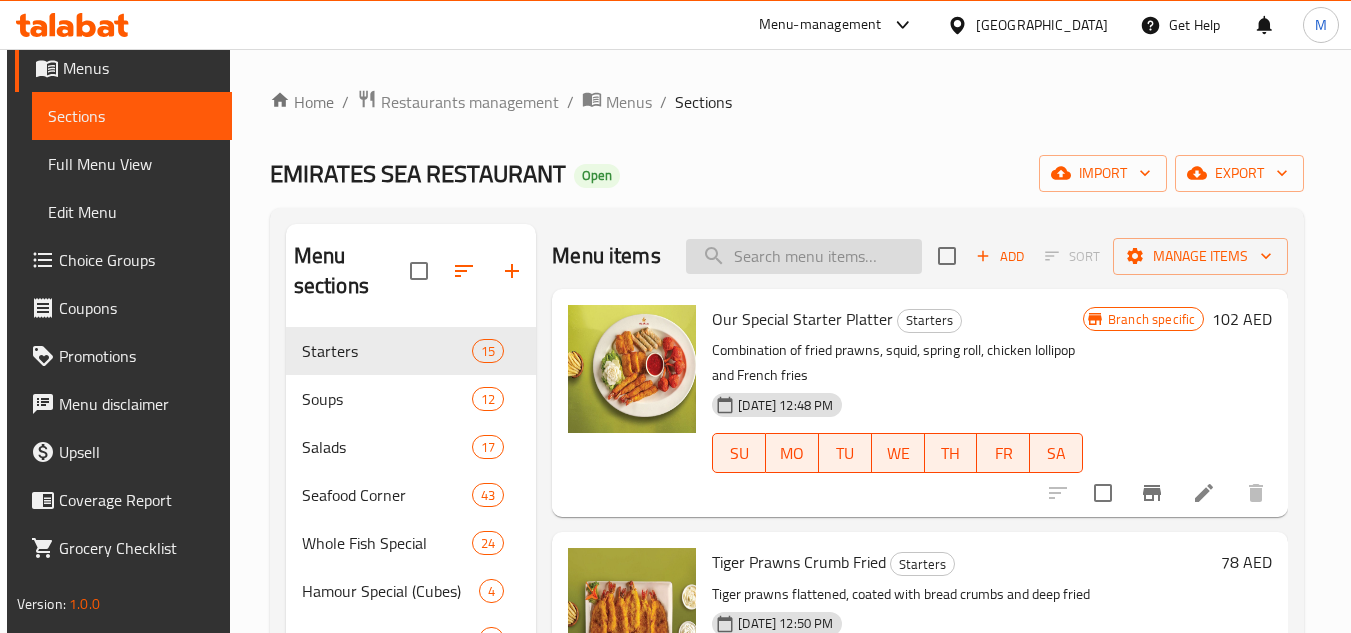 click at bounding box center (804, 256) 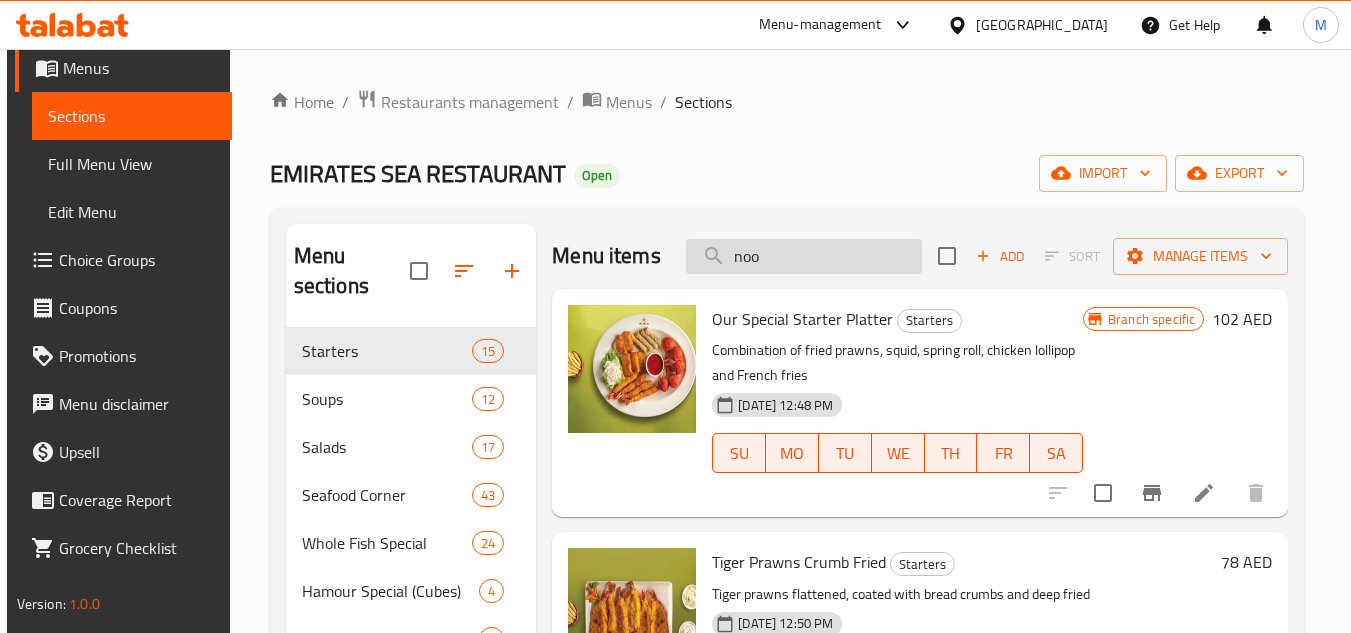click on "noo" at bounding box center (804, 256) 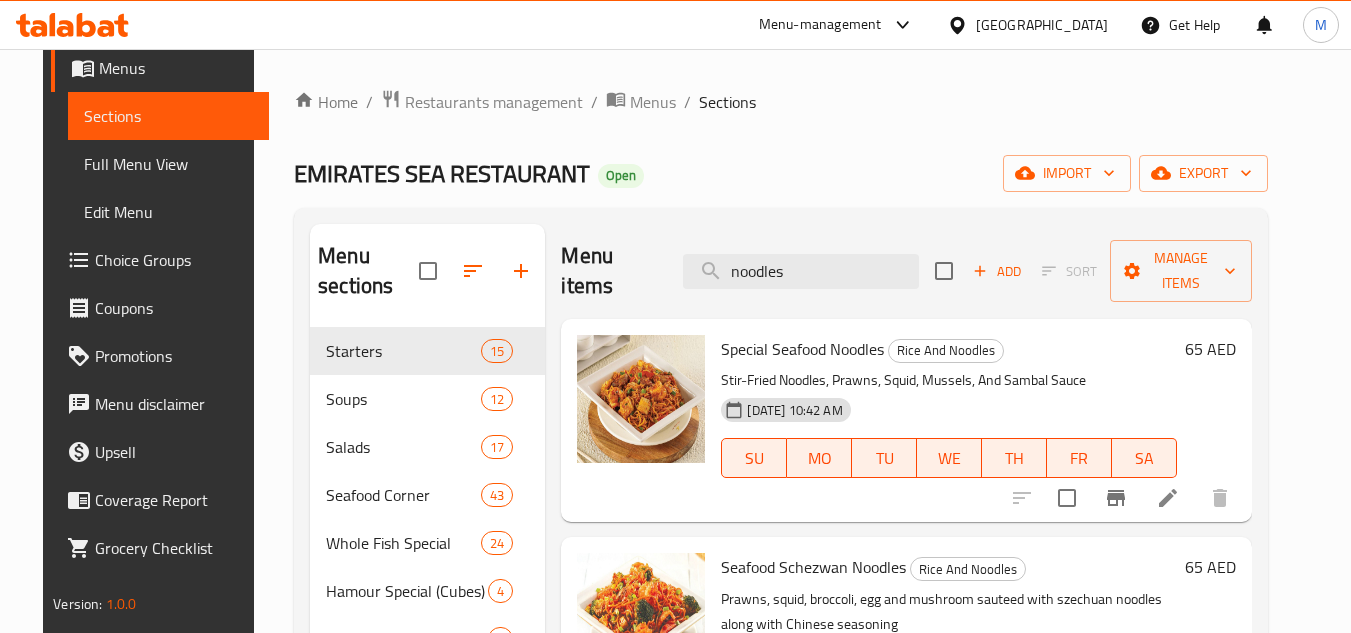 scroll, scrollTop: 178, scrollLeft: 0, axis: vertical 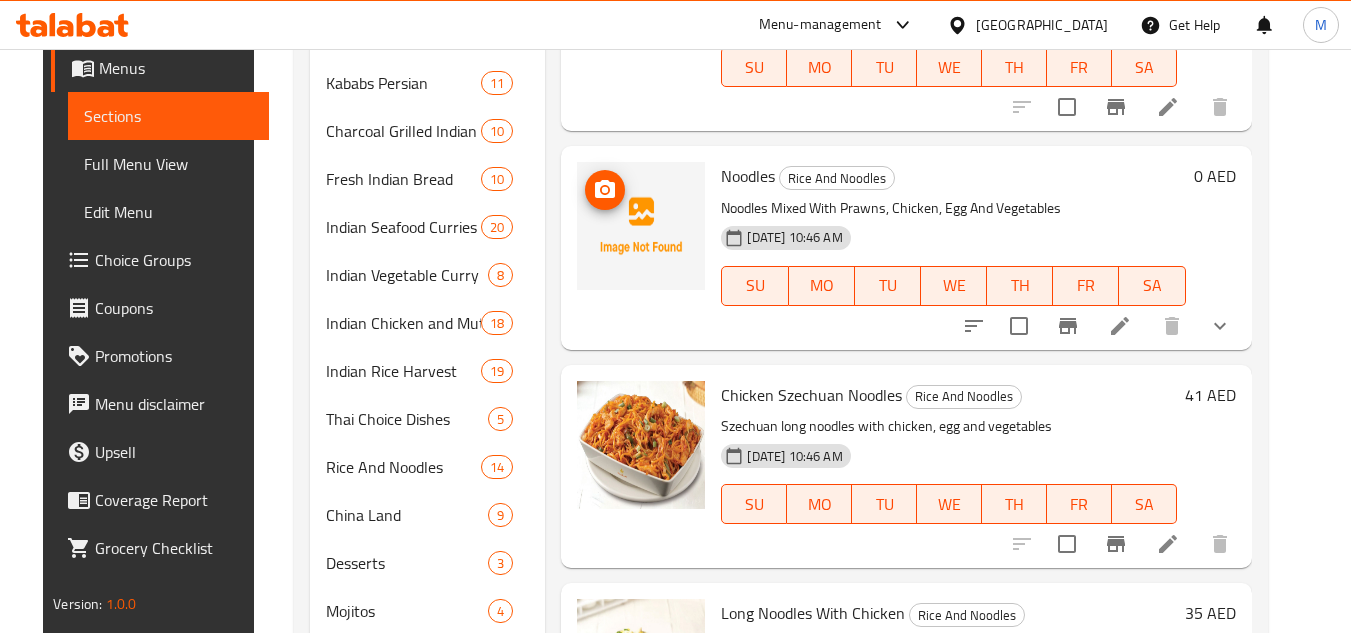 type on "noodles" 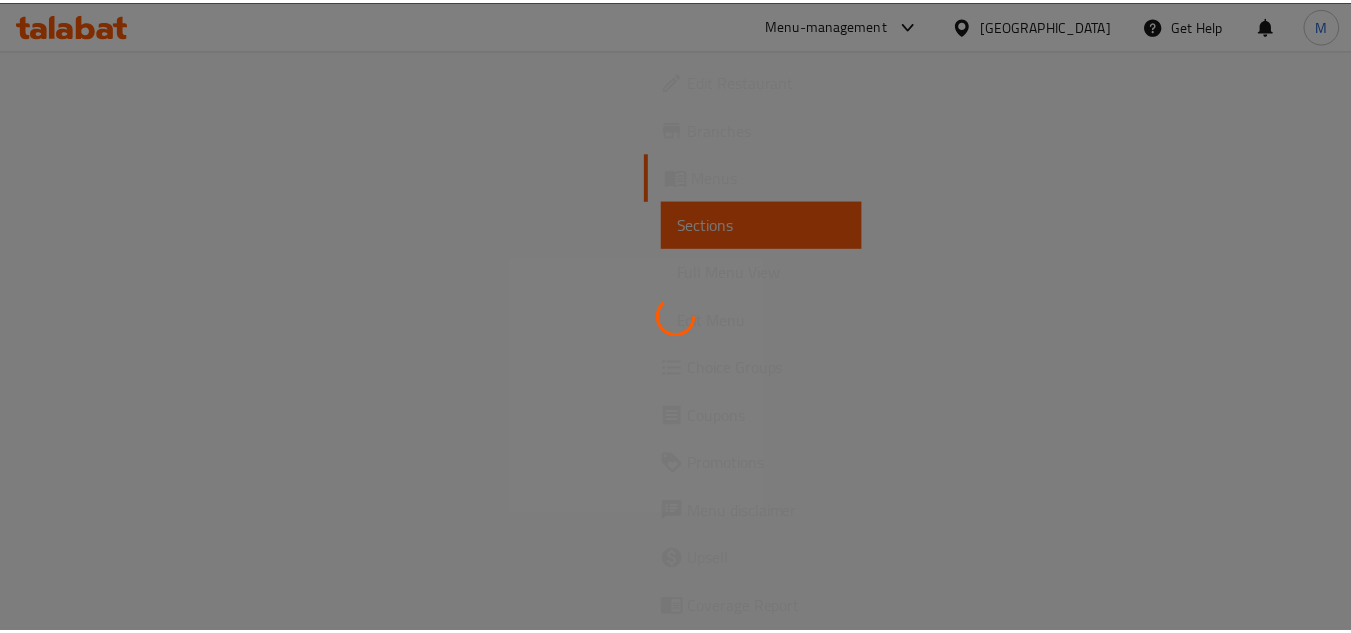scroll, scrollTop: 0, scrollLeft: 0, axis: both 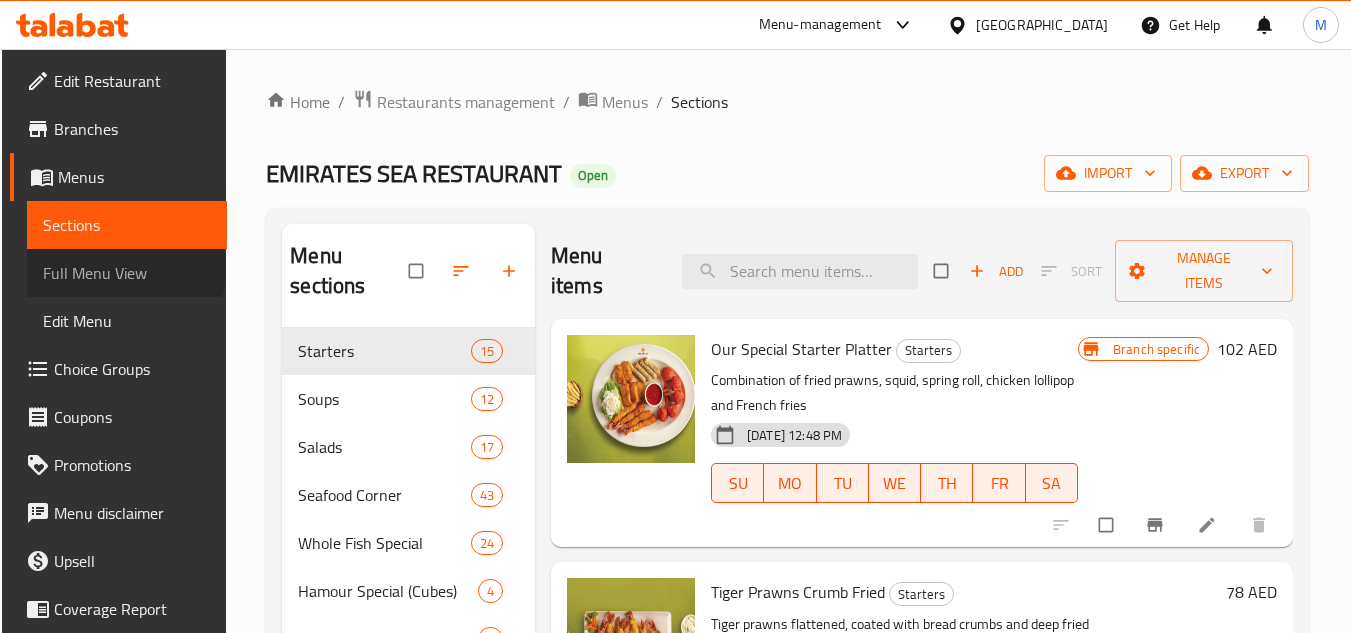 drag, startPoint x: 122, startPoint y: 269, endPoint x: 76, endPoint y: 45, distance: 228.67444 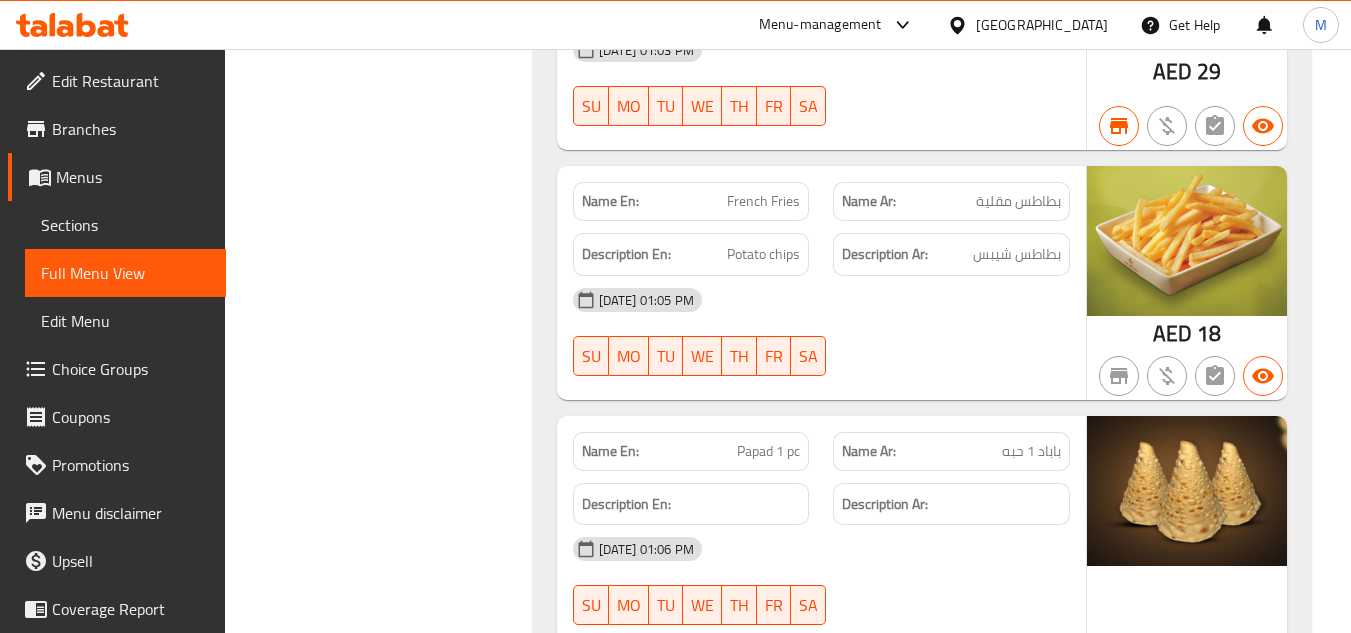 drag, startPoint x: 1337, startPoint y: 345, endPoint x: 1346, endPoint y: 339, distance: 10.816654 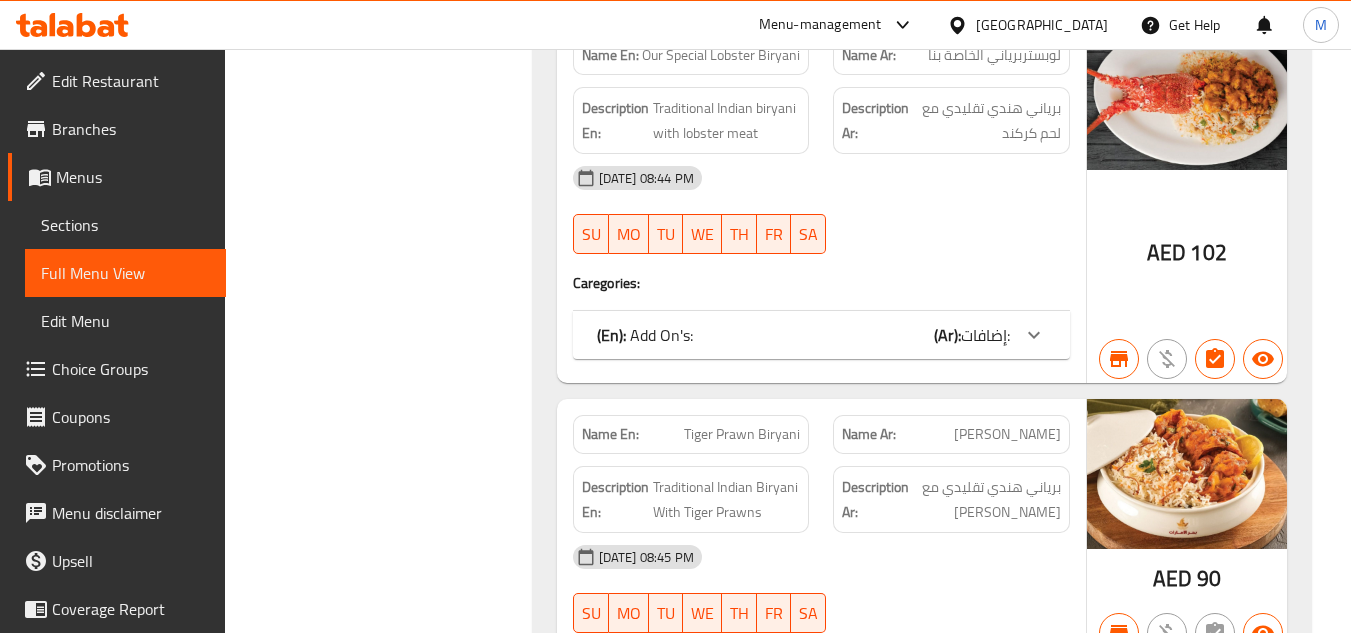 scroll, scrollTop: 79781, scrollLeft: 0, axis: vertical 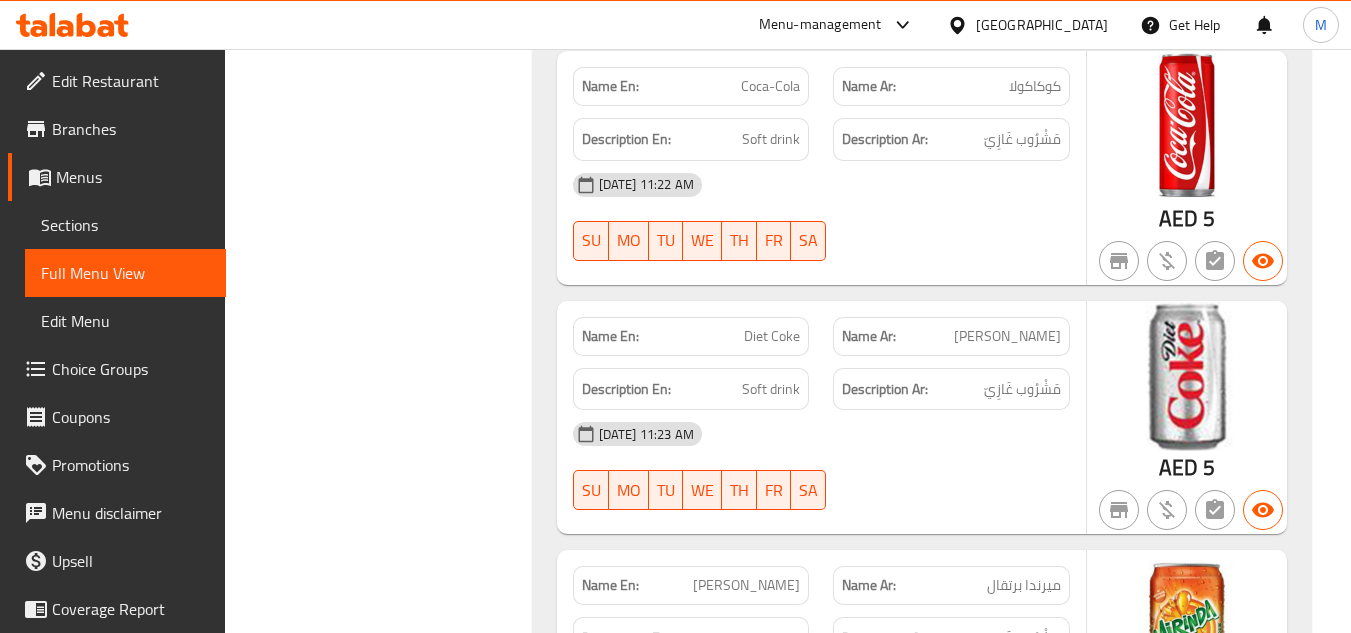 click 